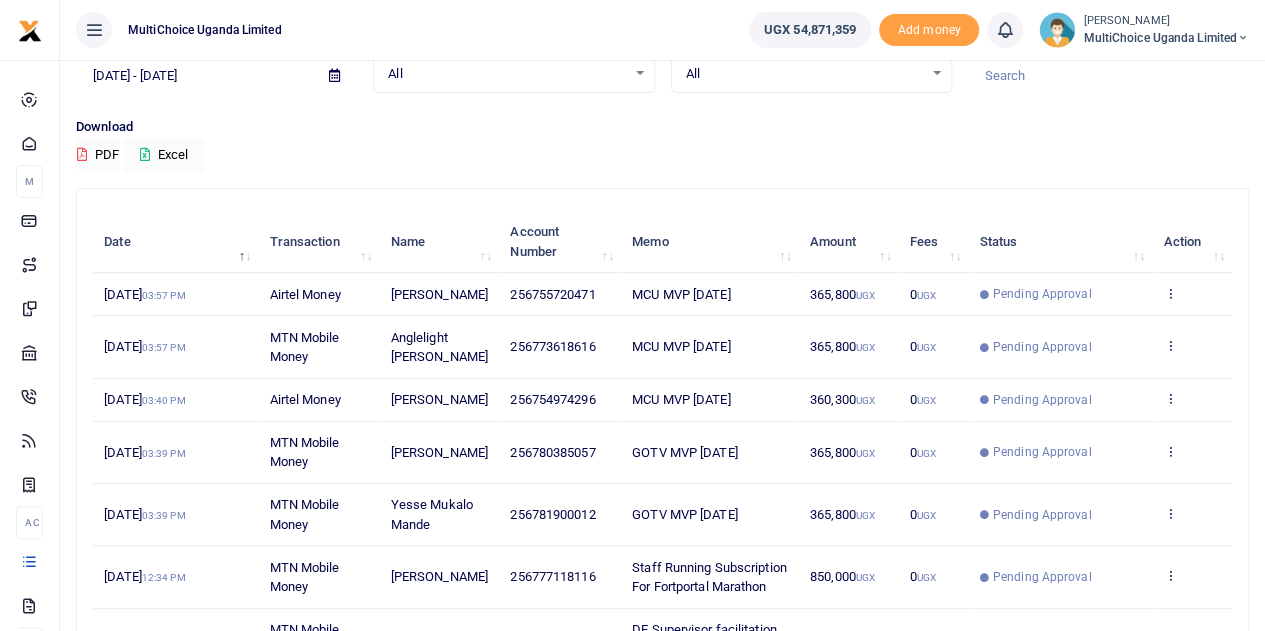 scroll, scrollTop: 200, scrollLeft: 0, axis: vertical 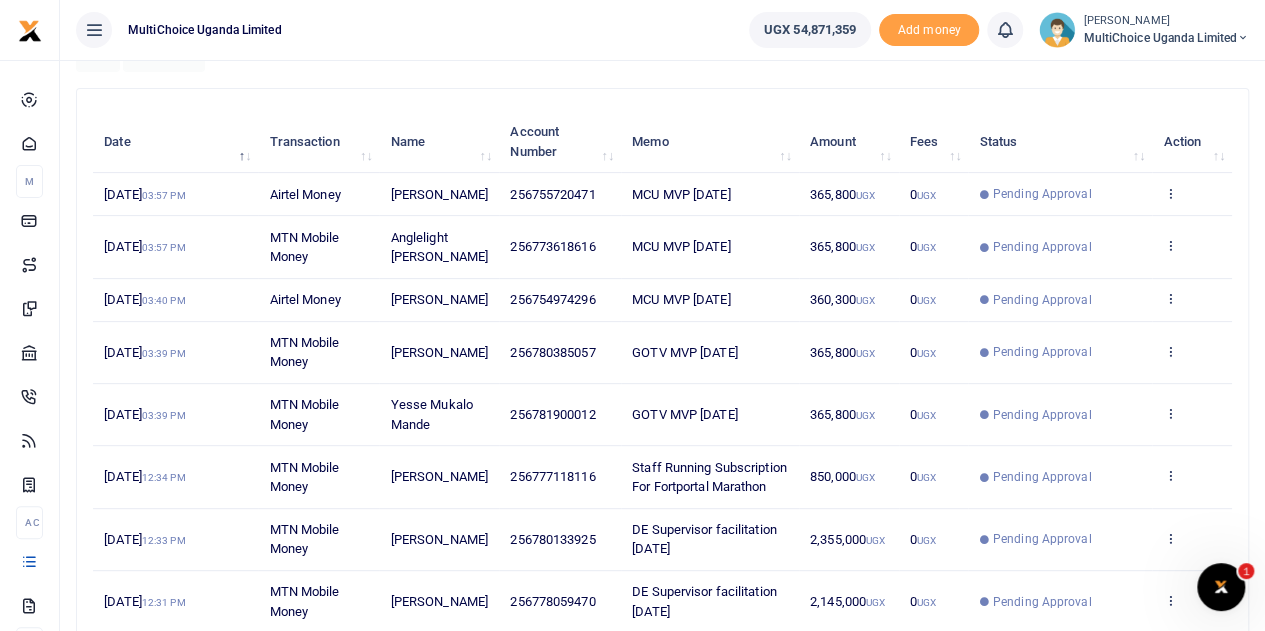 click on "[PERSON_NAME]" at bounding box center (1166, 21) 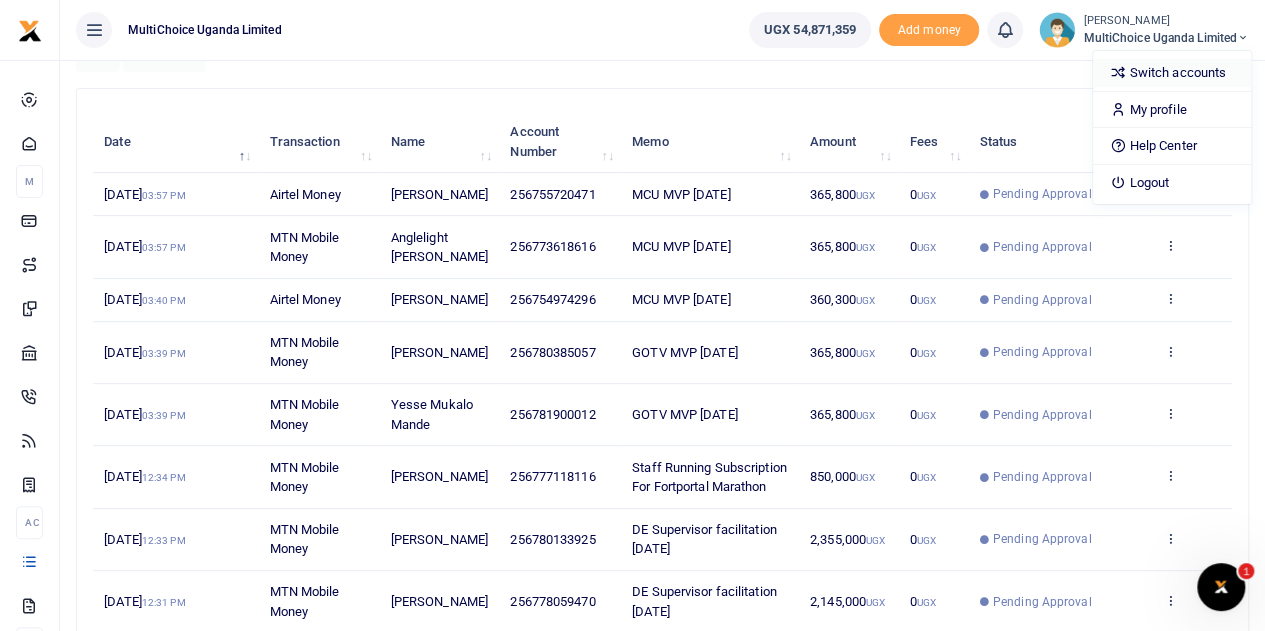 click on "Switch accounts" at bounding box center [1172, 73] 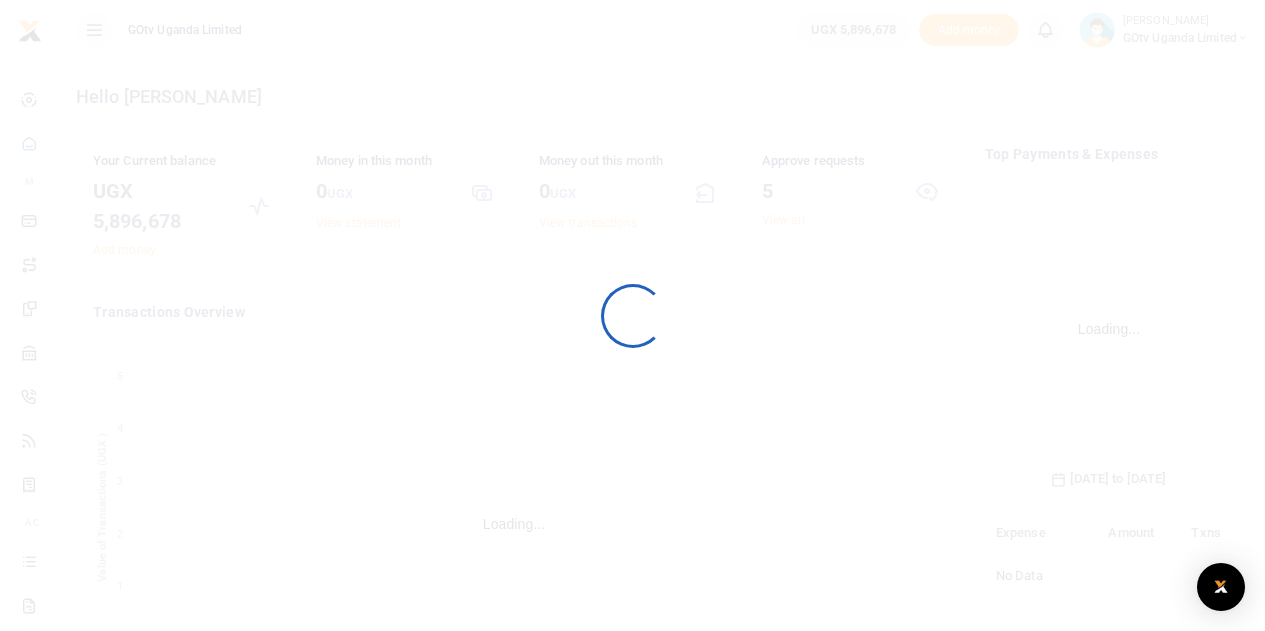 scroll, scrollTop: 0, scrollLeft: 0, axis: both 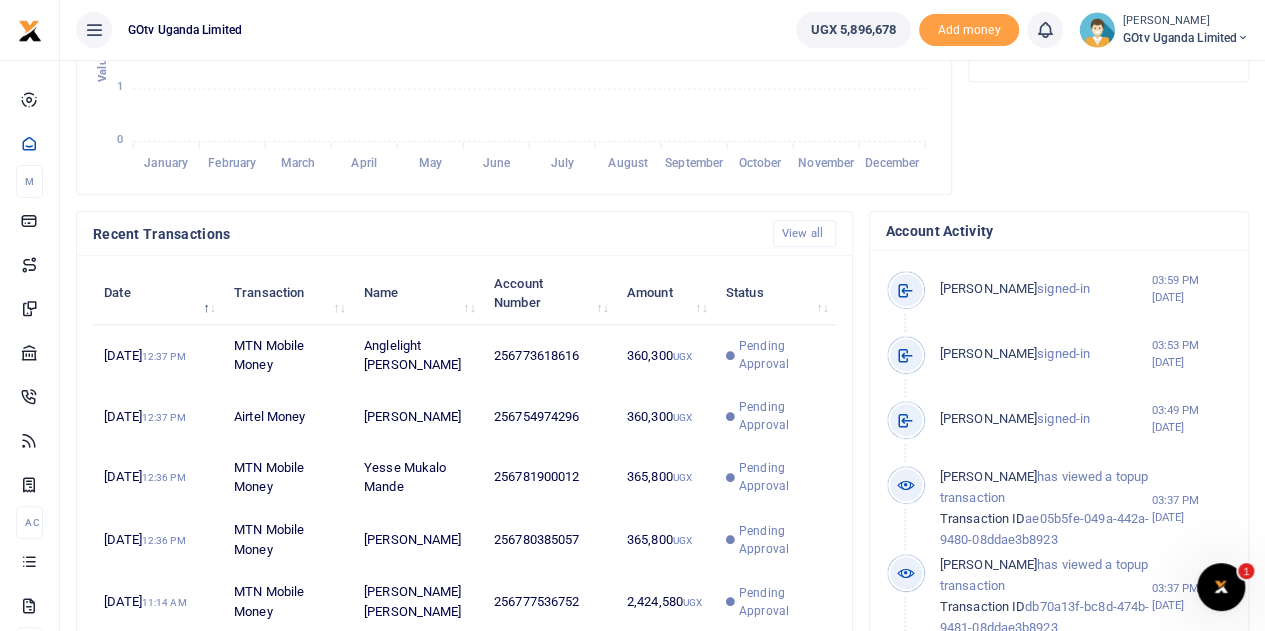 click on "GOtv Uganda Limited" at bounding box center [1186, 38] 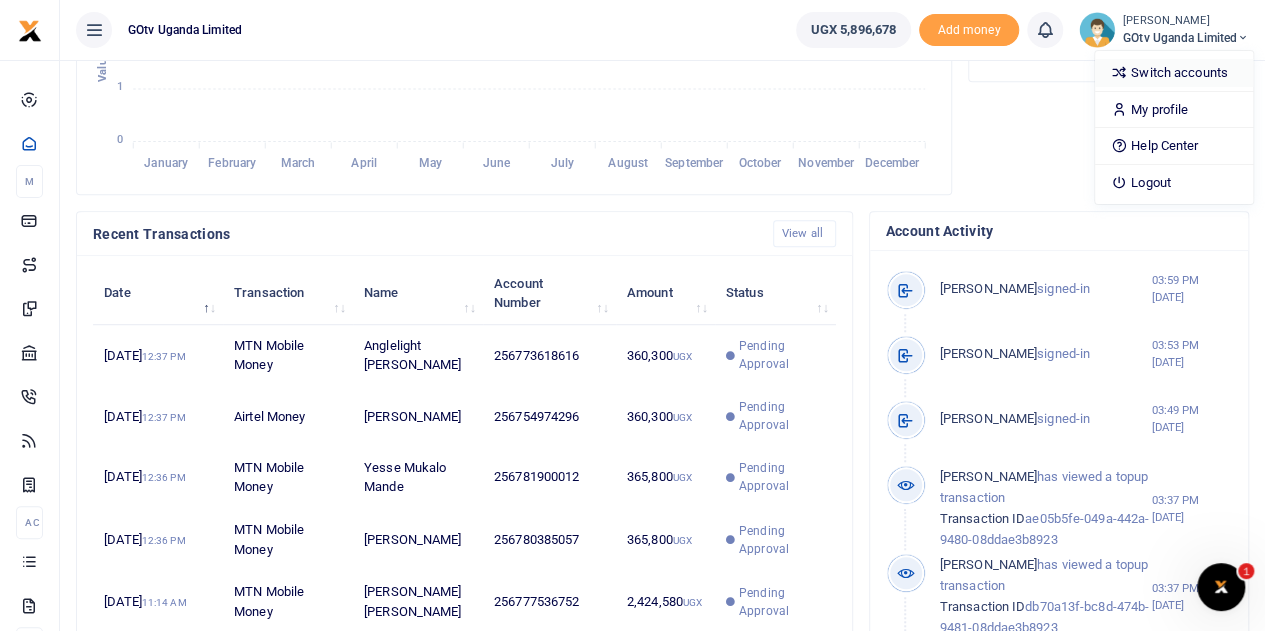 click on "Switch accounts" at bounding box center (1174, 73) 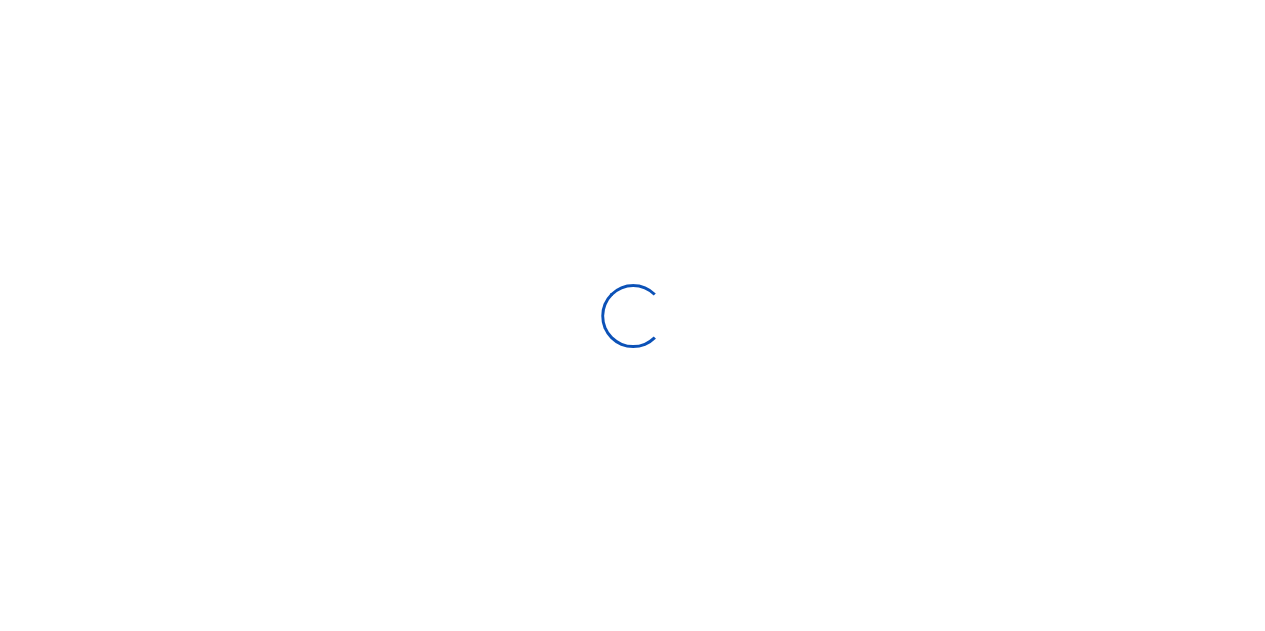 scroll, scrollTop: 100, scrollLeft: 0, axis: vertical 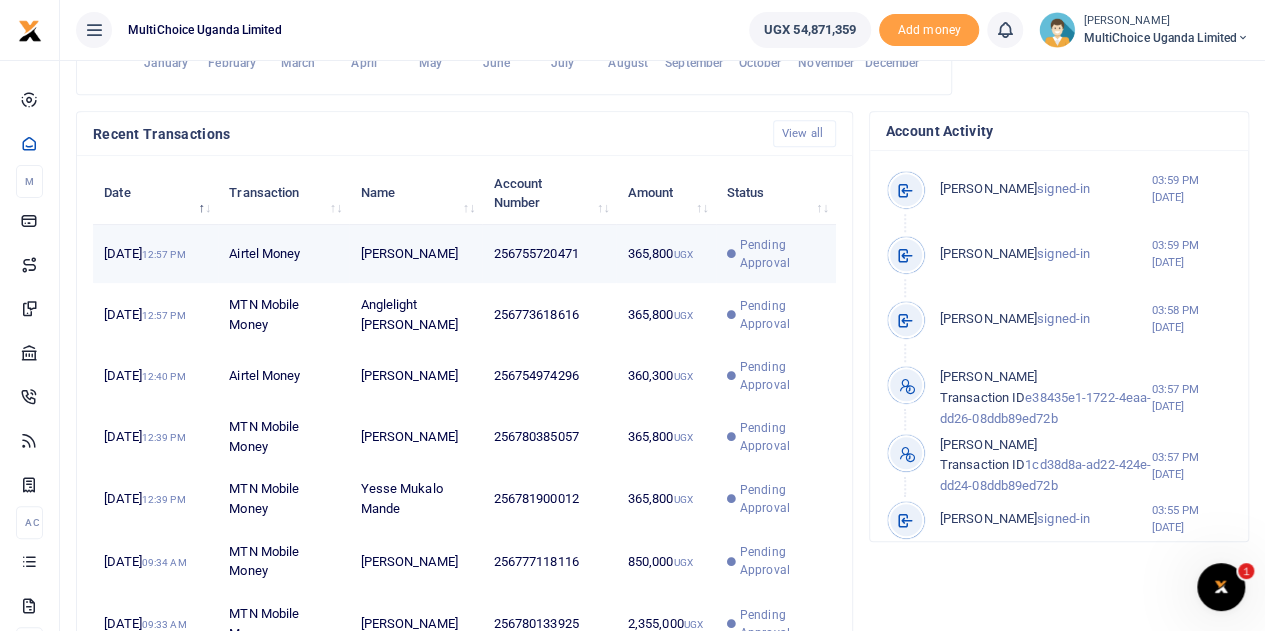 click on "Pending Approval" at bounding box center (782, 254) 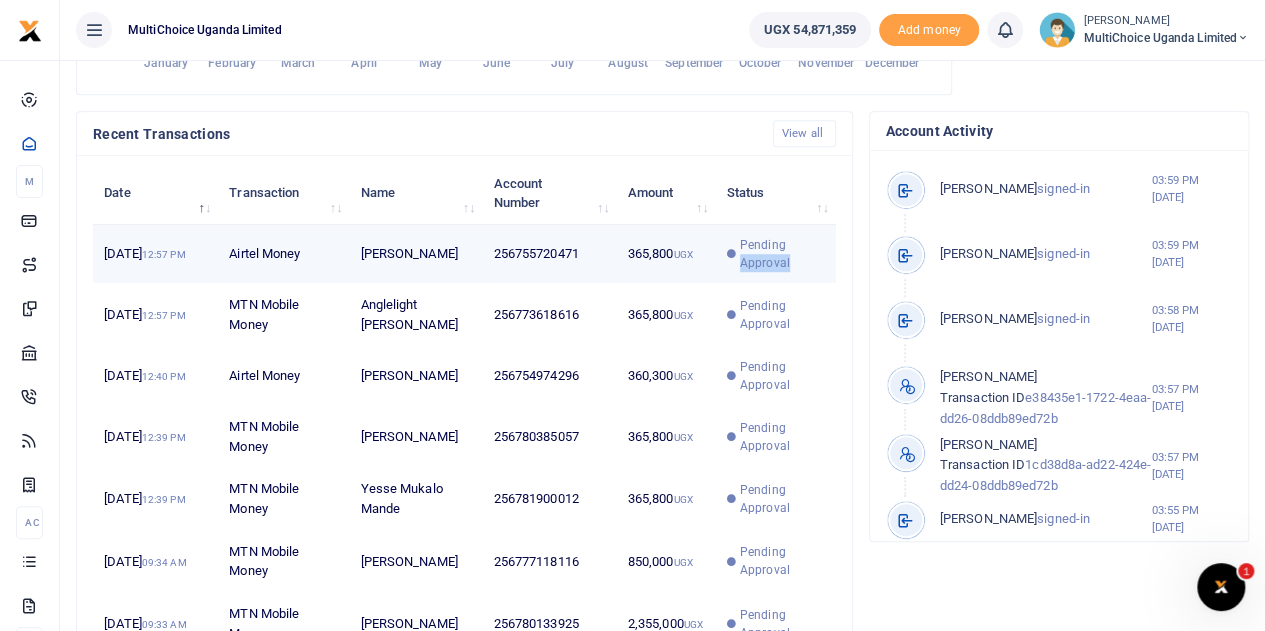 click on "Pending Approval" at bounding box center (782, 254) 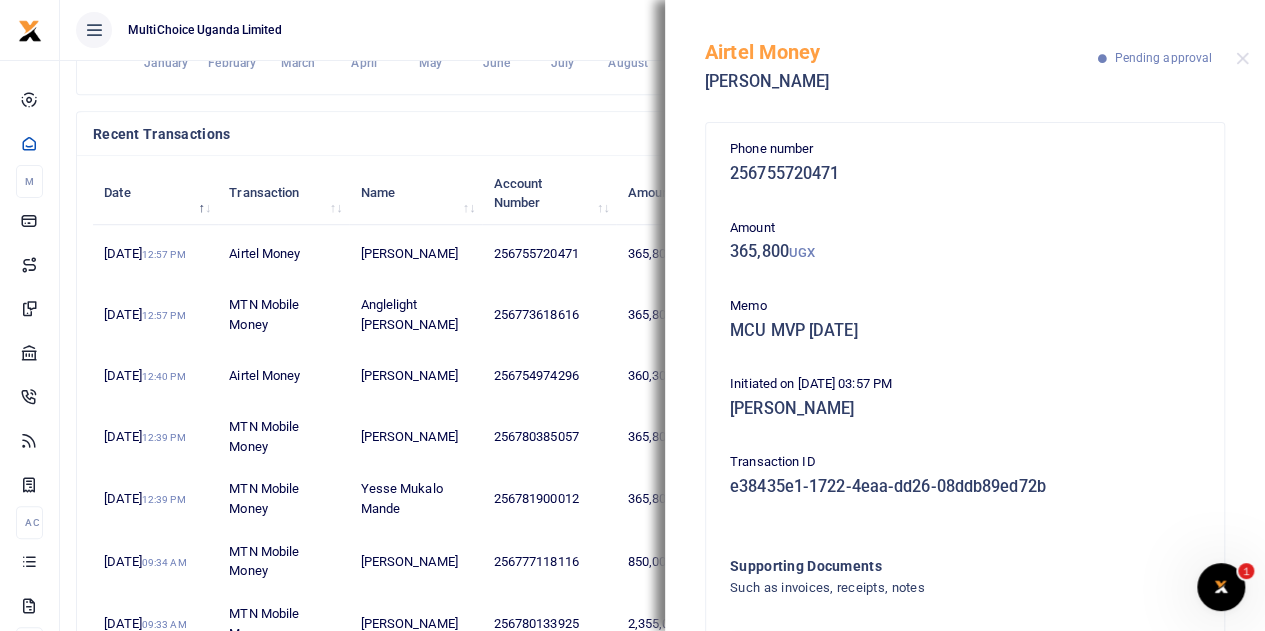 scroll, scrollTop: 0, scrollLeft: 0, axis: both 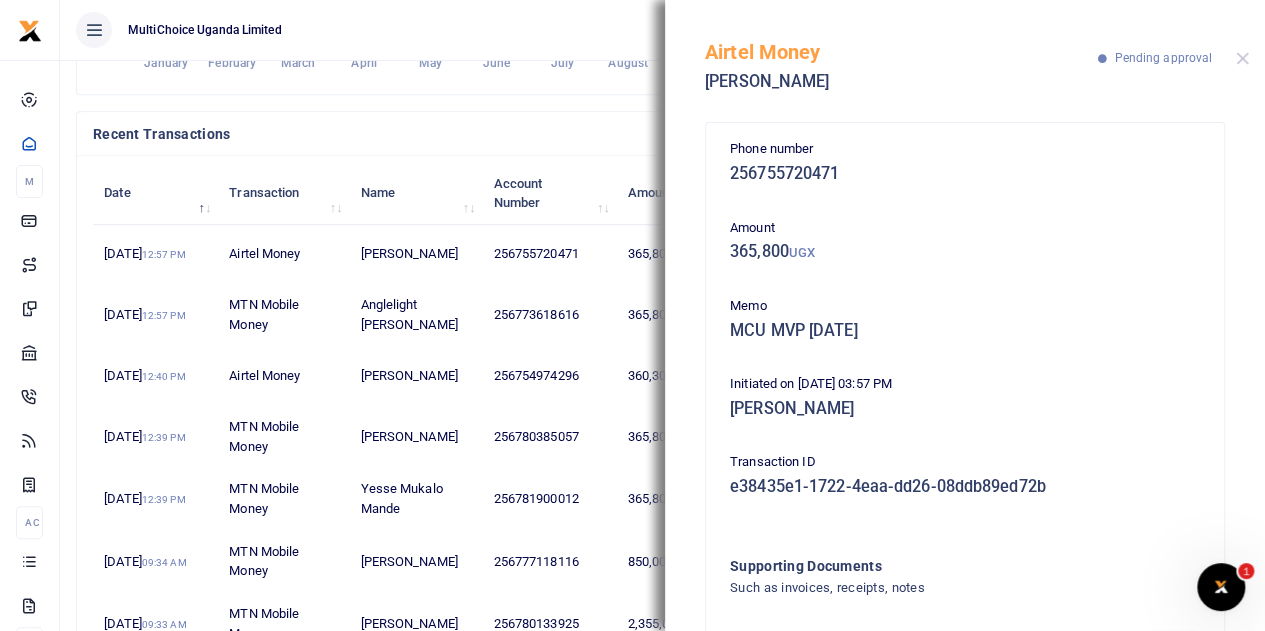 click on "Airtel Money
Gilbert Bwambale
Pending approval" at bounding box center [965, 55] 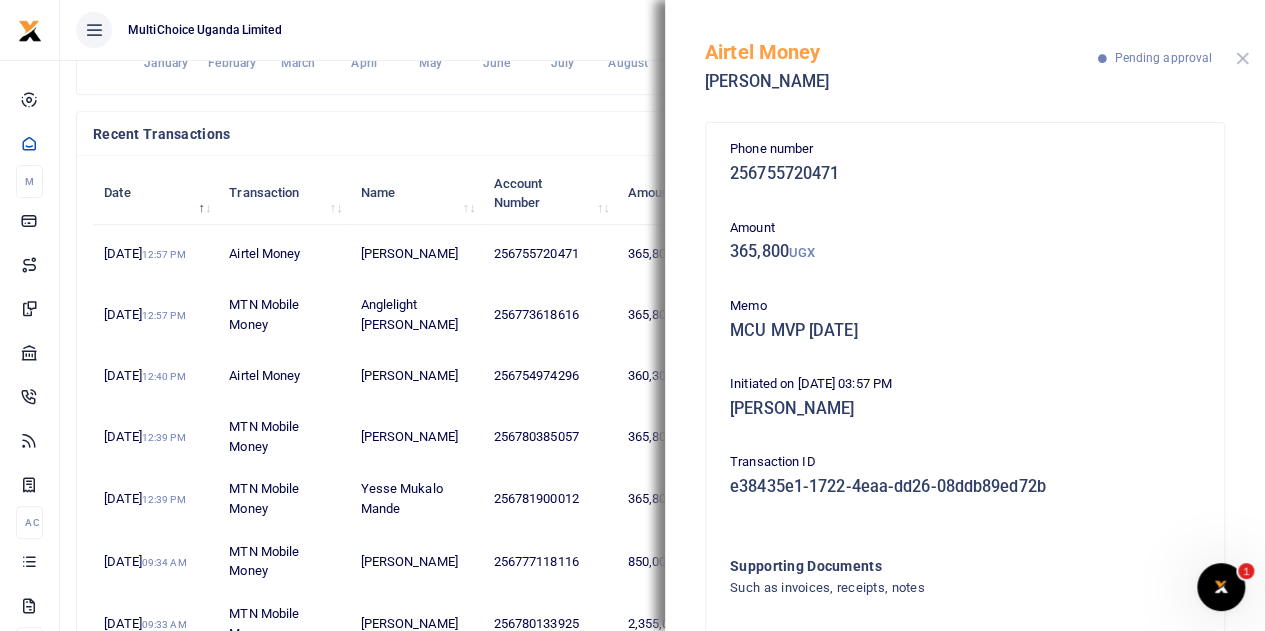 click at bounding box center (1242, 58) 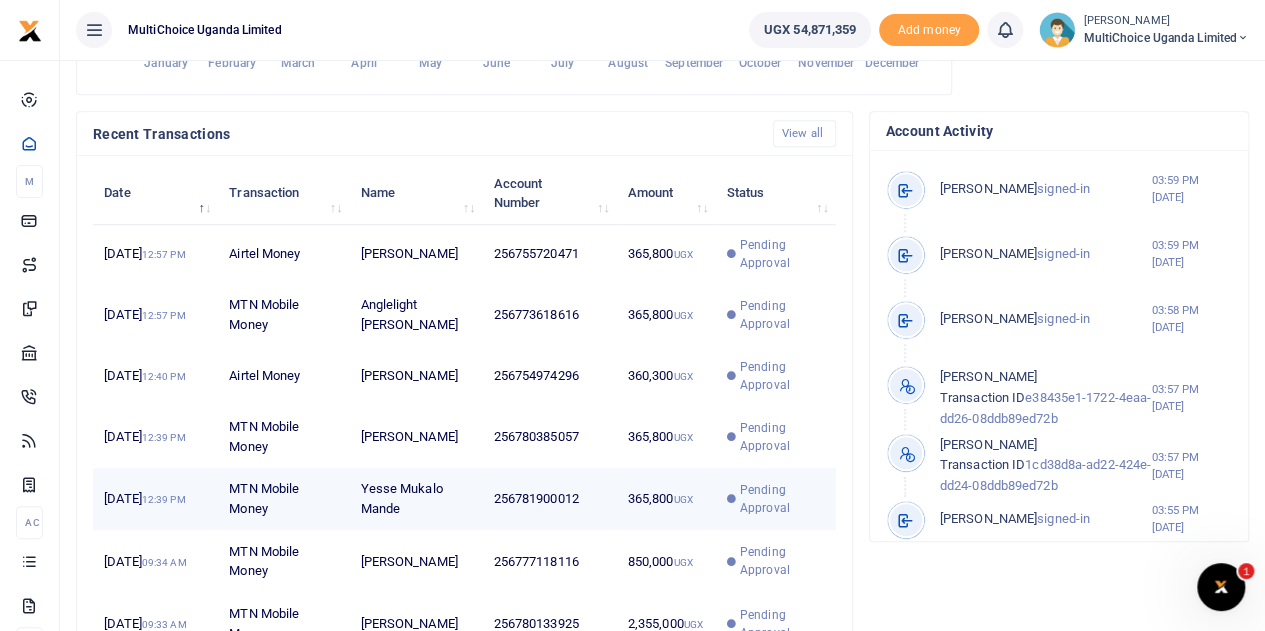 scroll, scrollTop: 700, scrollLeft: 0, axis: vertical 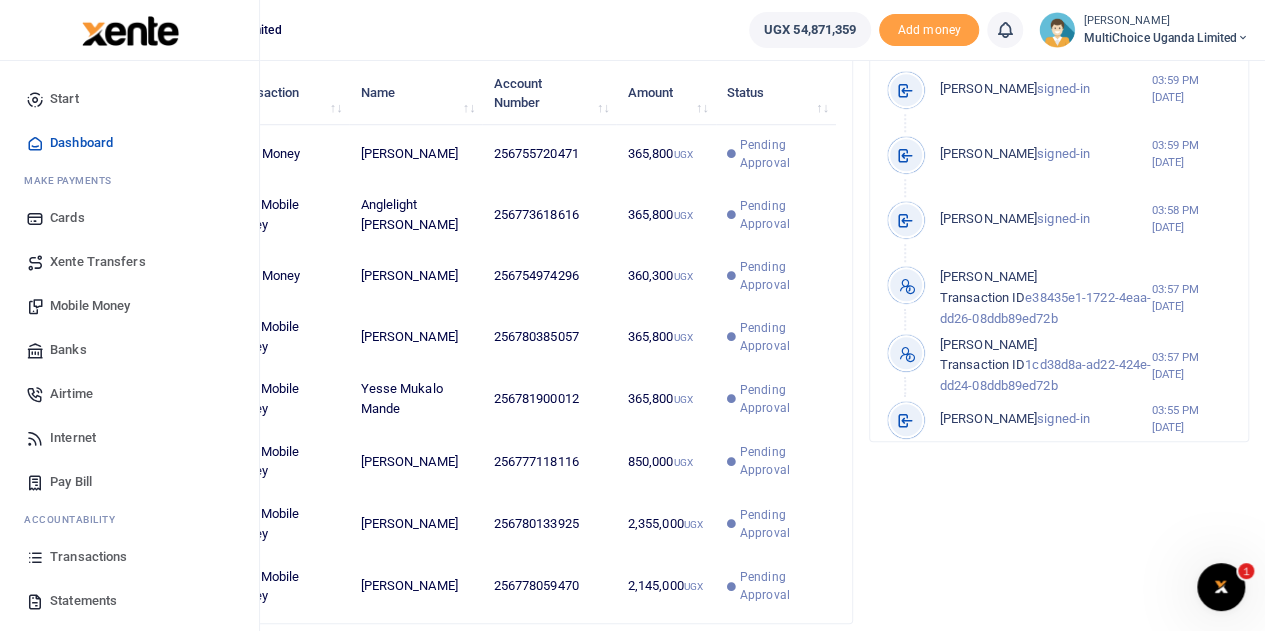 click on "Transactions" at bounding box center (88, 557) 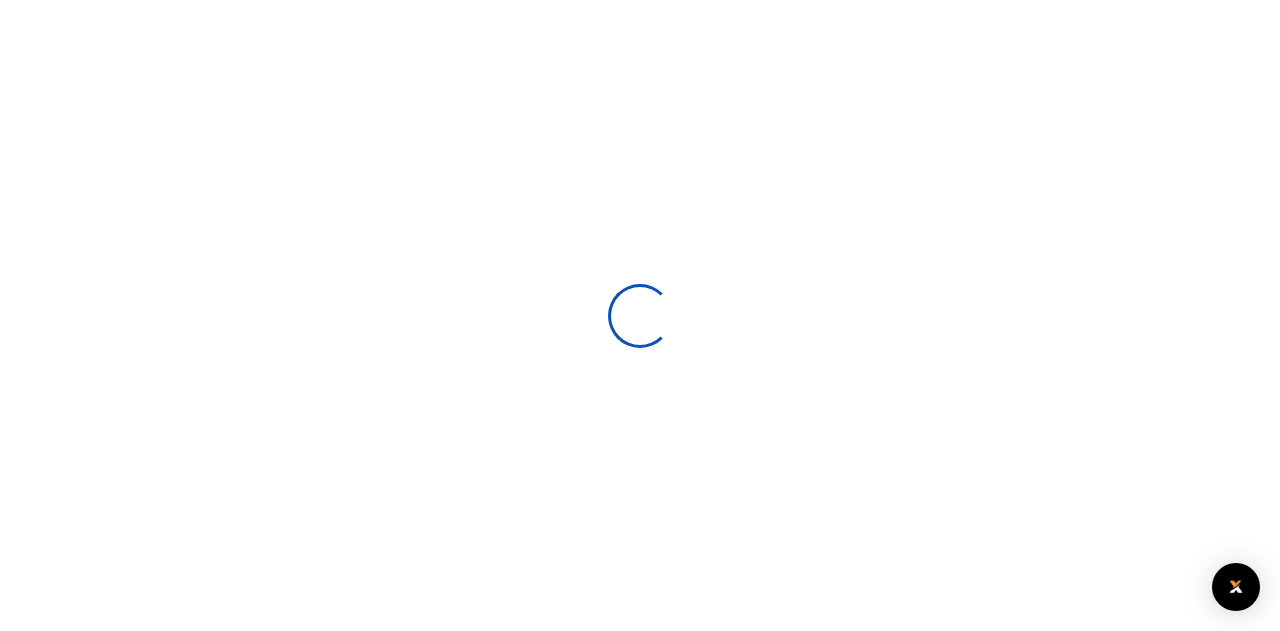 scroll, scrollTop: 0, scrollLeft: 0, axis: both 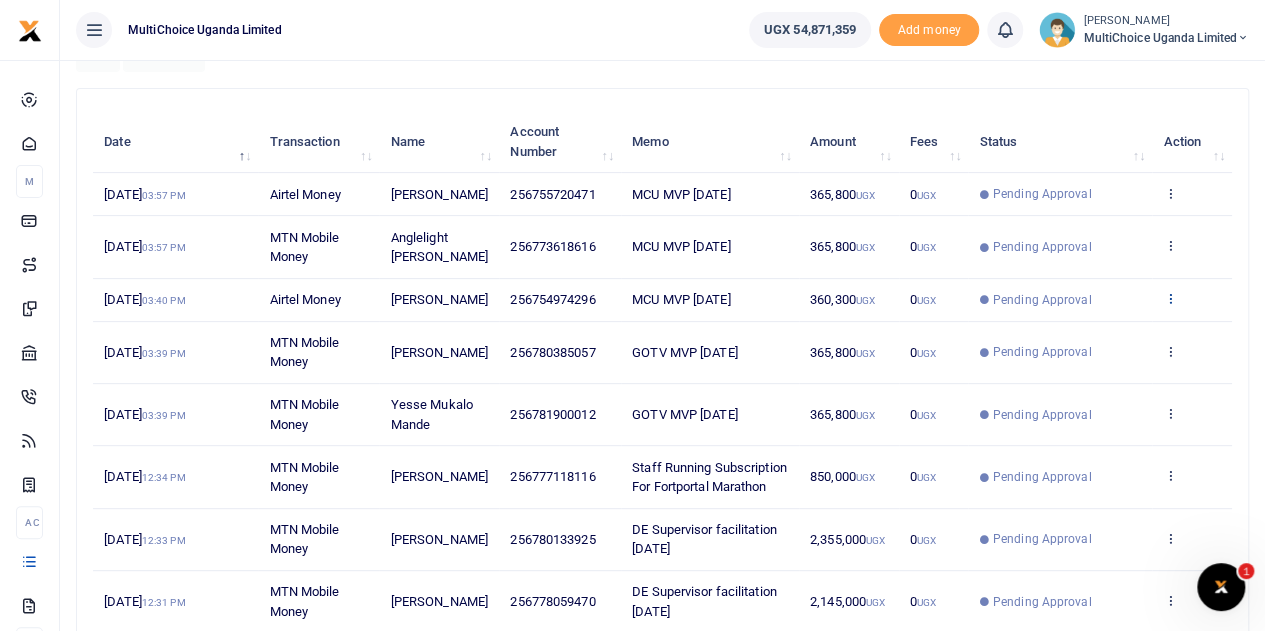 click at bounding box center (1169, 298) 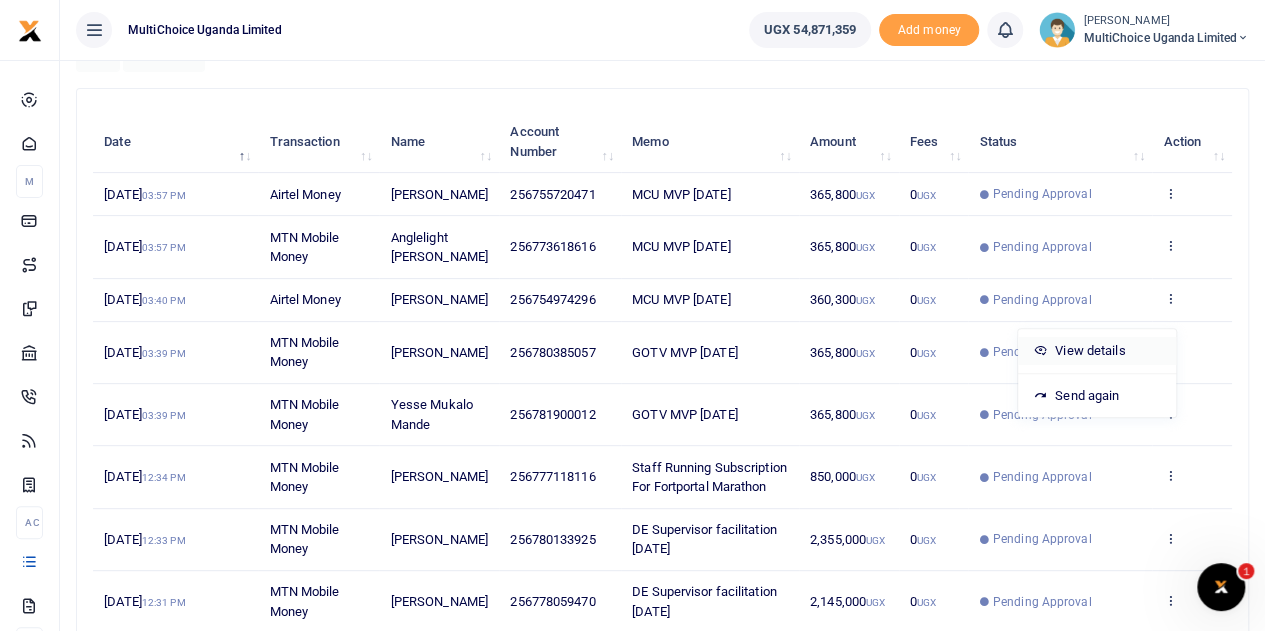 click on "View details" at bounding box center [1097, 351] 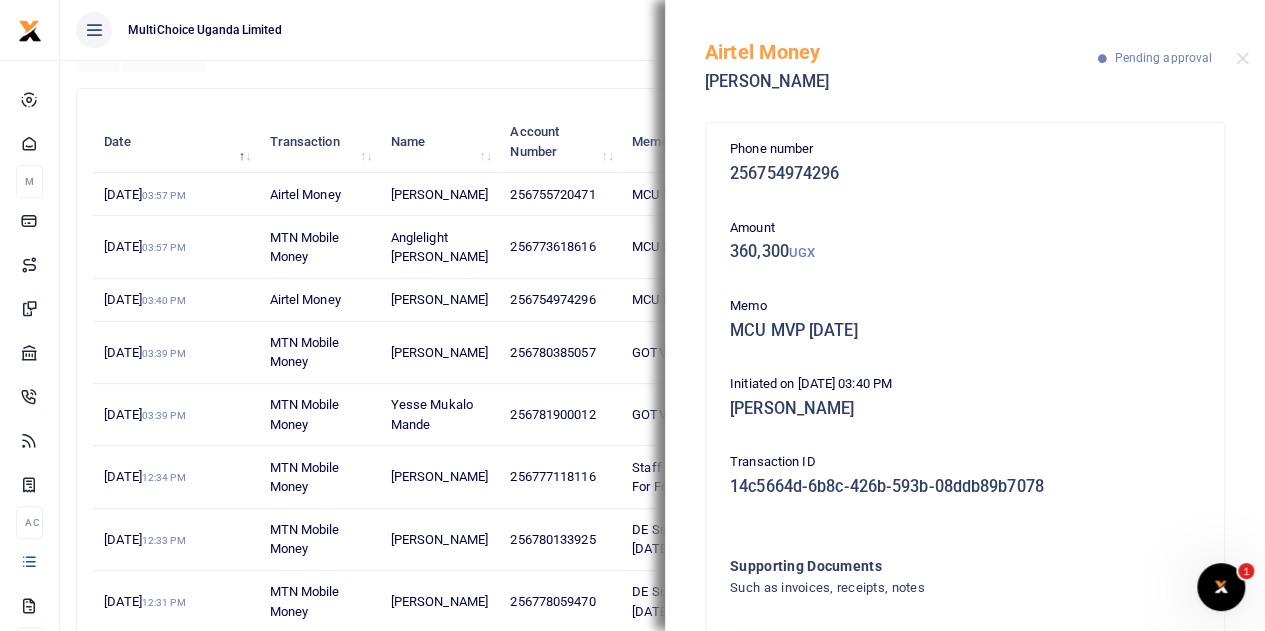 scroll, scrollTop: 100, scrollLeft: 0, axis: vertical 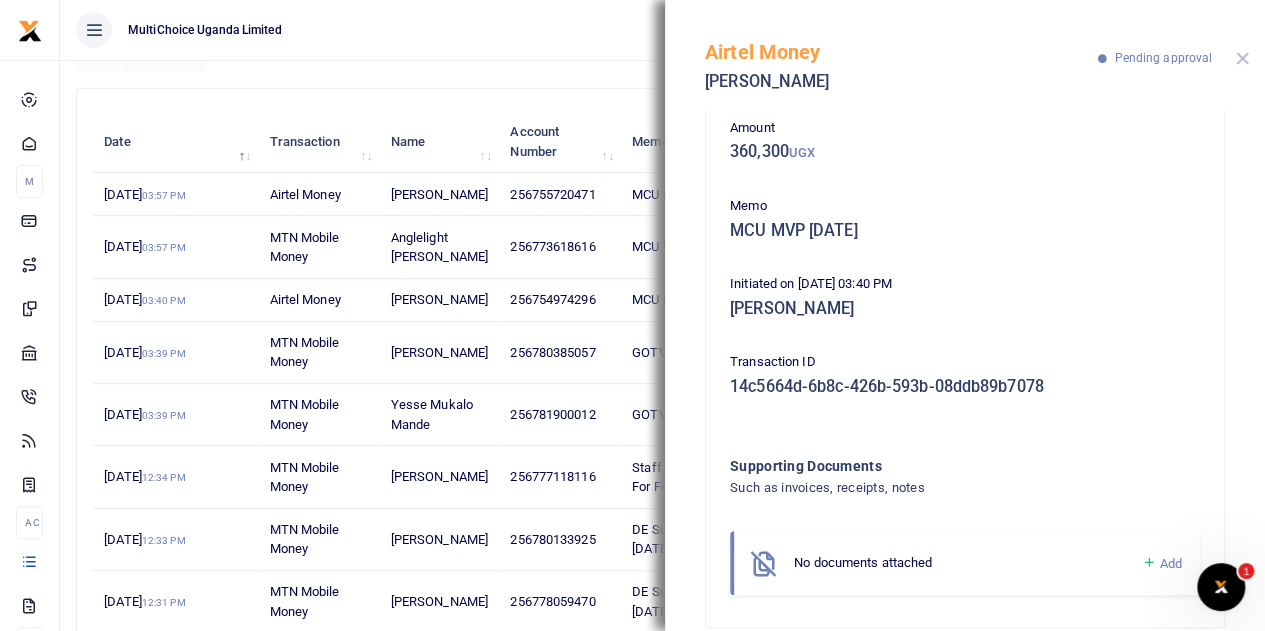 click at bounding box center (1242, 58) 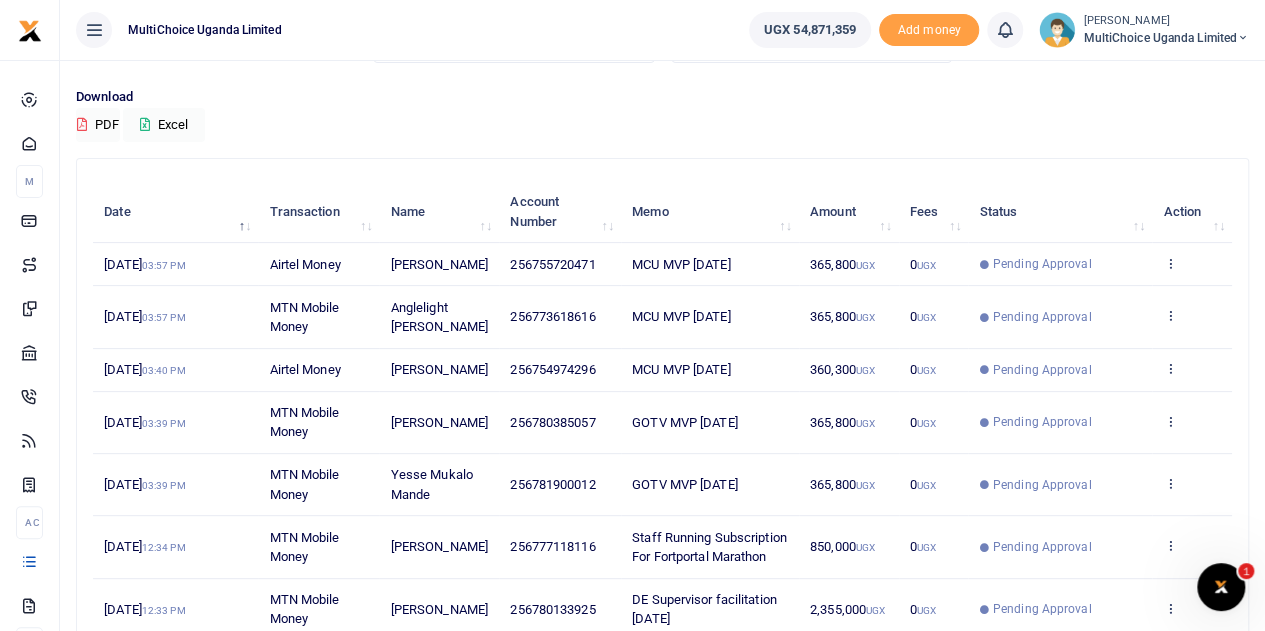 scroll, scrollTop: 100, scrollLeft: 0, axis: vertical 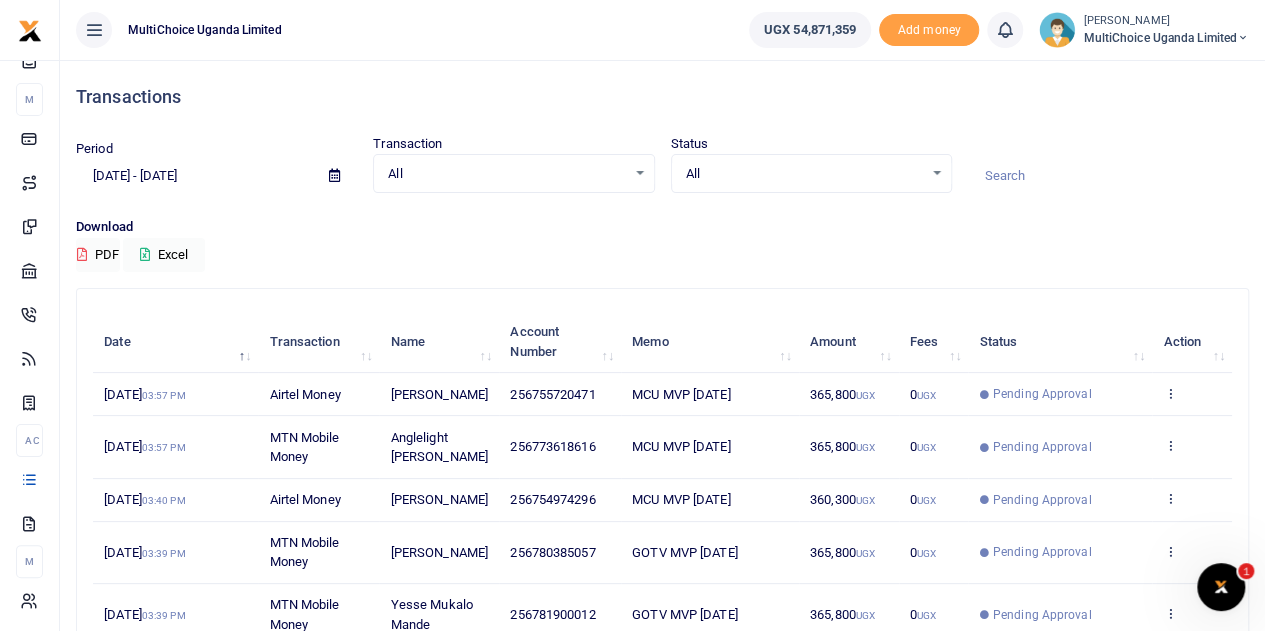 click on "[PERSON_NAME]" at bounding box center [1166, 21] 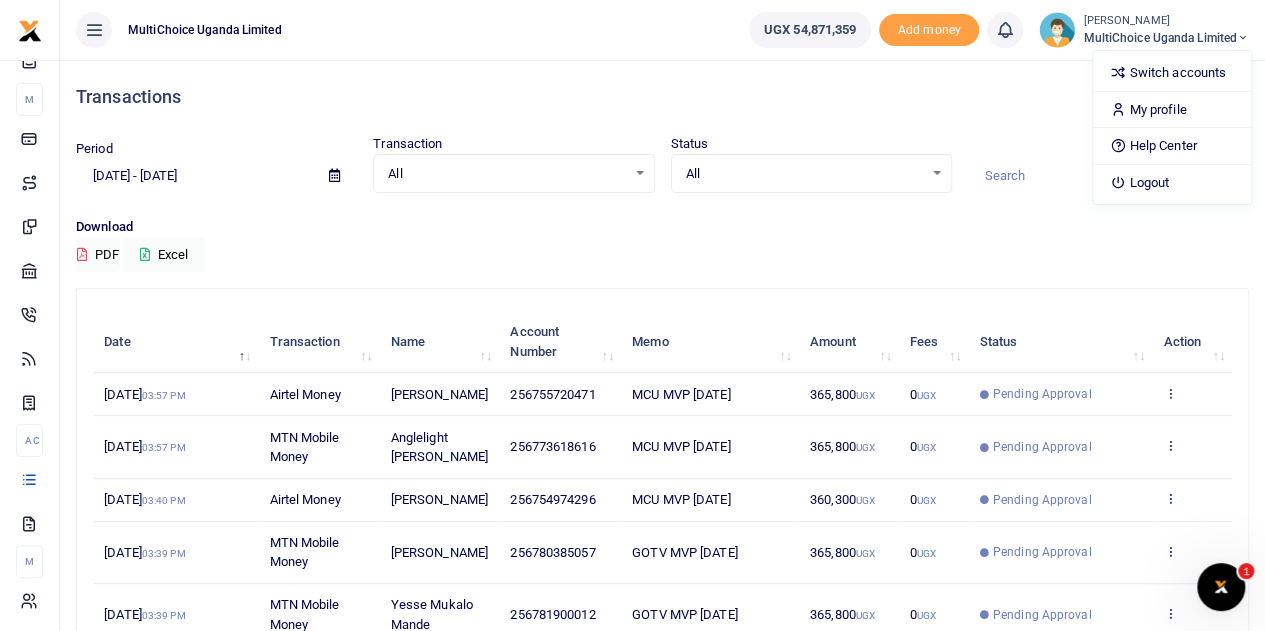 click at bounding box center (1169, 498) 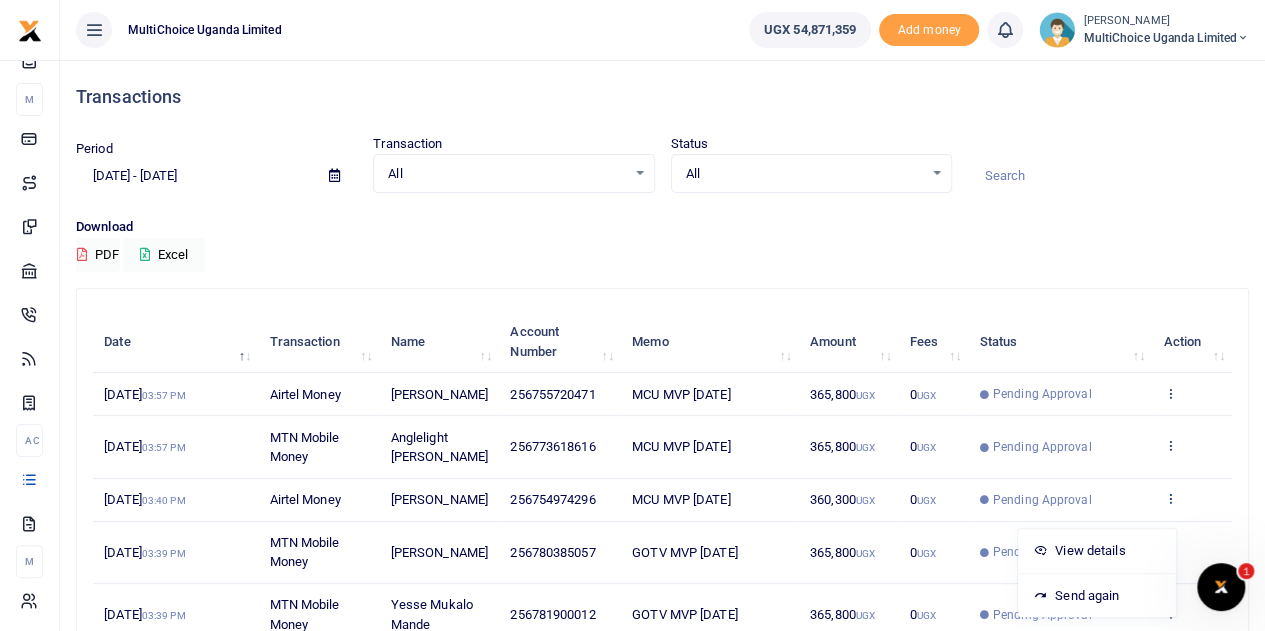 click at bounding box center [1169, 498] 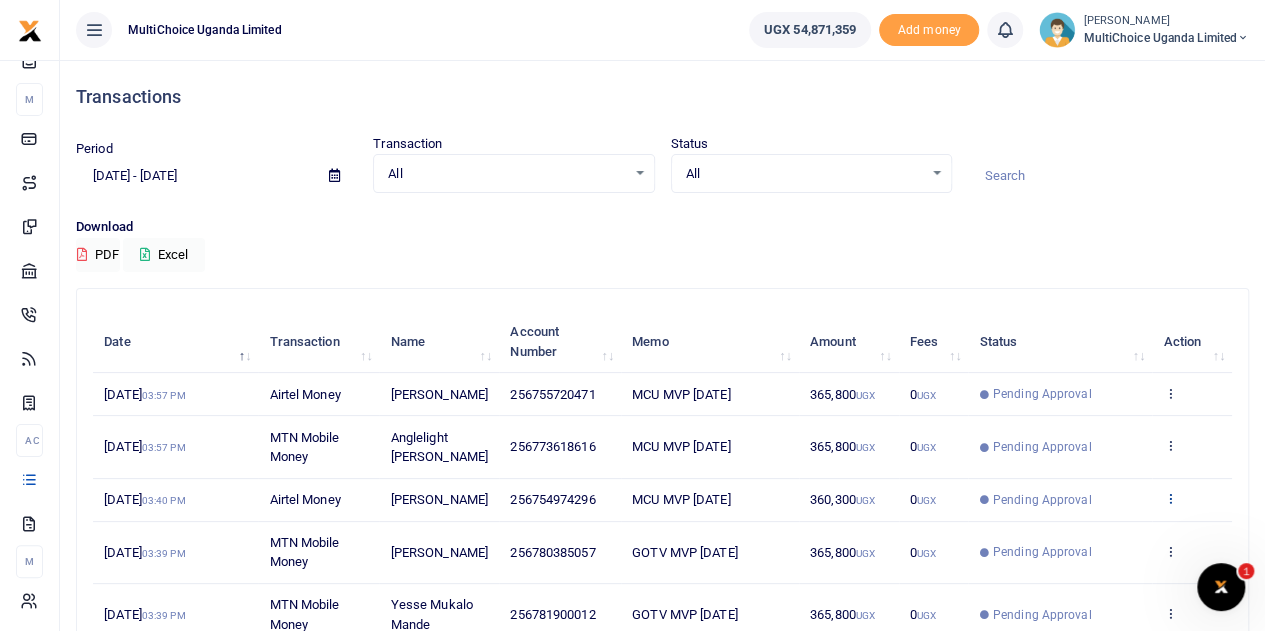 click at bounding box center [1169, 498] 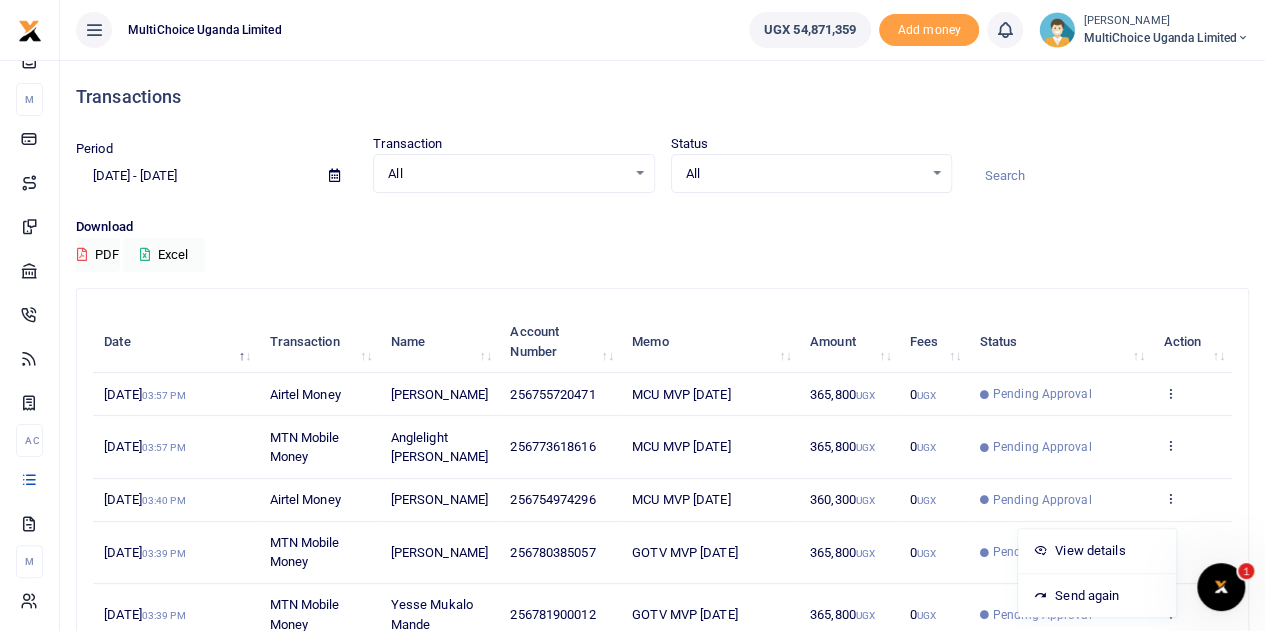 scroll, scrollTop: 100, scrollLeft: 0, axis: vertical 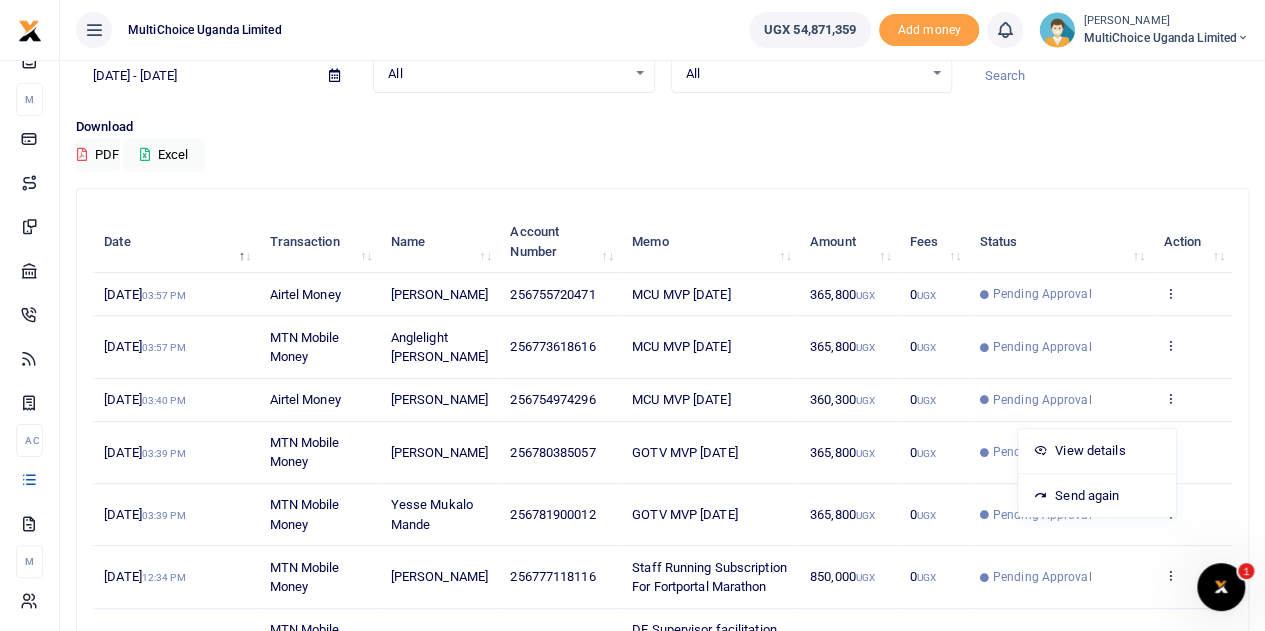 click on "Search: Date Transaction Name Account Number Memo Amount Fees Status Action 1st Jul 2025  03:57 PM Airtel Money Gilbert Bwambale 256755720471 MCU MVP APR 25 365,800 UGX  0 UGX  Pending Approval
View details
Send again
1st Jul 2025  03:57 PM MTN Mobile Money Anglelight Balinda 256773618616 MCU MVP APR 25 365,800 UGX  0 UGX  Pending Approval
View details
Send again
1st Jul 2025  03:40 PM Airtel Money Micheal Kato 256754974296 MCU MVP MAY 25 360,300 0 0" at bounding box center [662, 549] 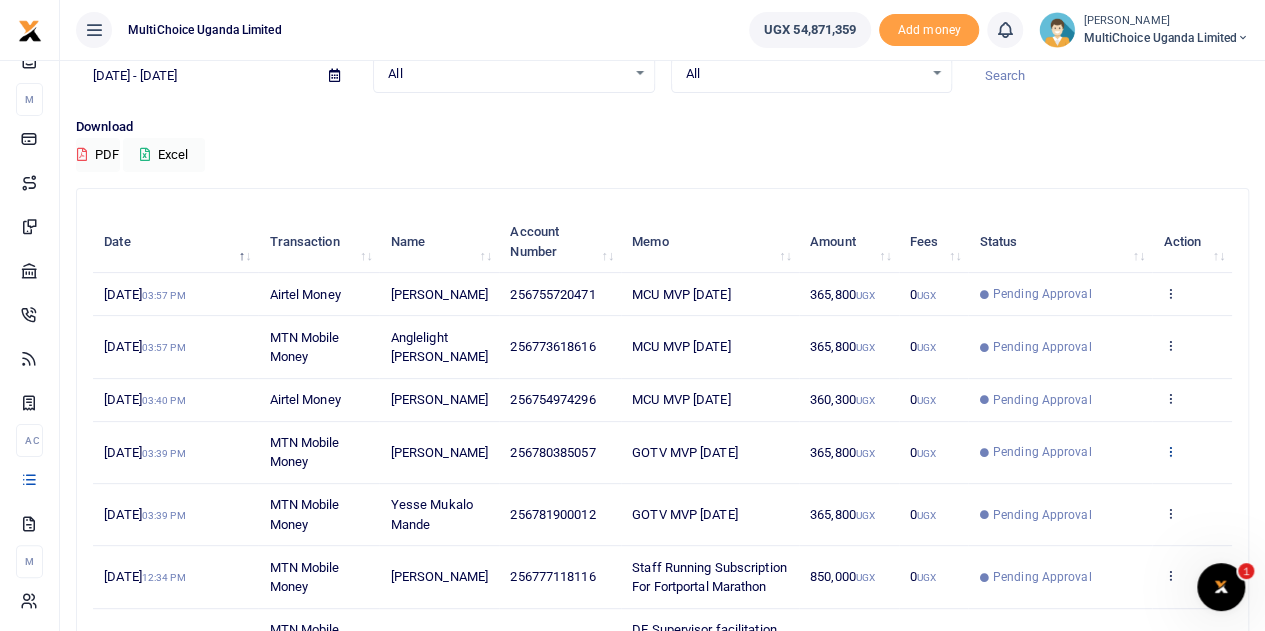 click at bounding box center [1169, 451] 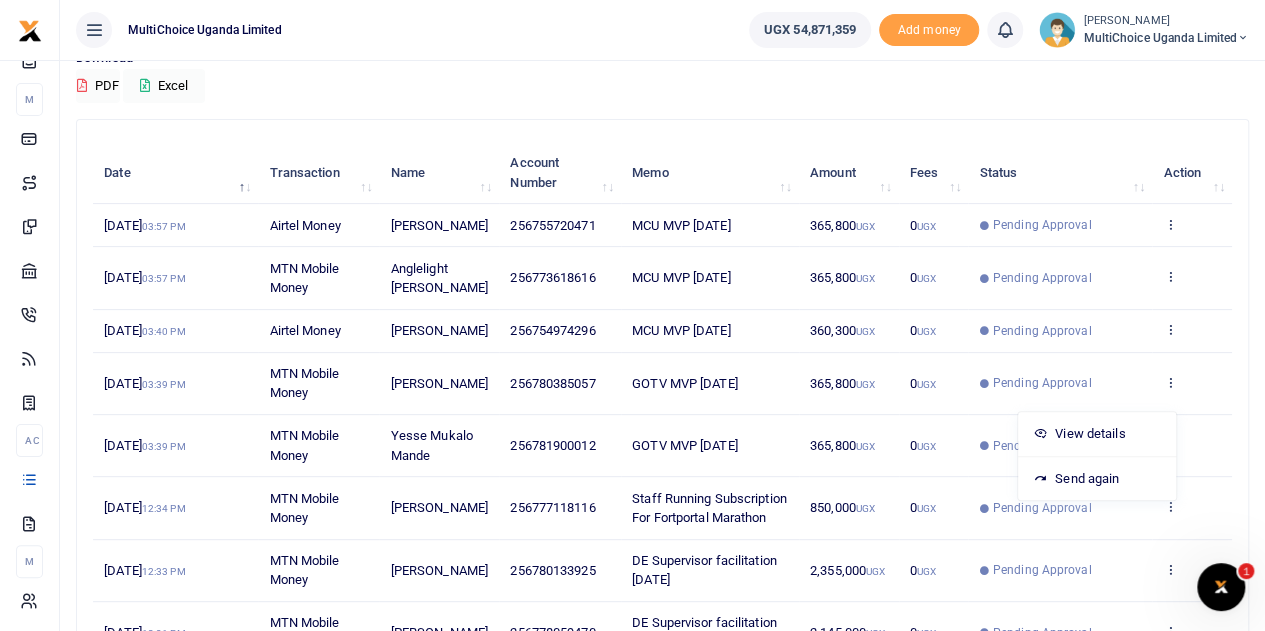scroll, scrollTop: 200, scrollLeft: 0, axis: vertical 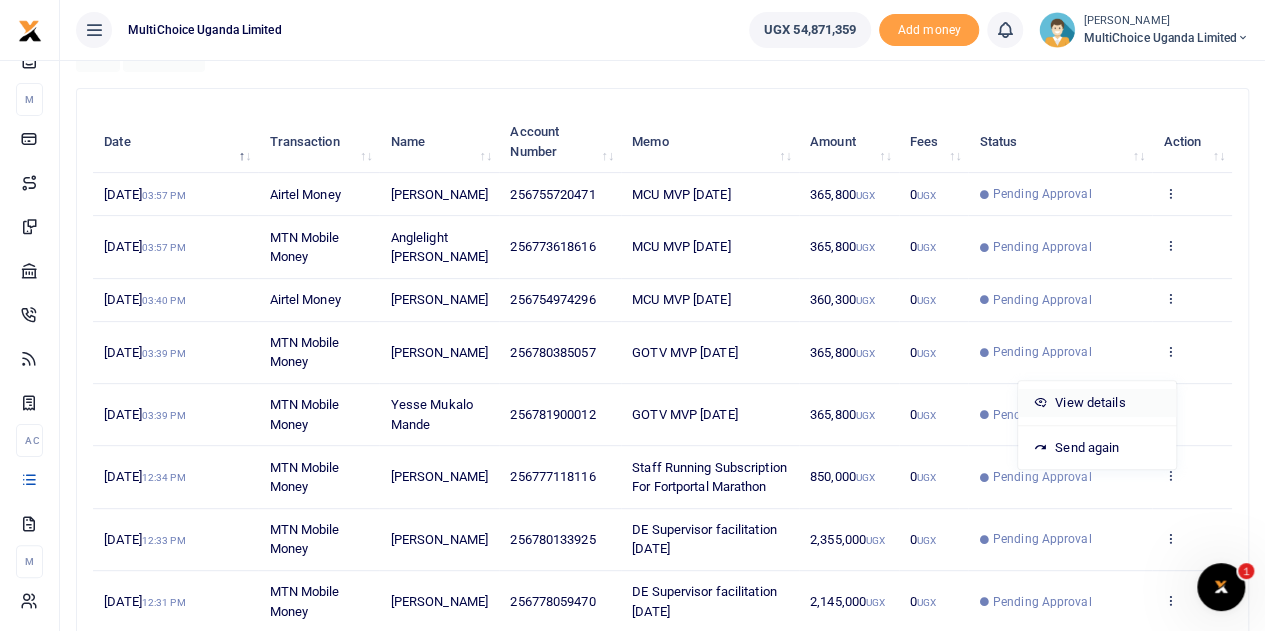 click on "View details" at bounding box center (1097, 403) 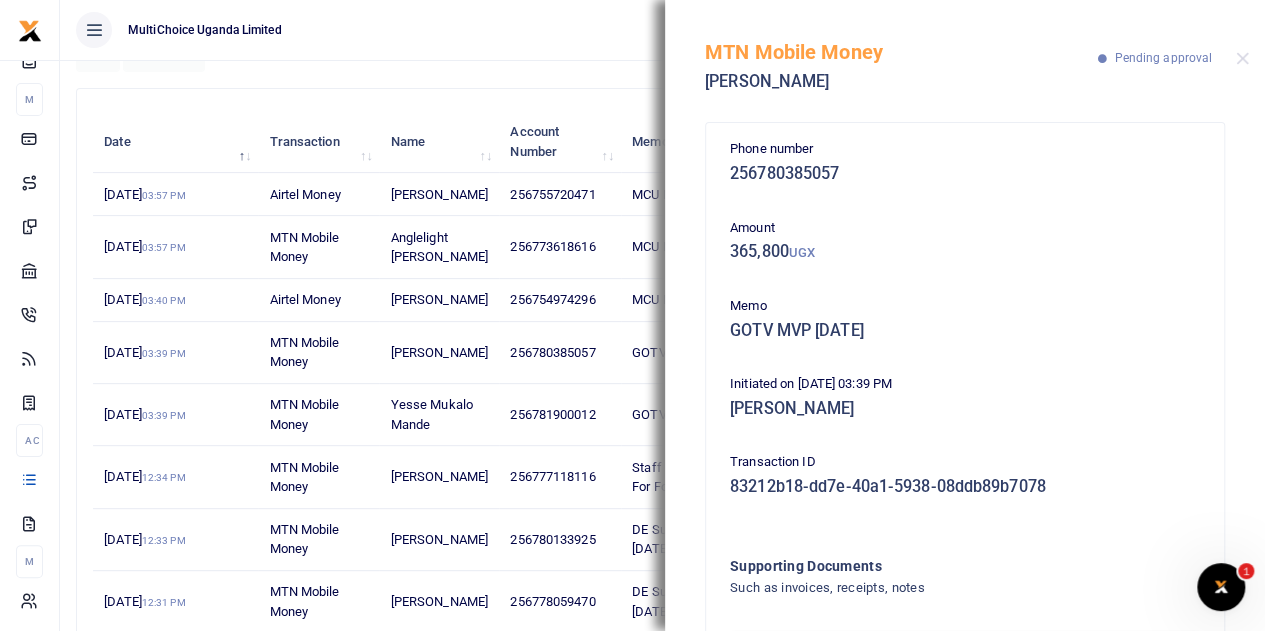 scroll, scrollTop: 0, scrollLeft: 0, axis: both 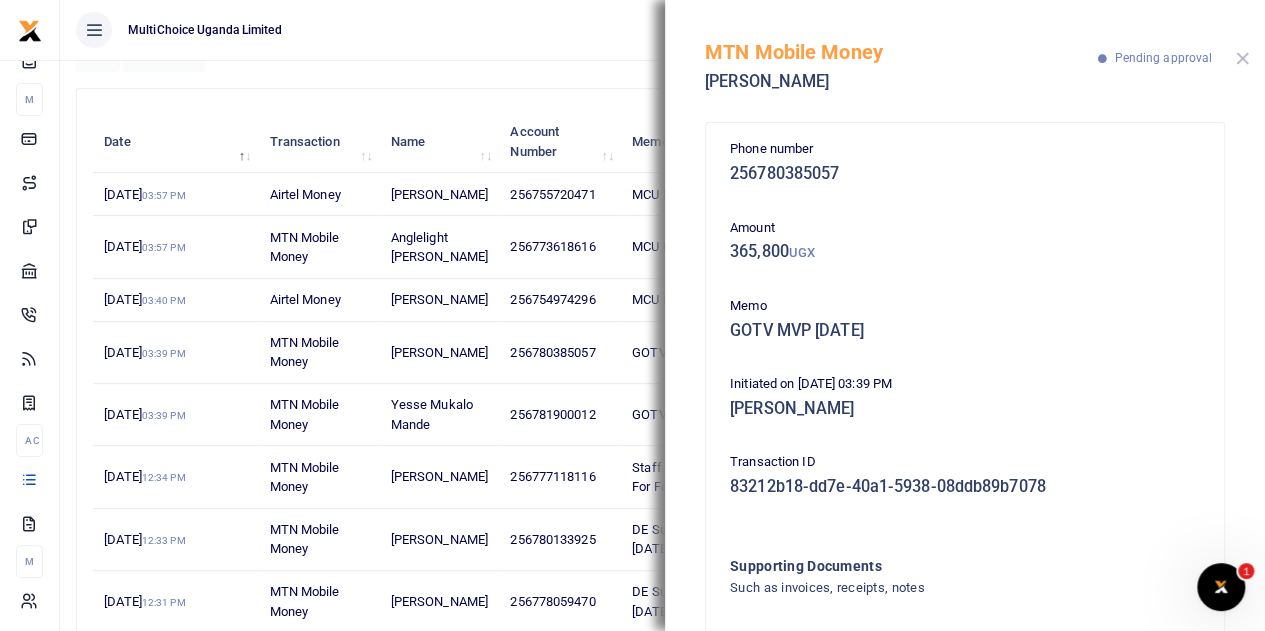 click at bounding box center (1242, 58) 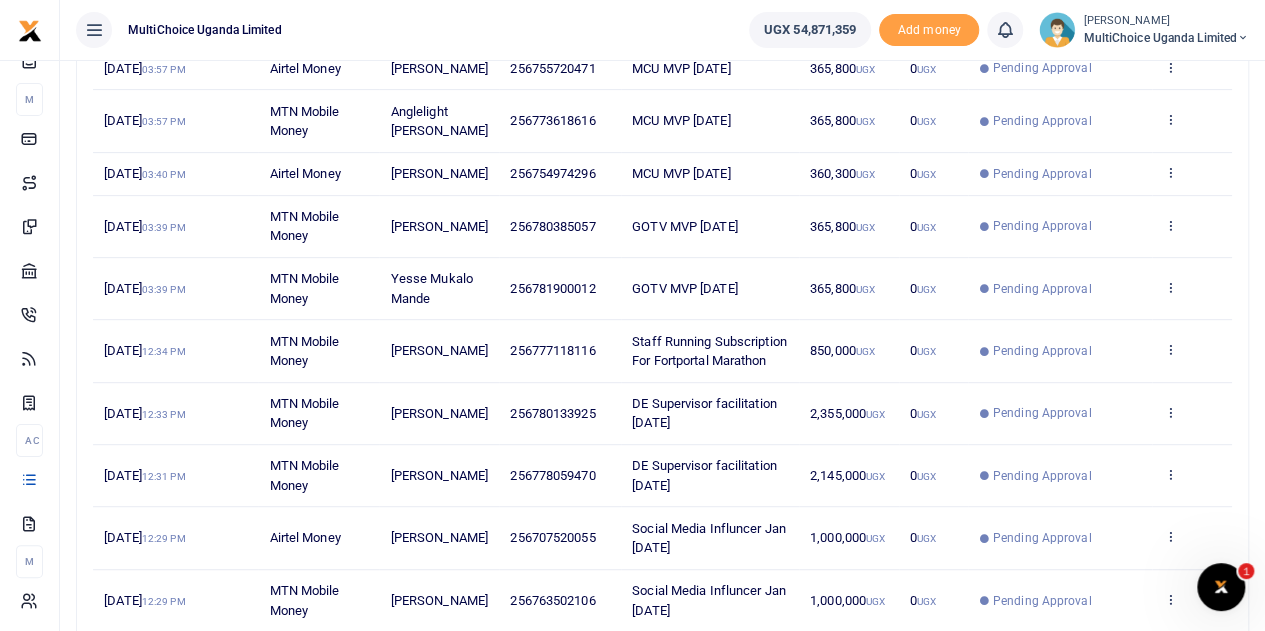 scroll, scrollTop: 297, scrollLeft: 0, axis: vertical 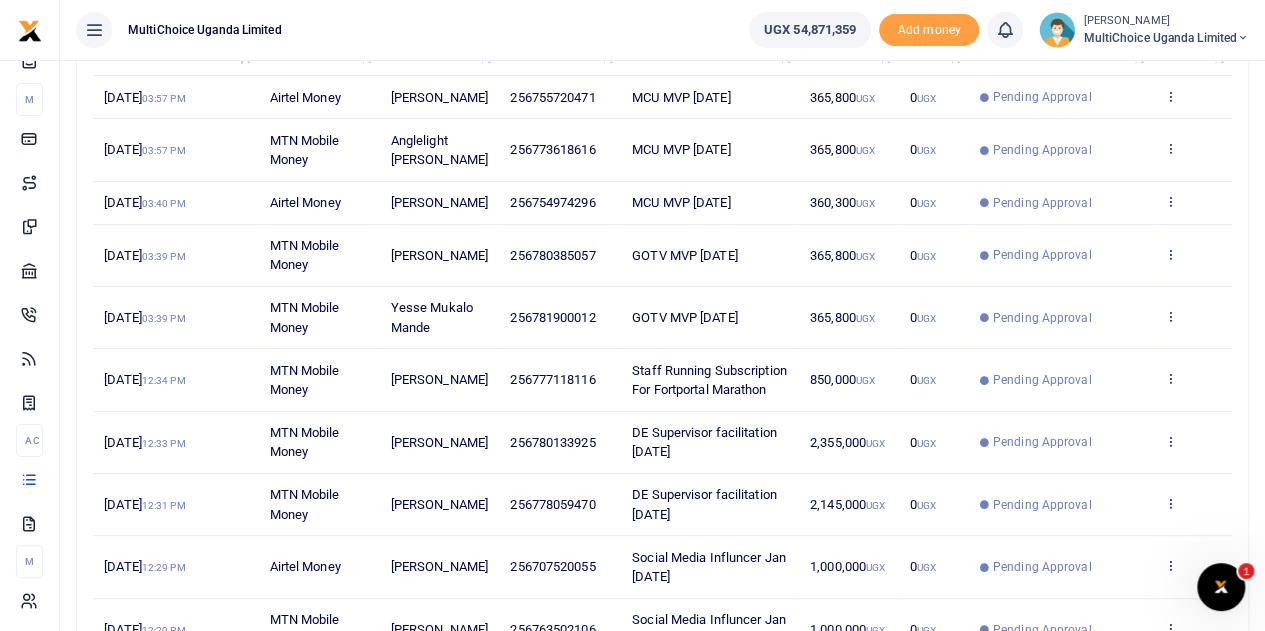 click at bounding box center (1169, 254) 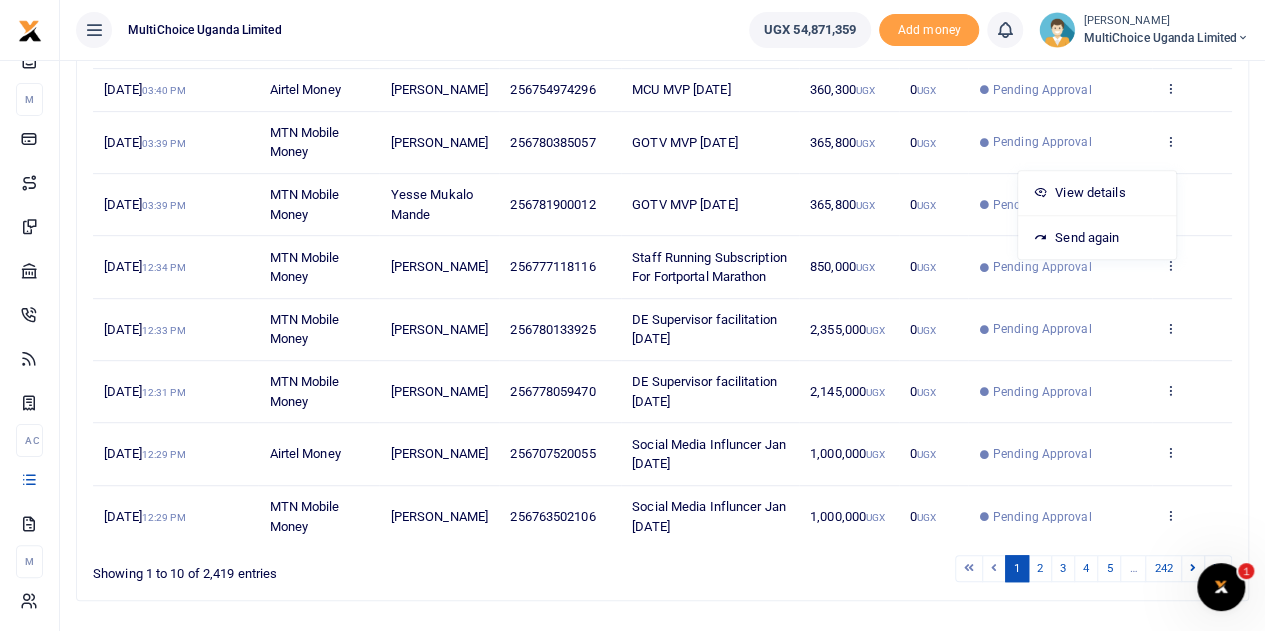 scroll, scrollTop: 297, scrollLeft: 0, axis: vertical 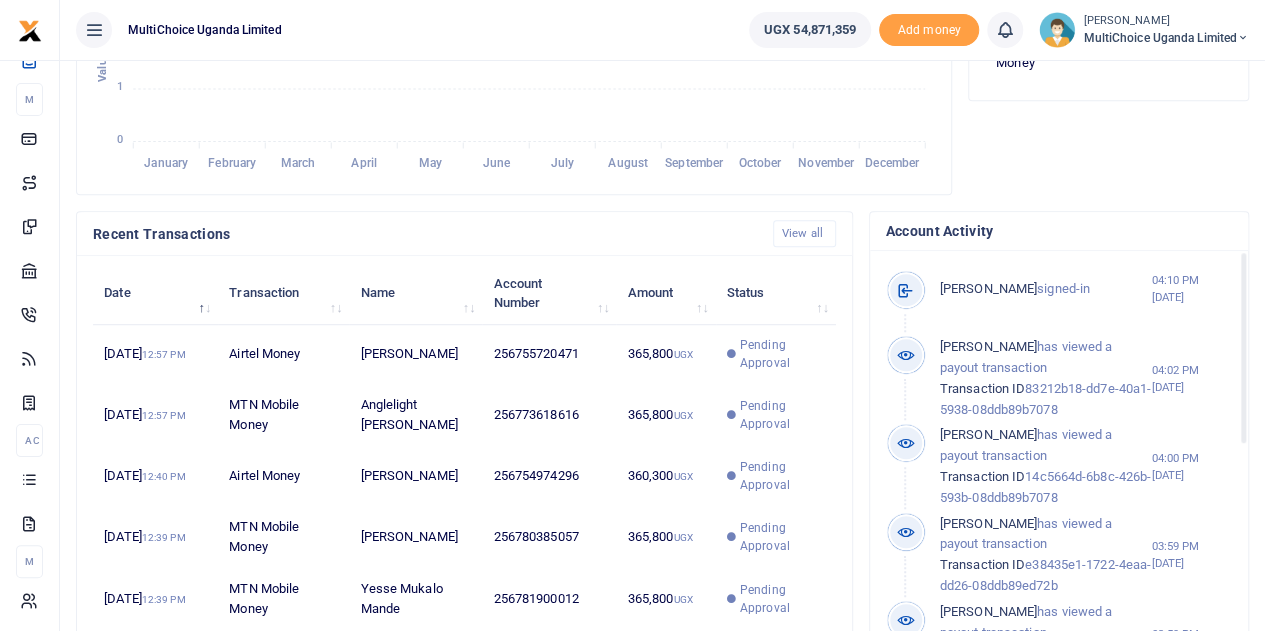 click on "Top Payments & Expenses
Mobile Money
[DATE] to [DATE]
Expense
Amount
Txns
Mobile Money
3,103,100 UGX
3" at bounding box center (1108, -78) 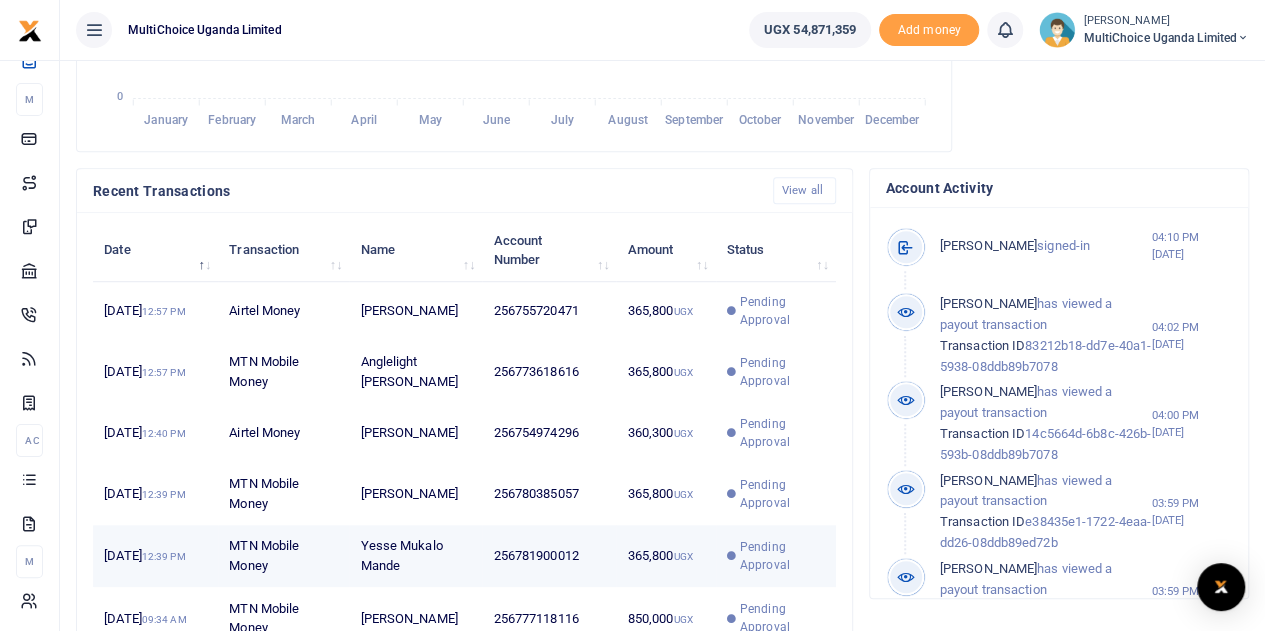 scroll, scrollTop: 500, scrollLeft: 0, axis: vertical 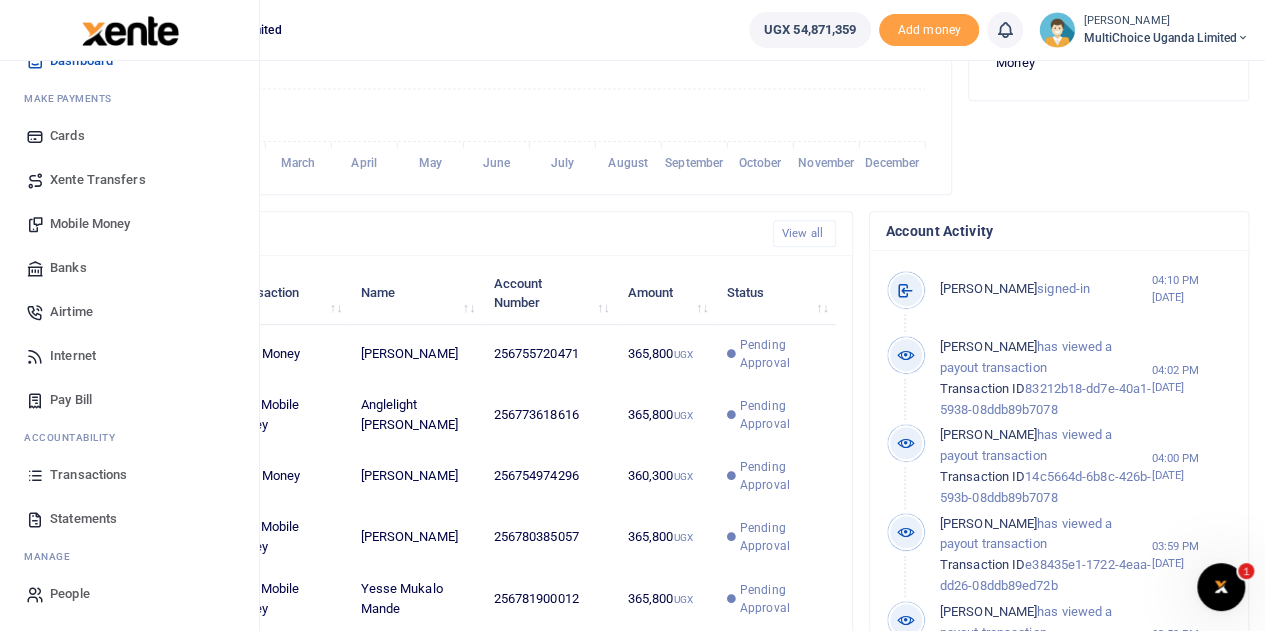 click on "Mobile Money" at bounding box center [90, 224] 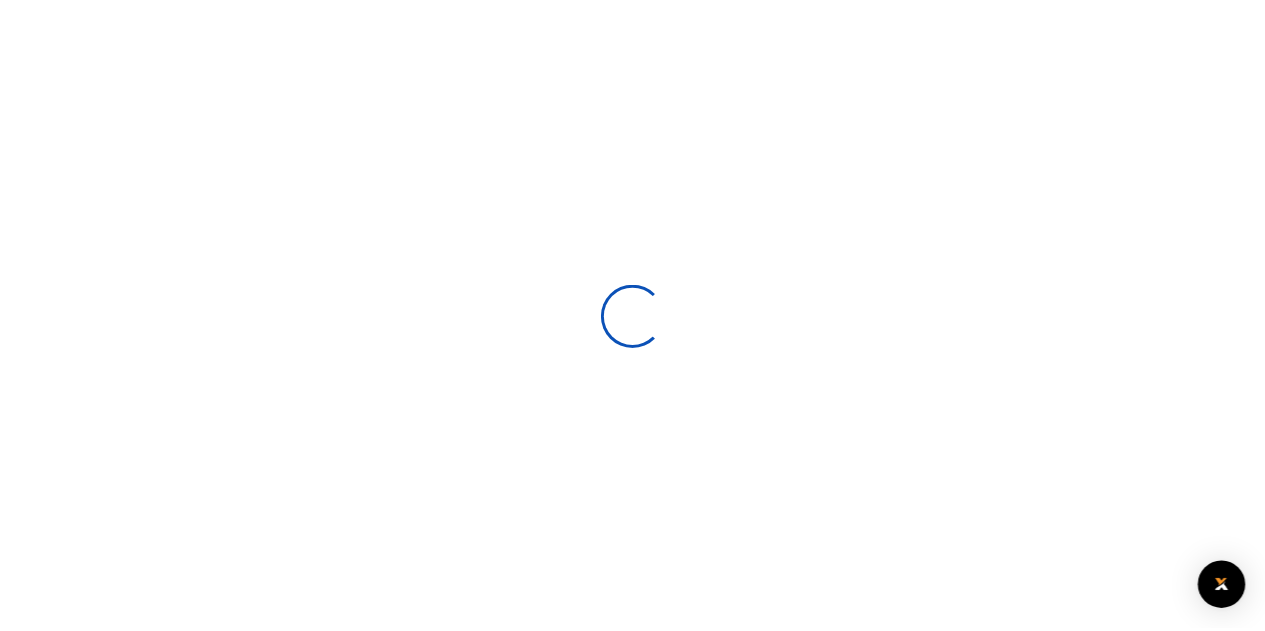 scroll, scrollTop: 0, scrollLeft: 0, axis: both 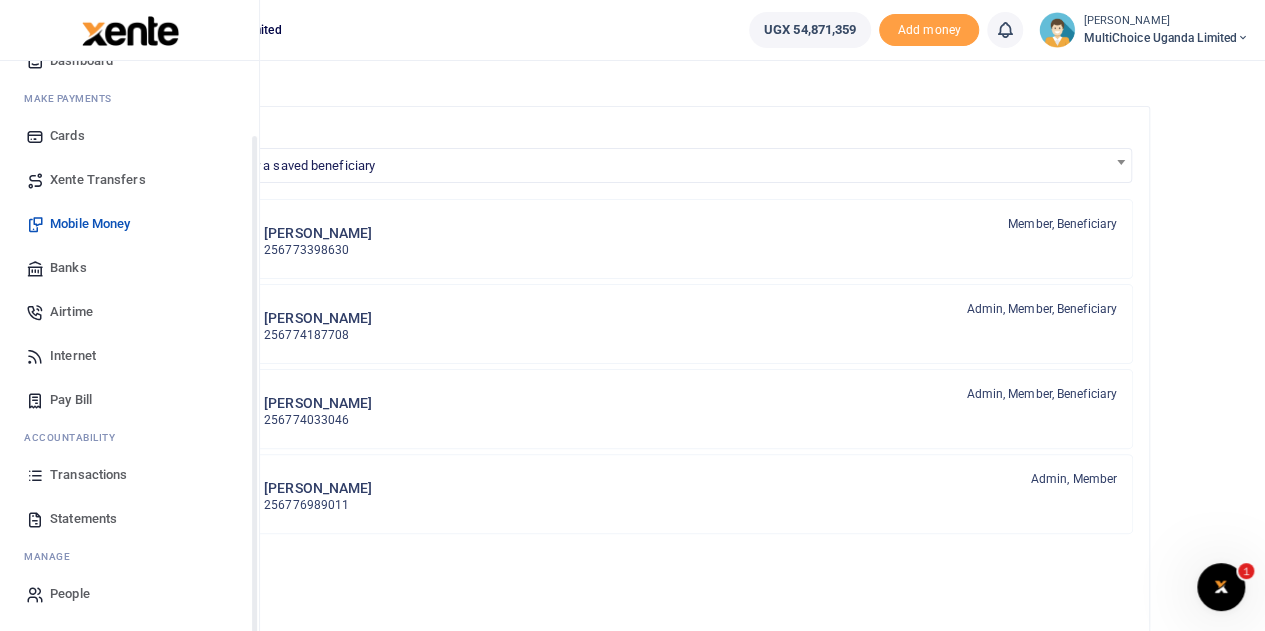 click on "Transactions" at bounding box center (88, 475) 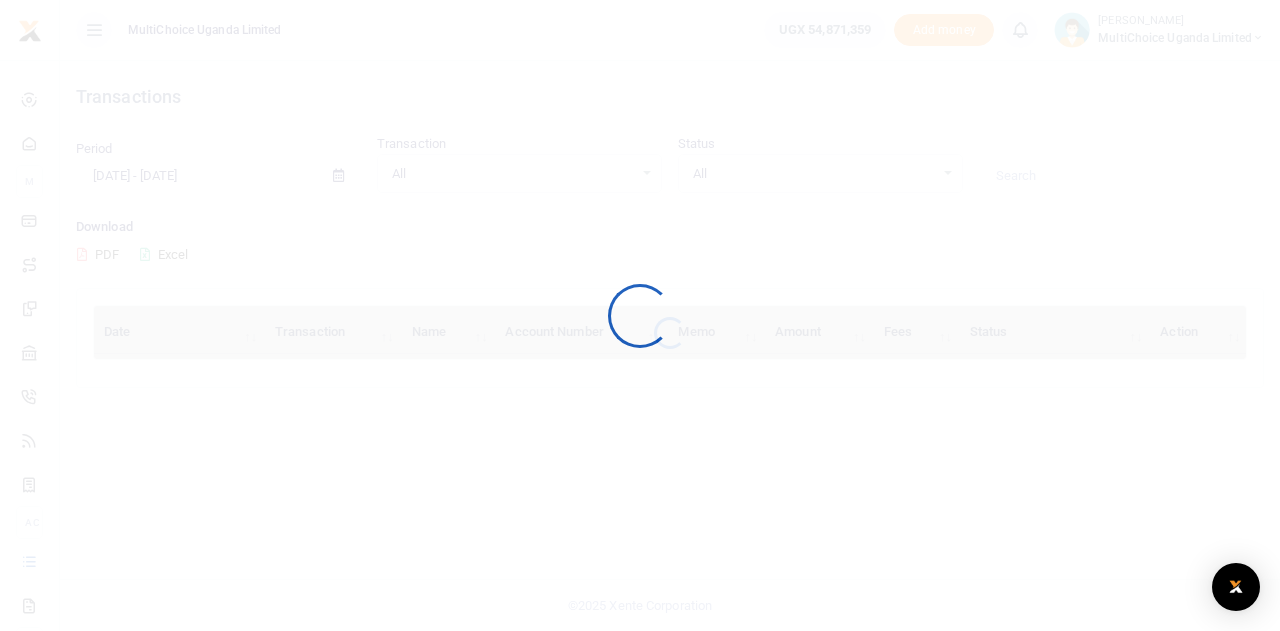 scroll, scrollTop: 0, scrollLeft: 0, axis: both 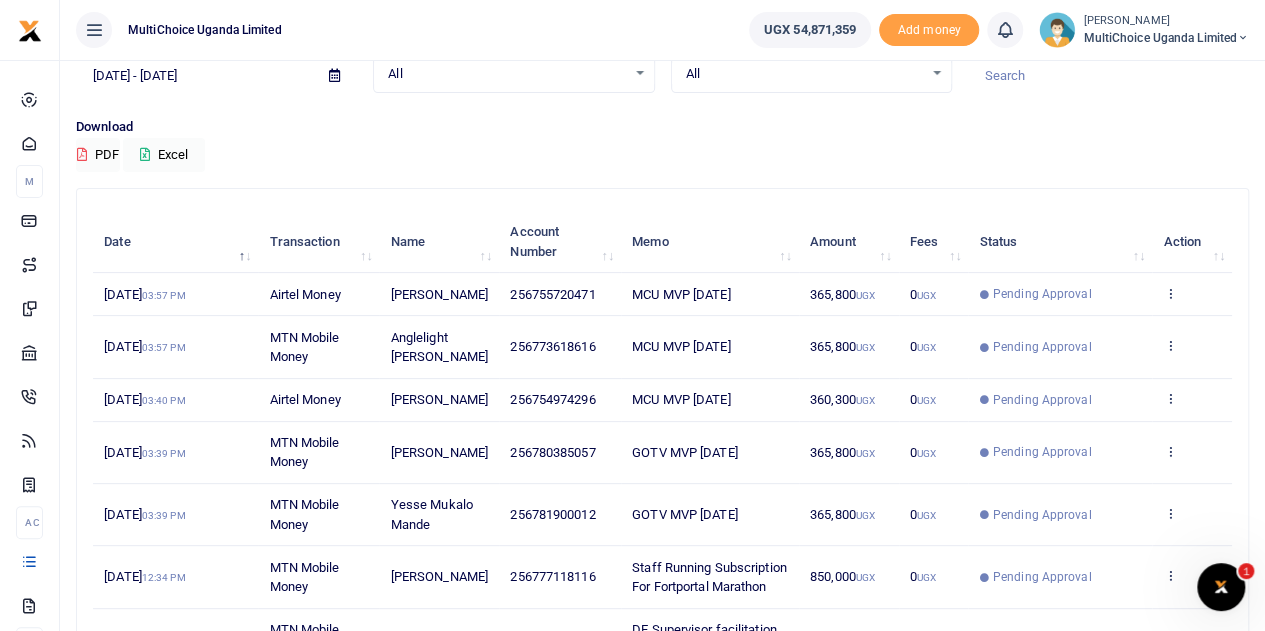 click on "All Select an option..." at bounding box center [811, 74] 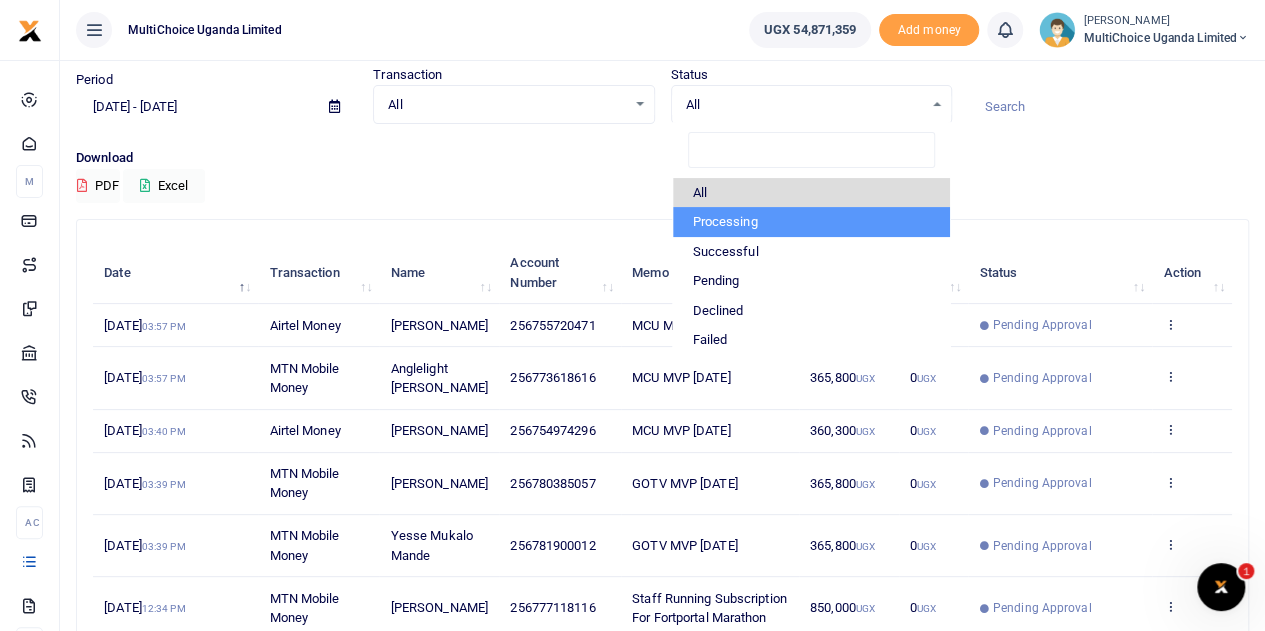 scroll, scrollTop: 100, scrollLeft: 0, axis: vertical 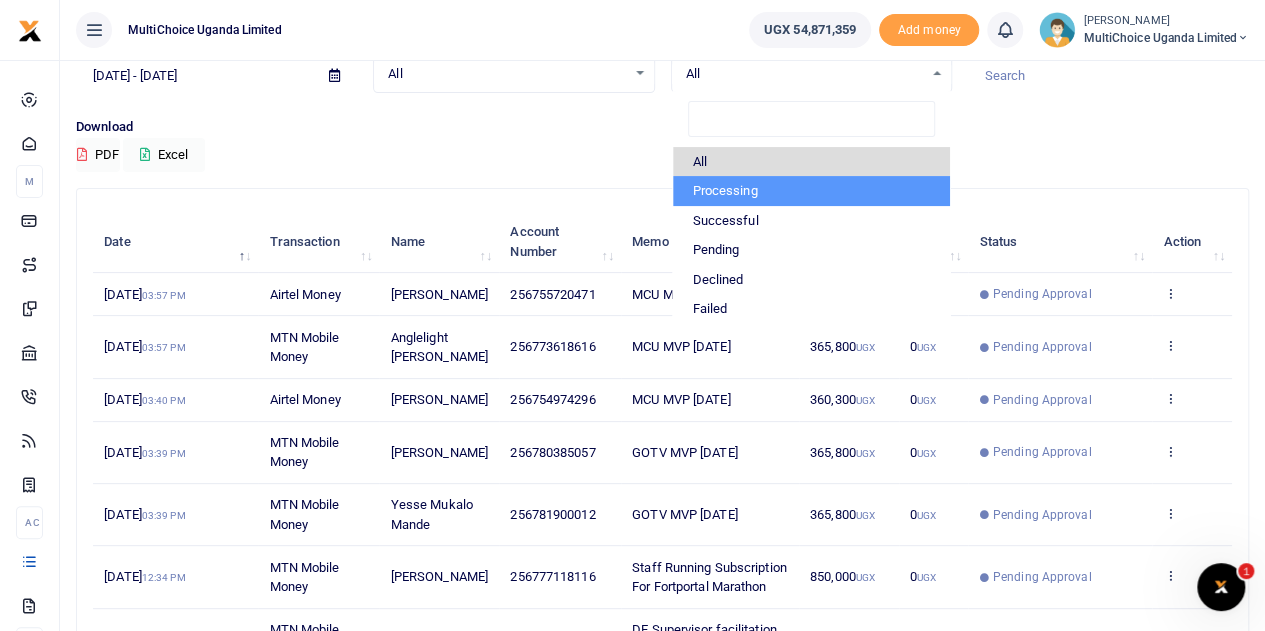 click on "Processing" at bounding box center (811, 191) 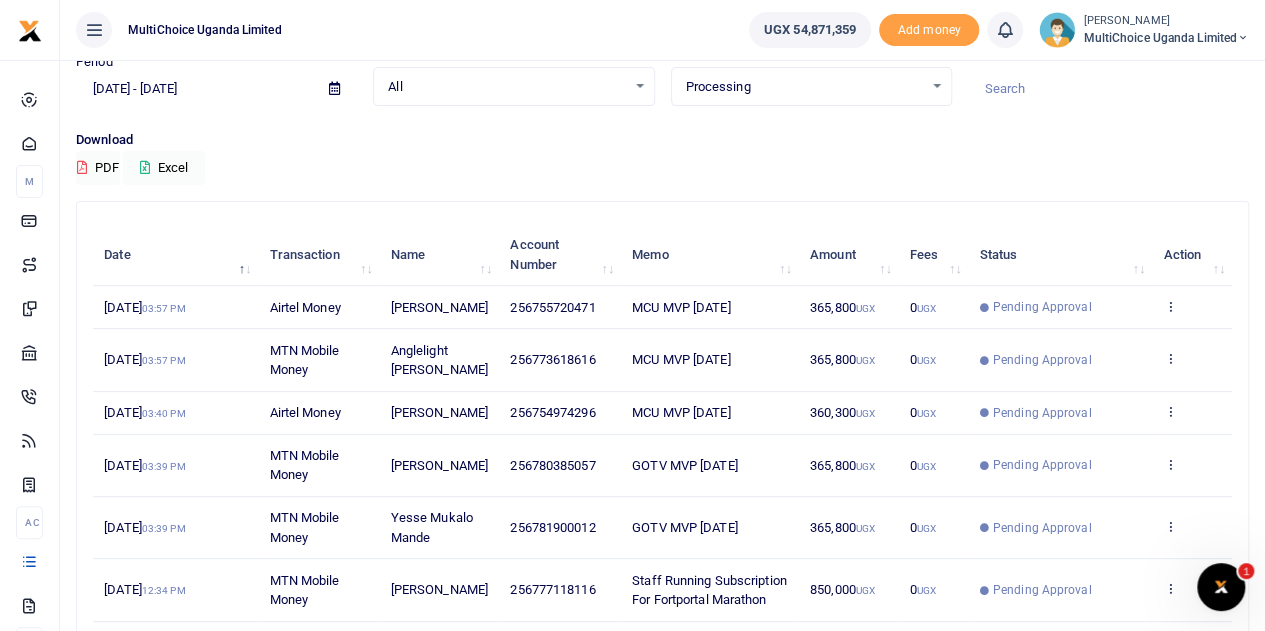 scroll, scrollTop: 0, scrollLeft: 0, axis: both 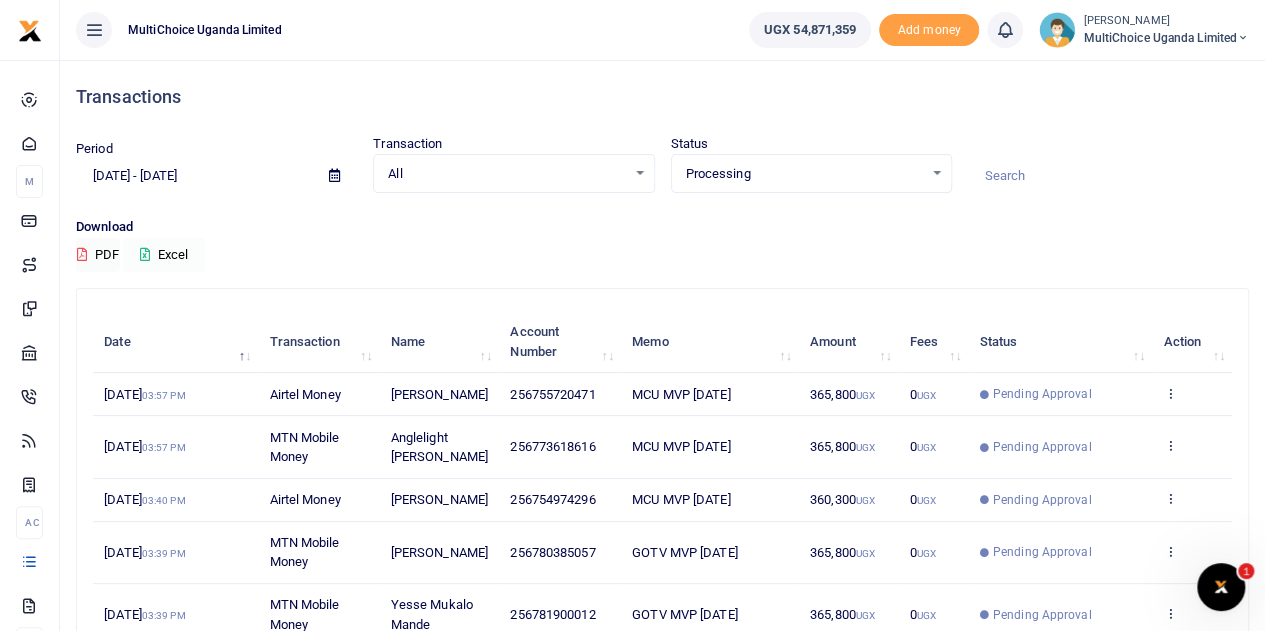 click at bounding box center [145, 254] 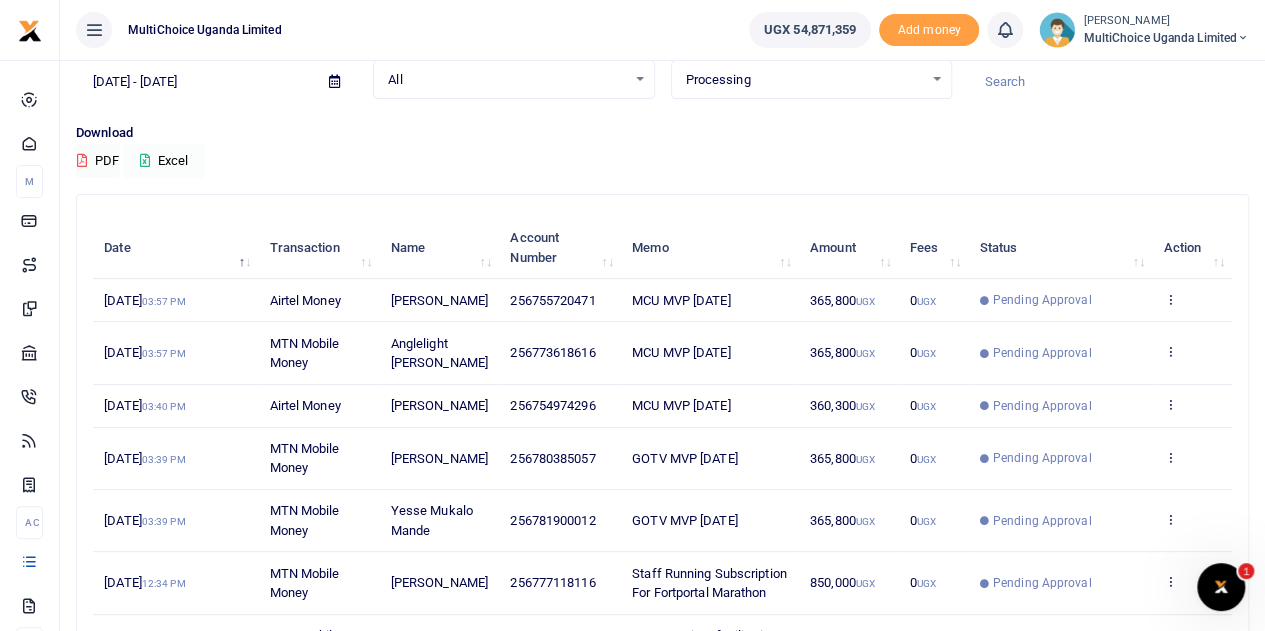 scroll, scrollTop: 200, scrollLeft: 0, axis: vertical 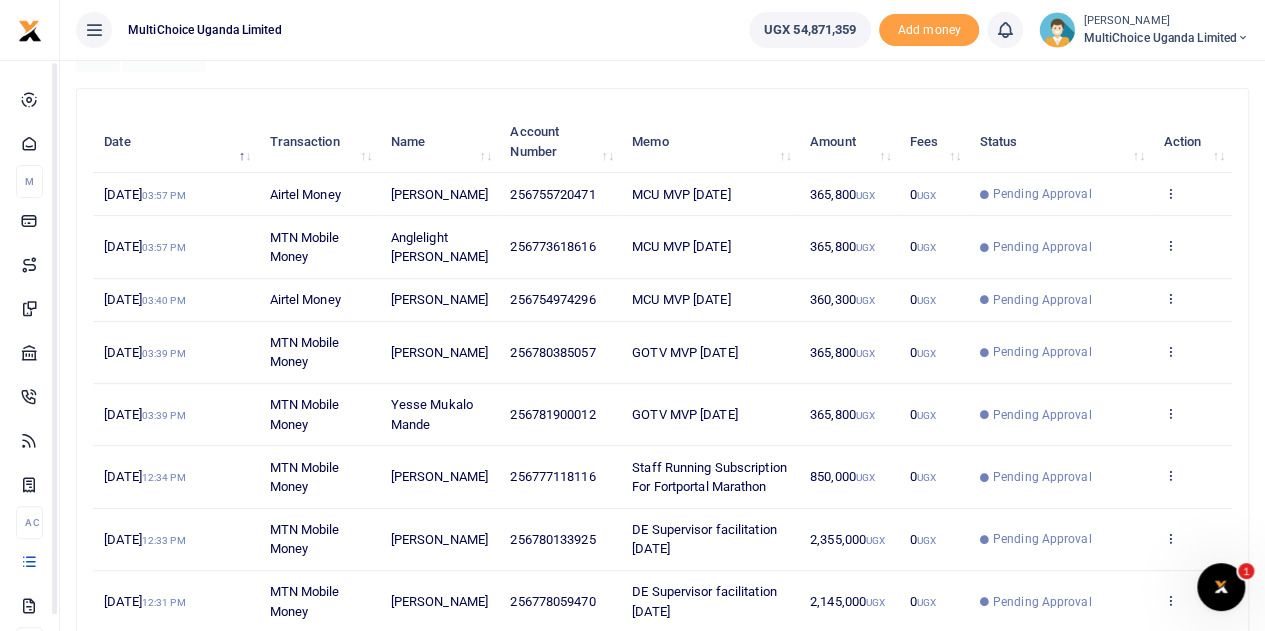 click on "[PERSON_NAME]" at bounding box center (1166, 21) 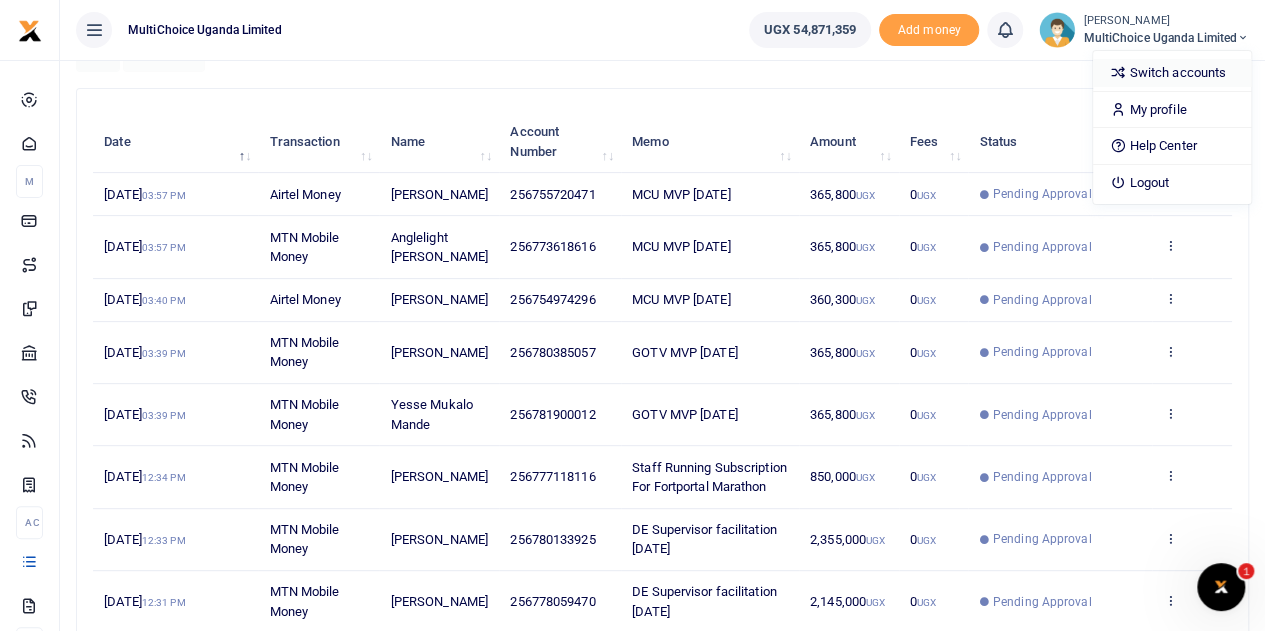 click on "Switch accounts" at bounding box center (1172, 73) 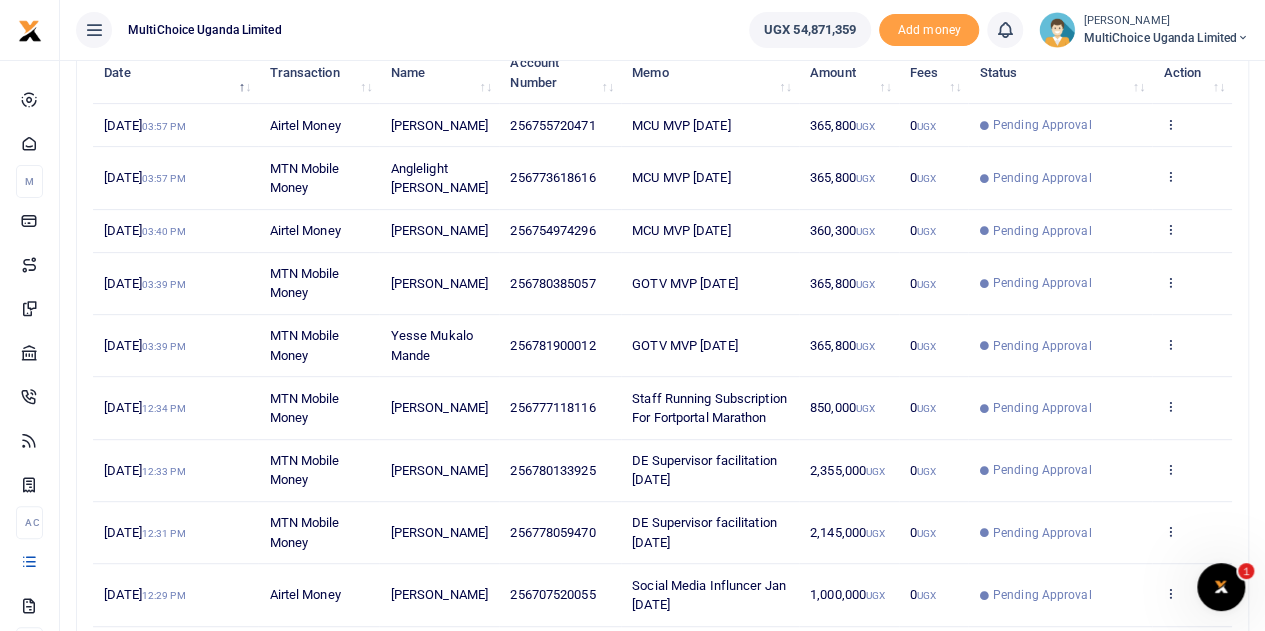 scroll, scrollTop: 300, scrollLeft: 0, axis: vertical 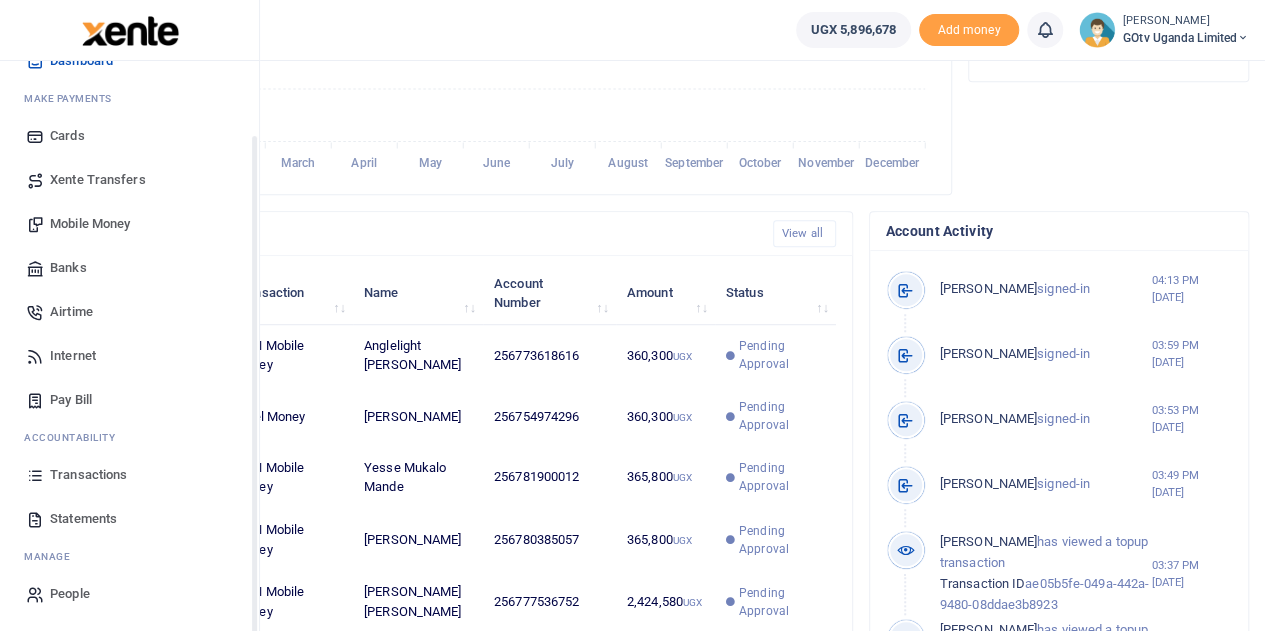 click on "Transactions" at bounding box center [88, 475] 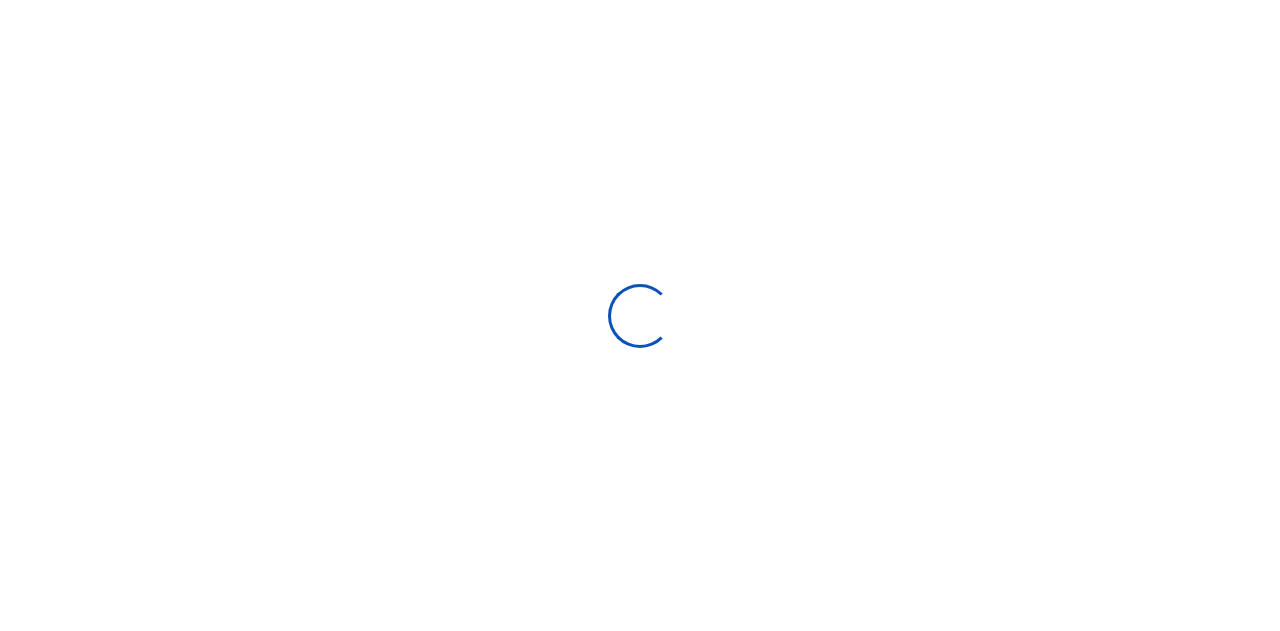 scroll, scrollTop: 0, scrollLeft: 0, axis: both 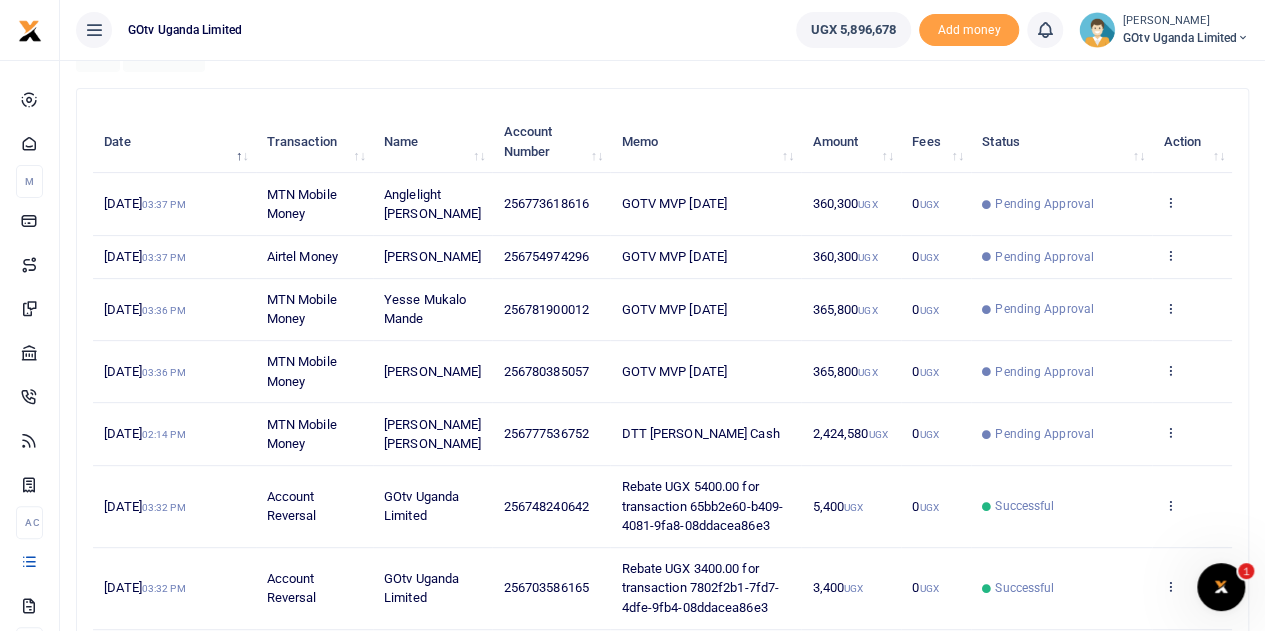 click at bounding box center [1243, 38] 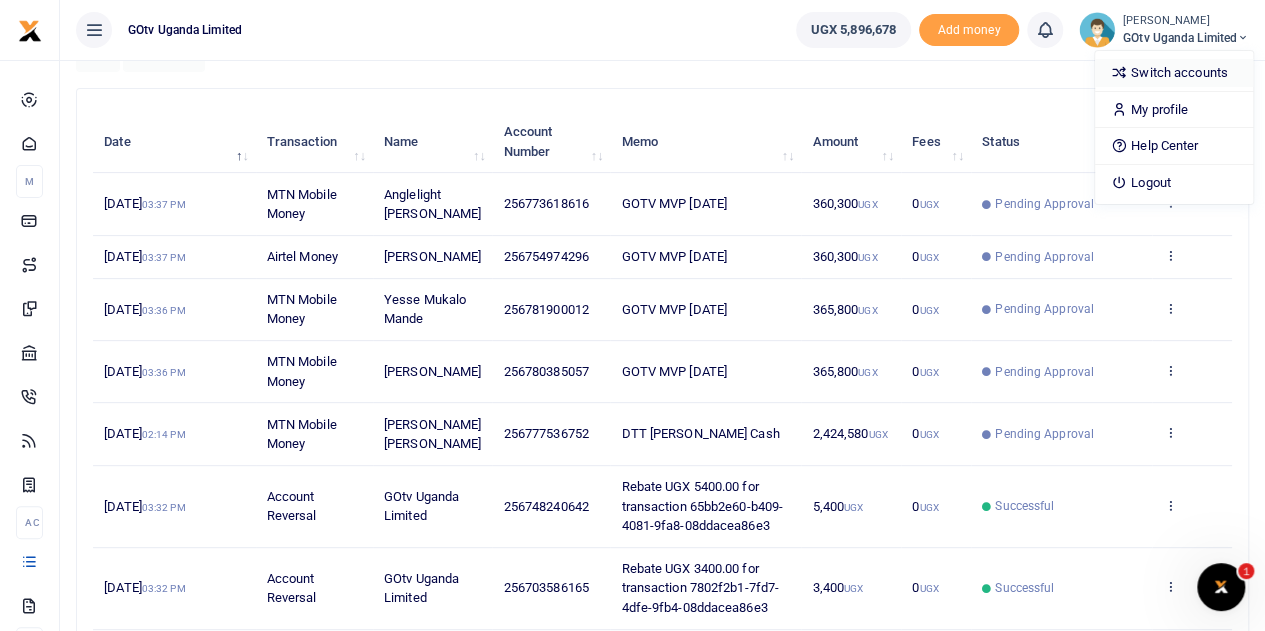 click on "Switch accounts" at bounding box center (1174, 73) 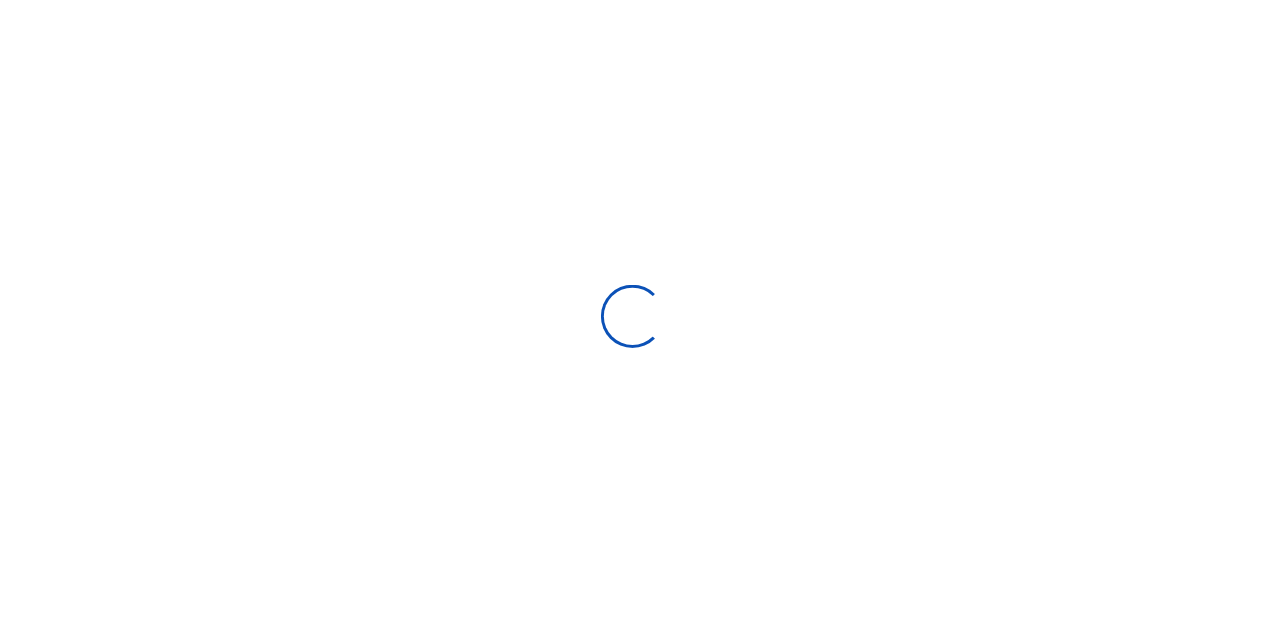 scroll, scrollTop: 0, scrollLeft: 0, axis: both 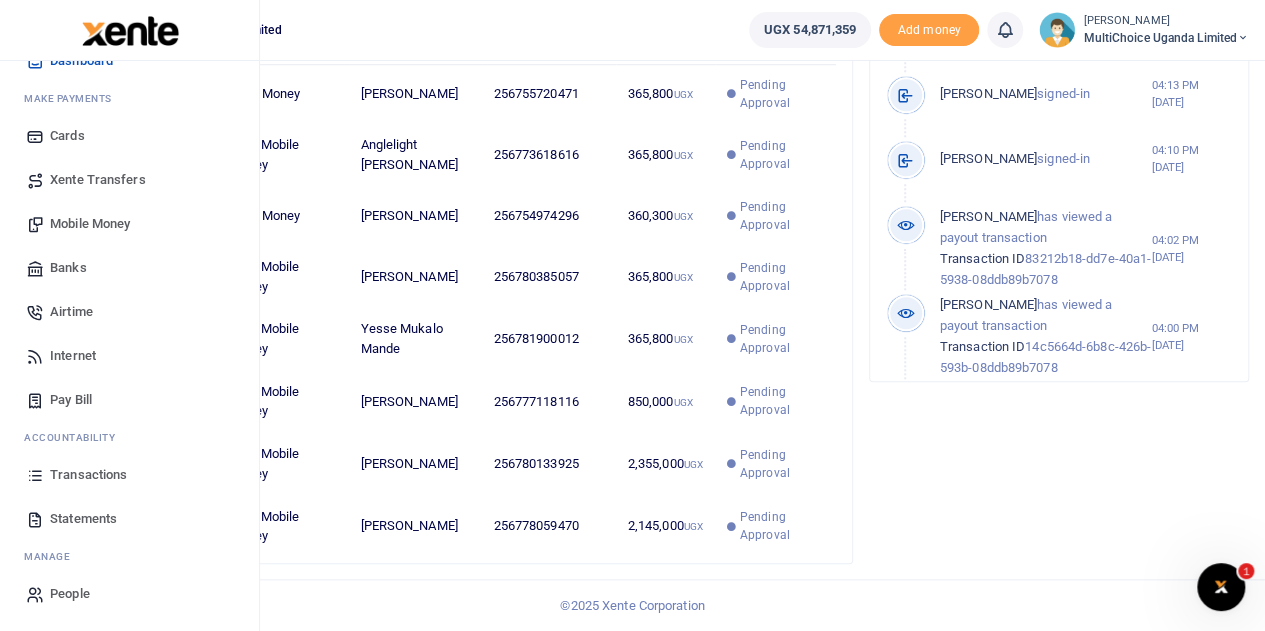click on "Mobile Money" at bounding box center (90, 224) 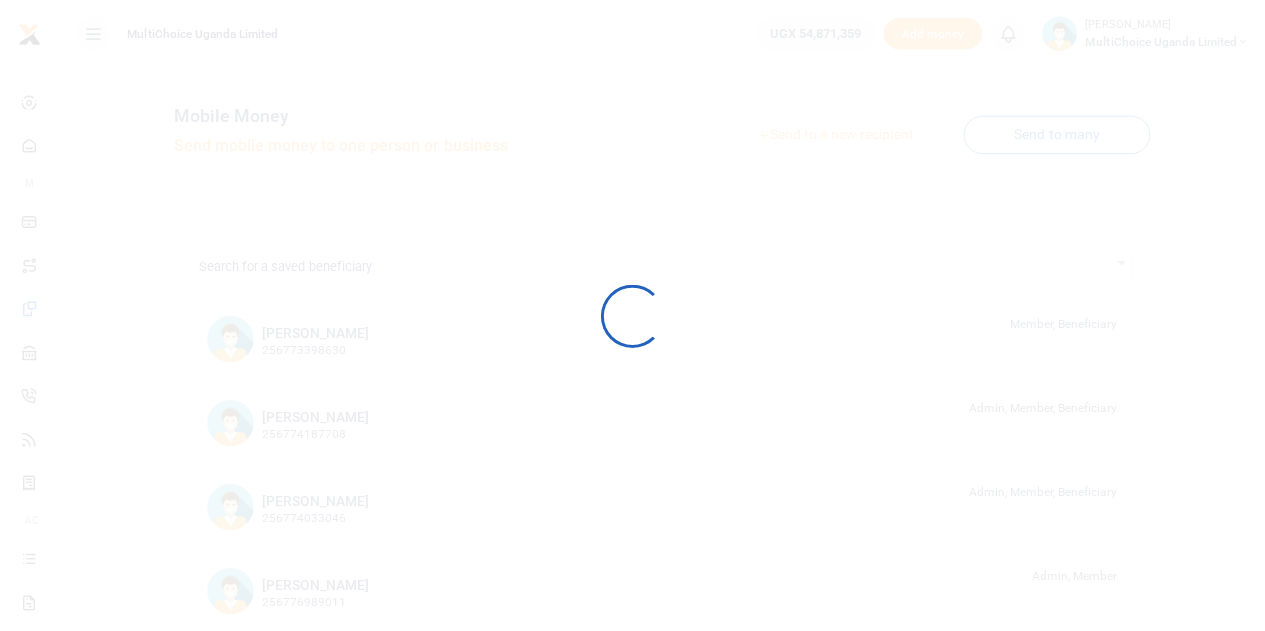 scroll, scrollTop: 0, scrollLeft: 0, axis: both 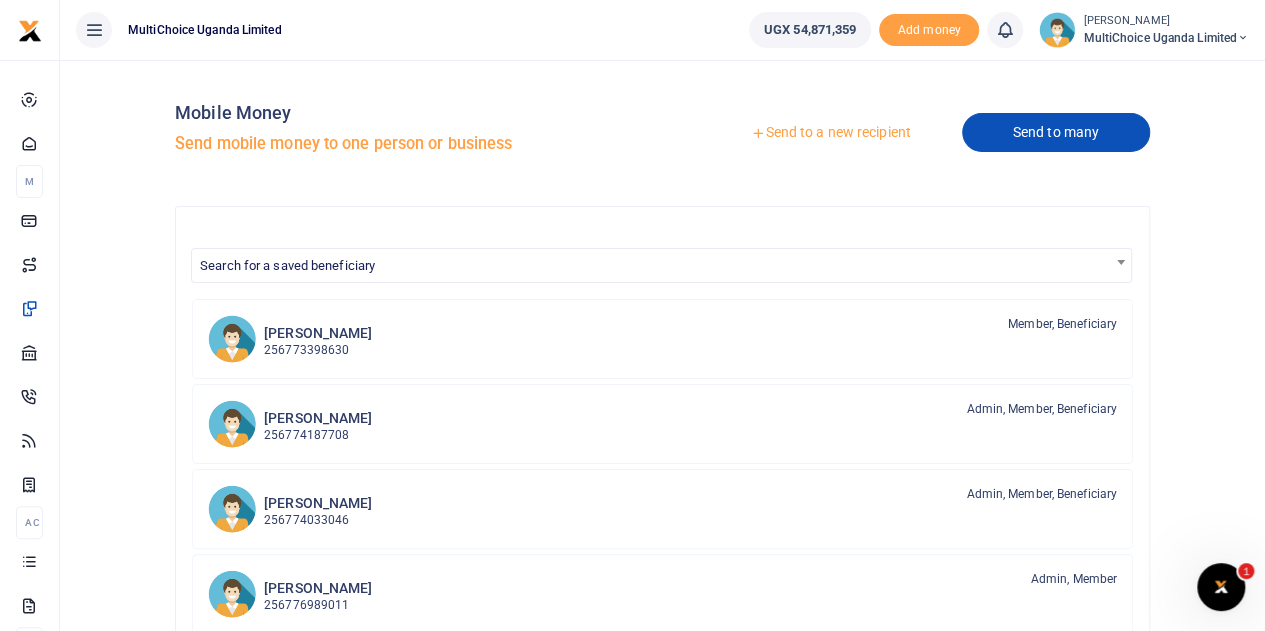 click on "Send to many" at bounding box center [1056, 132] 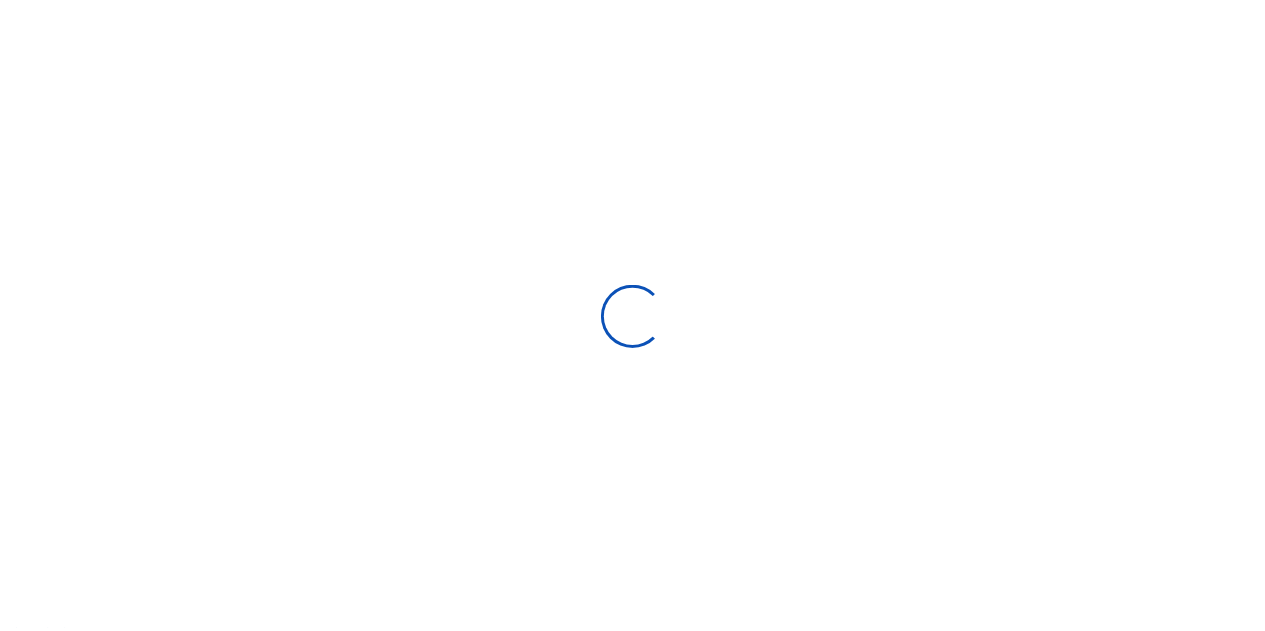 scroll, scrollTop: 0, scrollLeft: 0, axis: both 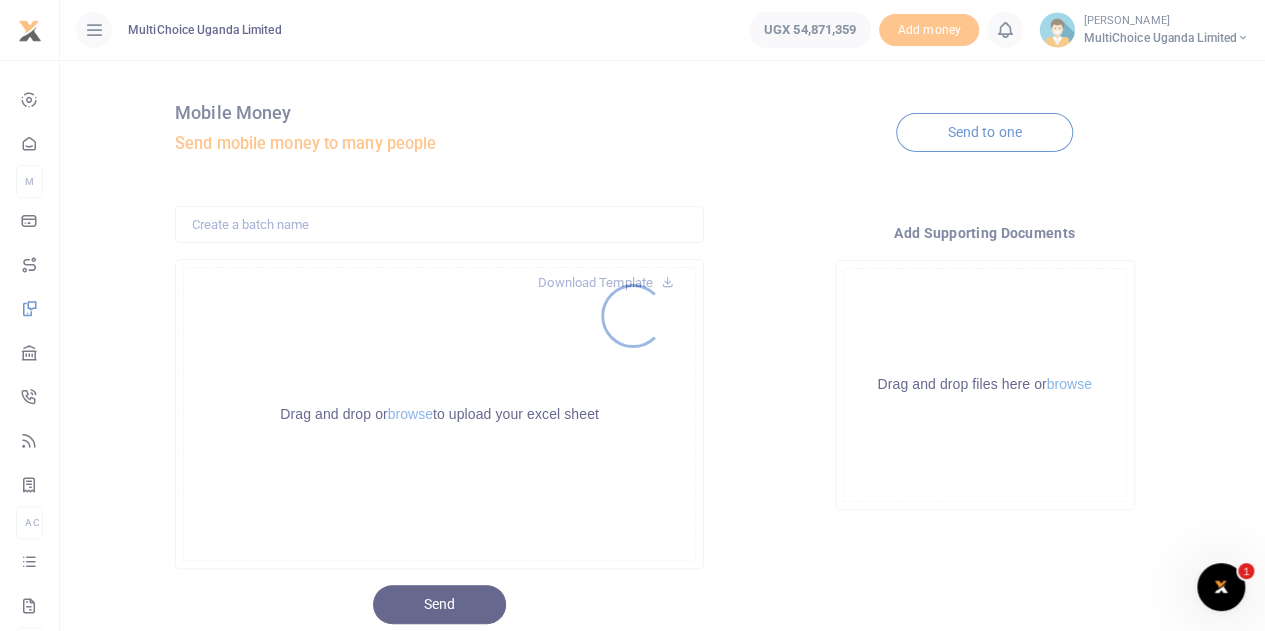 click at bounding box center [632, 315] 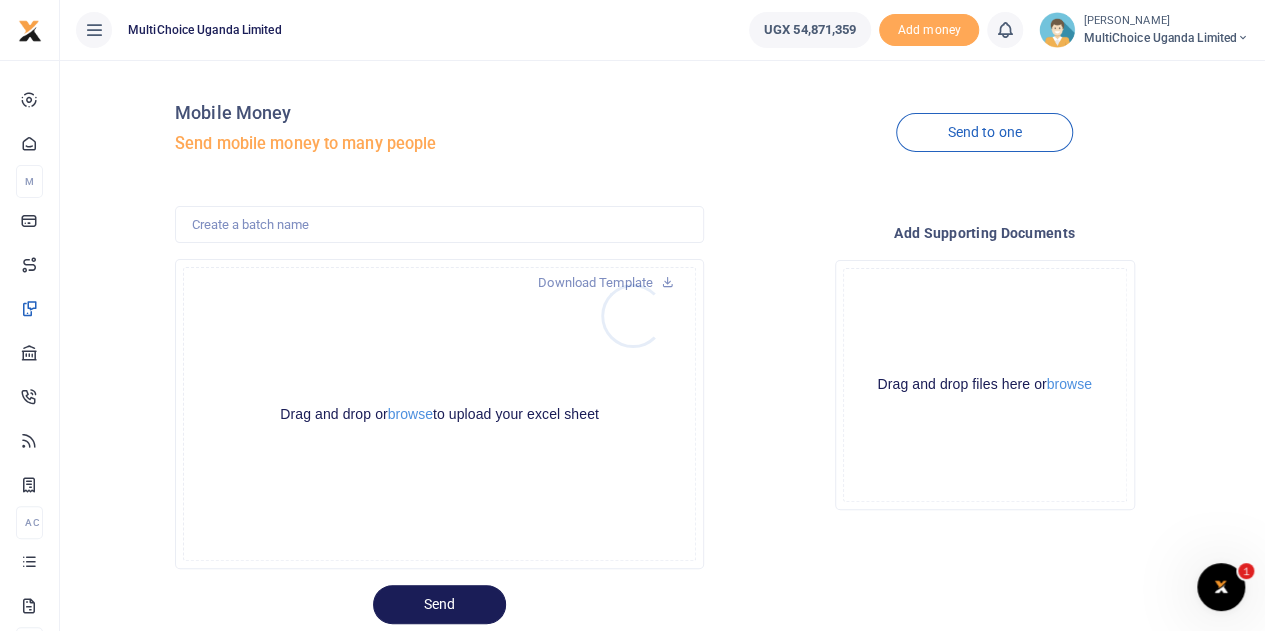 click at bounding box center (632, 315) 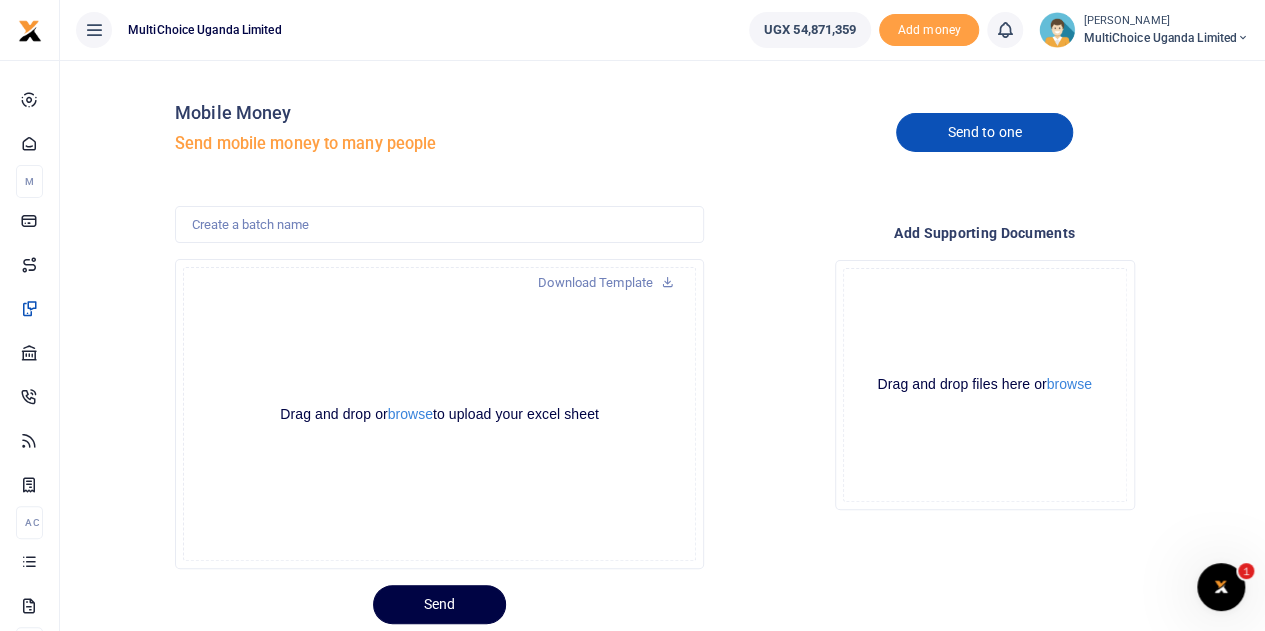 click on "Send to one" at bounding box center (984, 132) 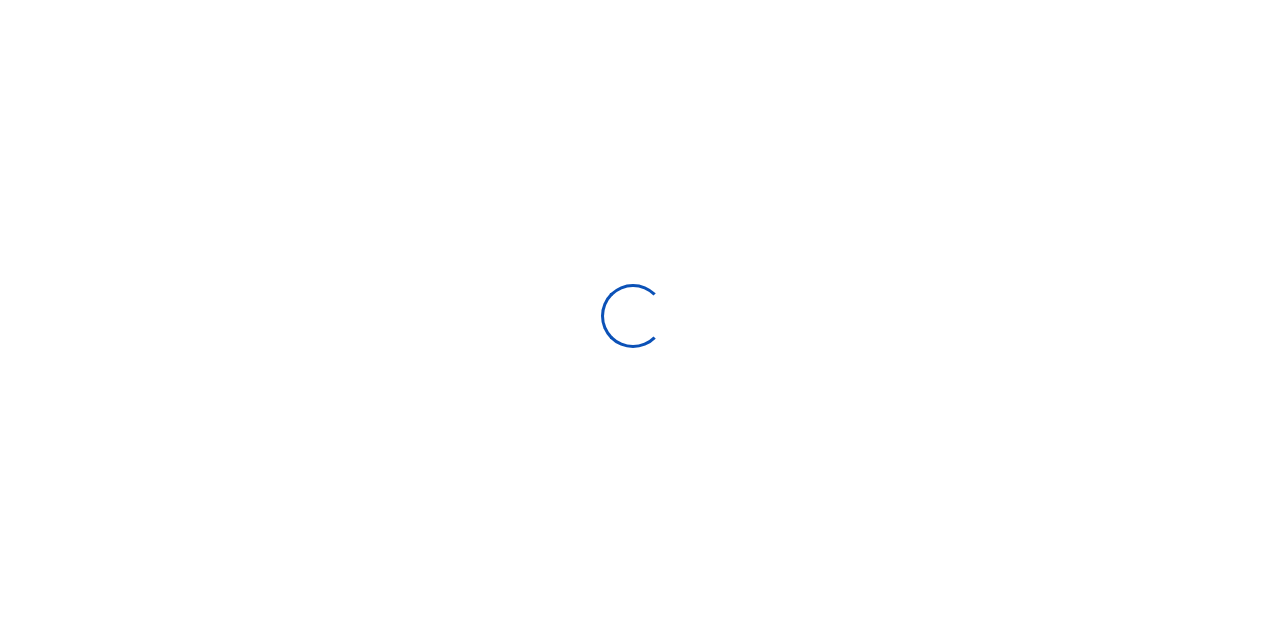 scroll, scrollTop: 0, scrollLeft: 0, axis: both 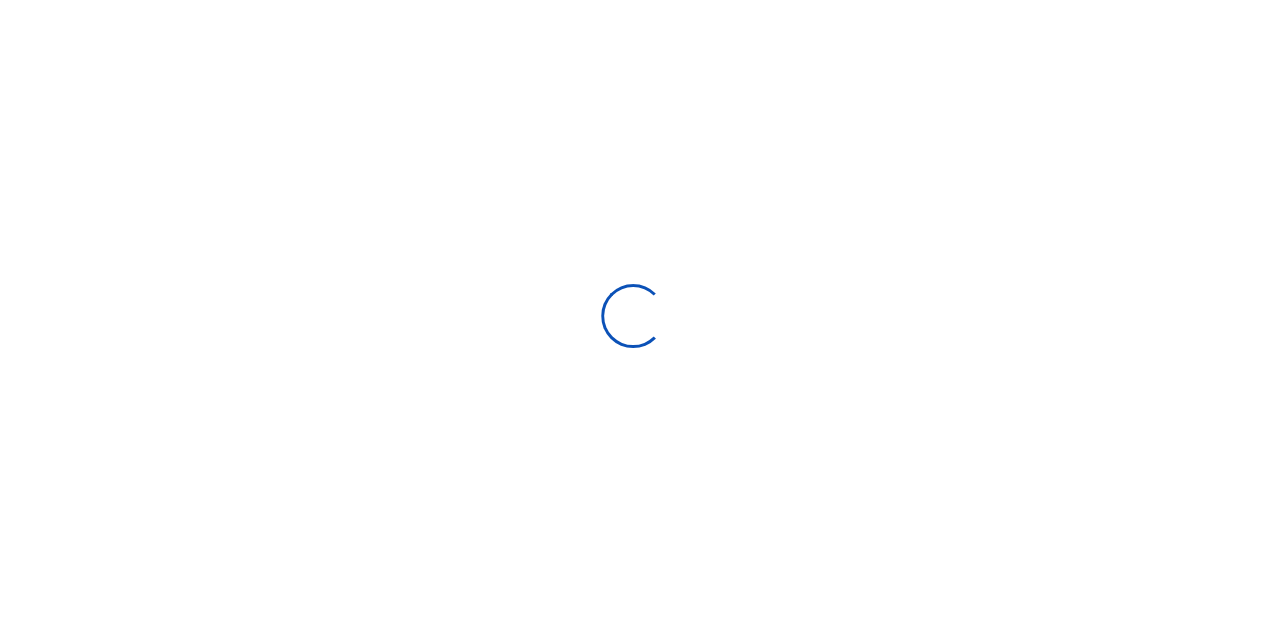 select on "Loading bundles" 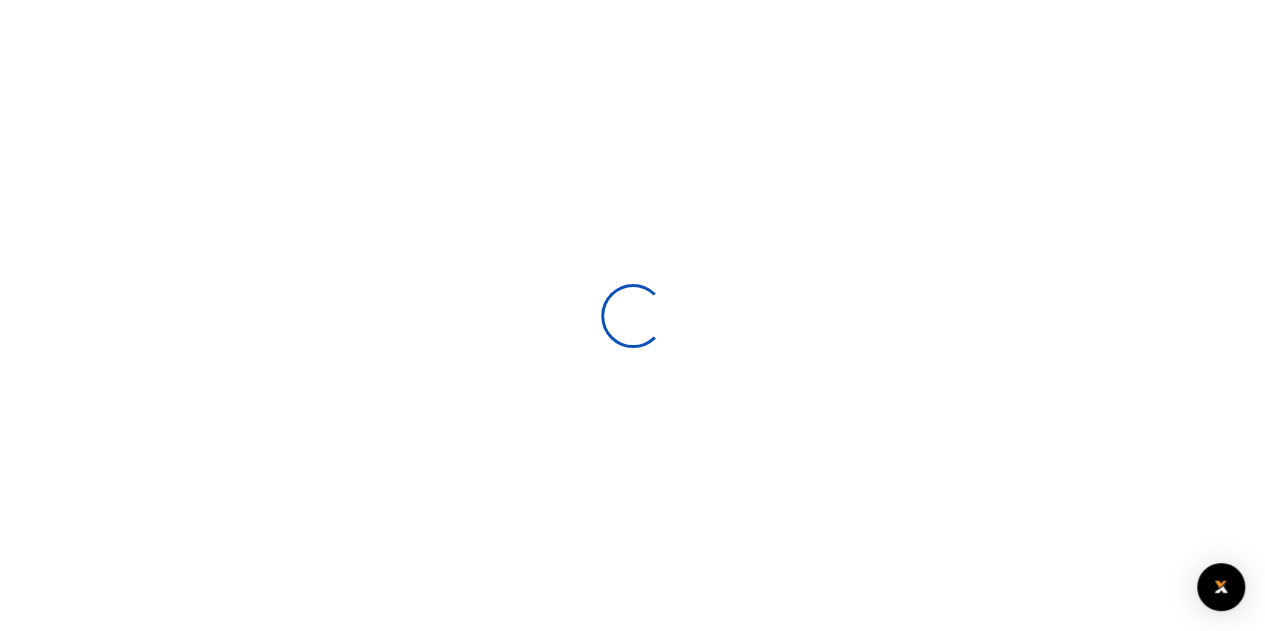 select 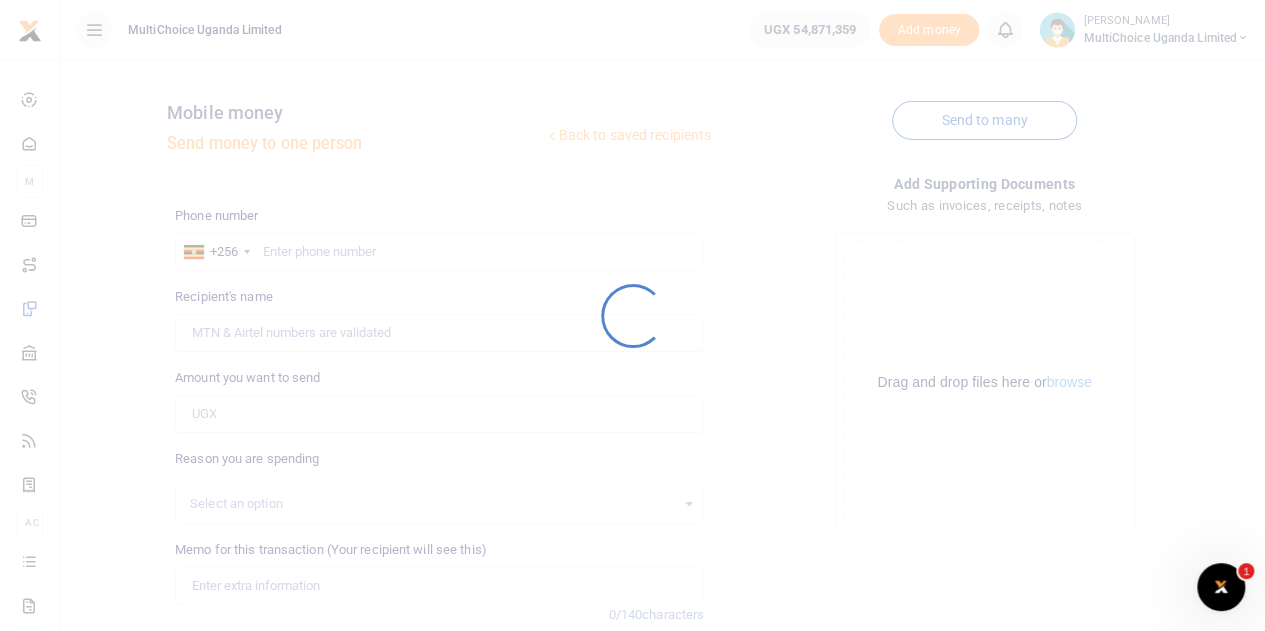 scroll, scrollTop: 0, scrollLeft: 0, axis: both 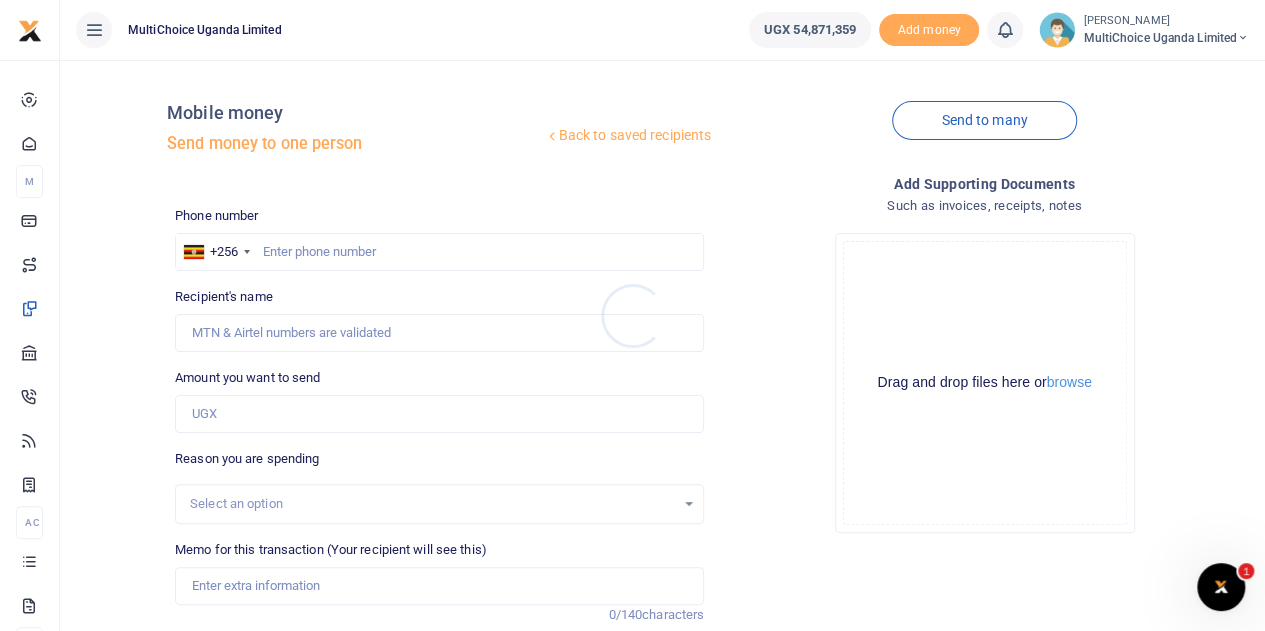 click at bounding box center (632, 315) 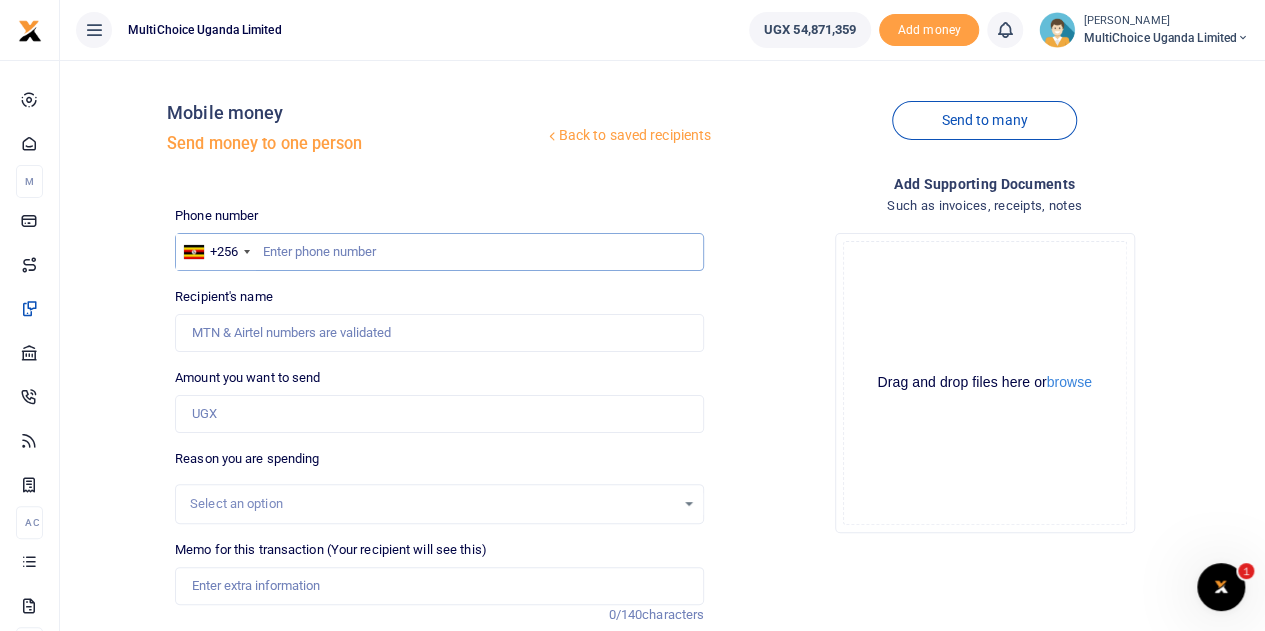 click at bounding box center (439, 252) 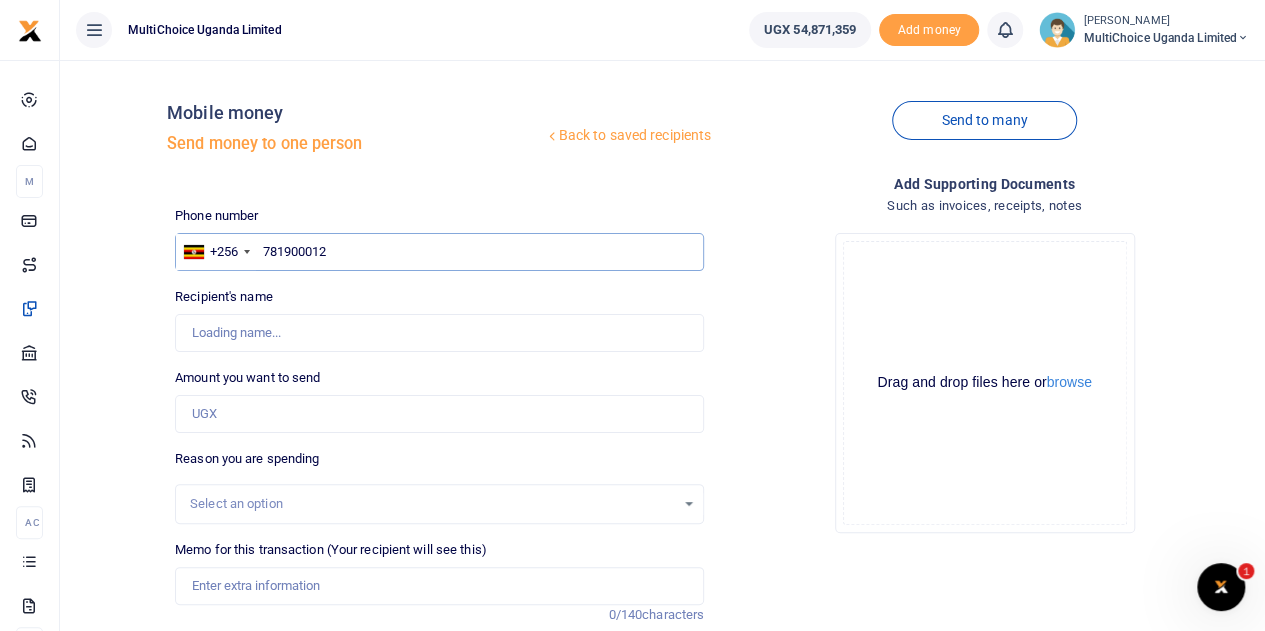 type on "Yesse Mukalo Mande" 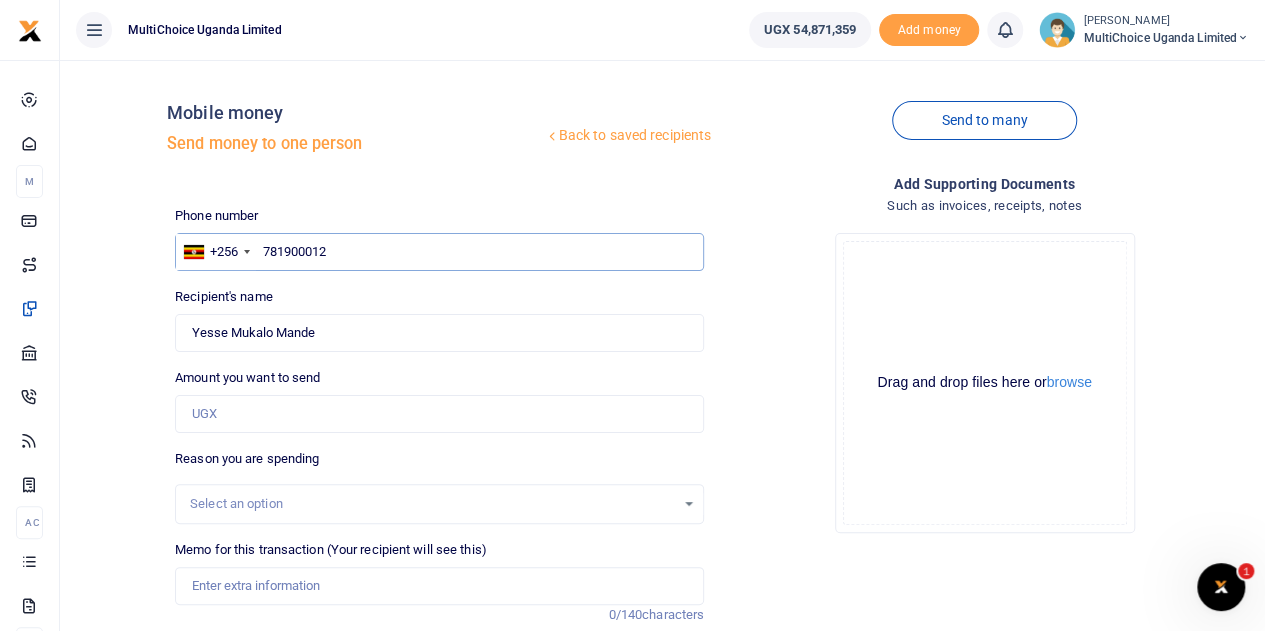 type on "781900012" 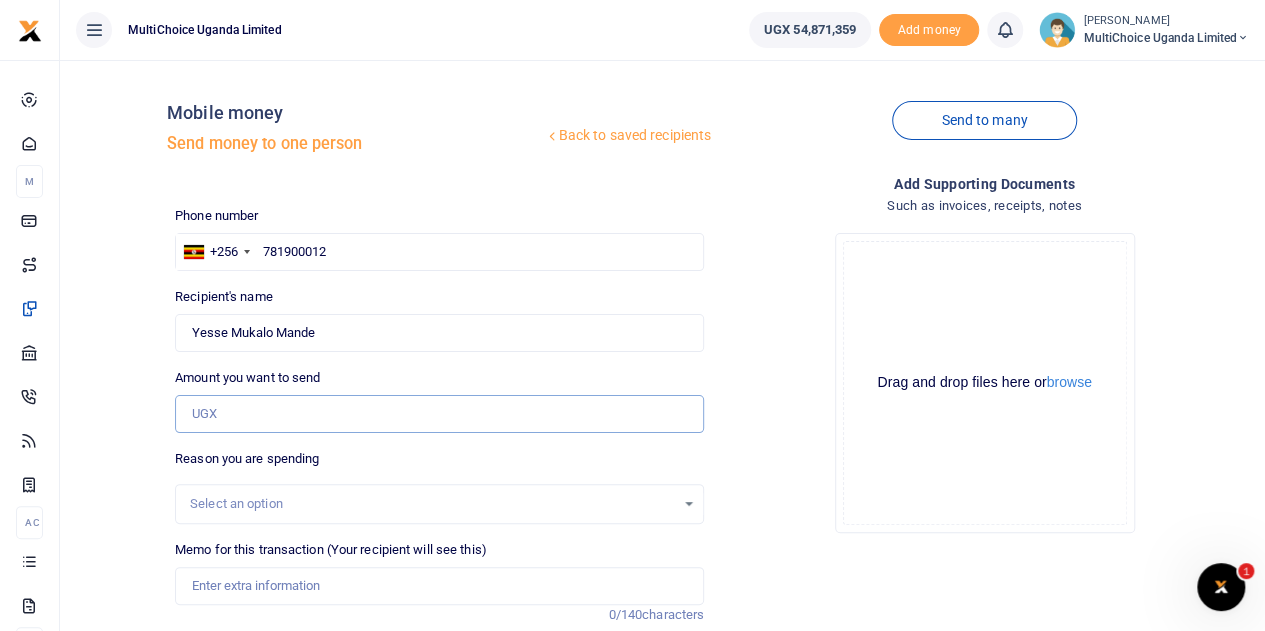 click on "Amount you want to send" at bounding box center [439, 414] 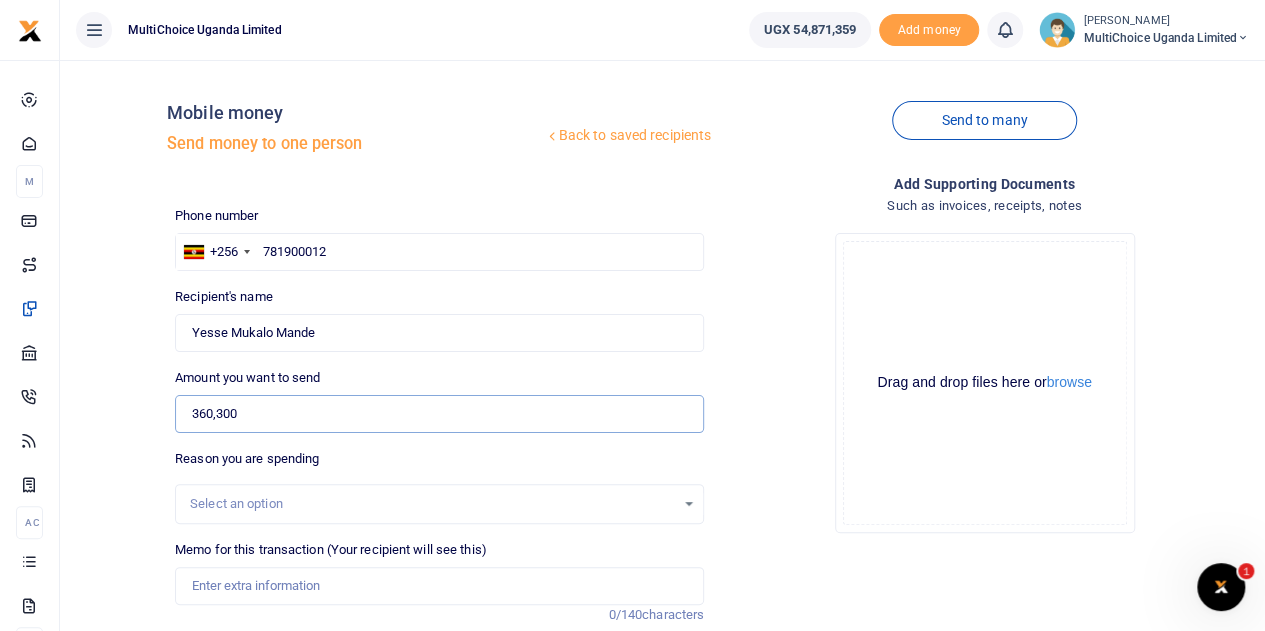 type on "360,300" 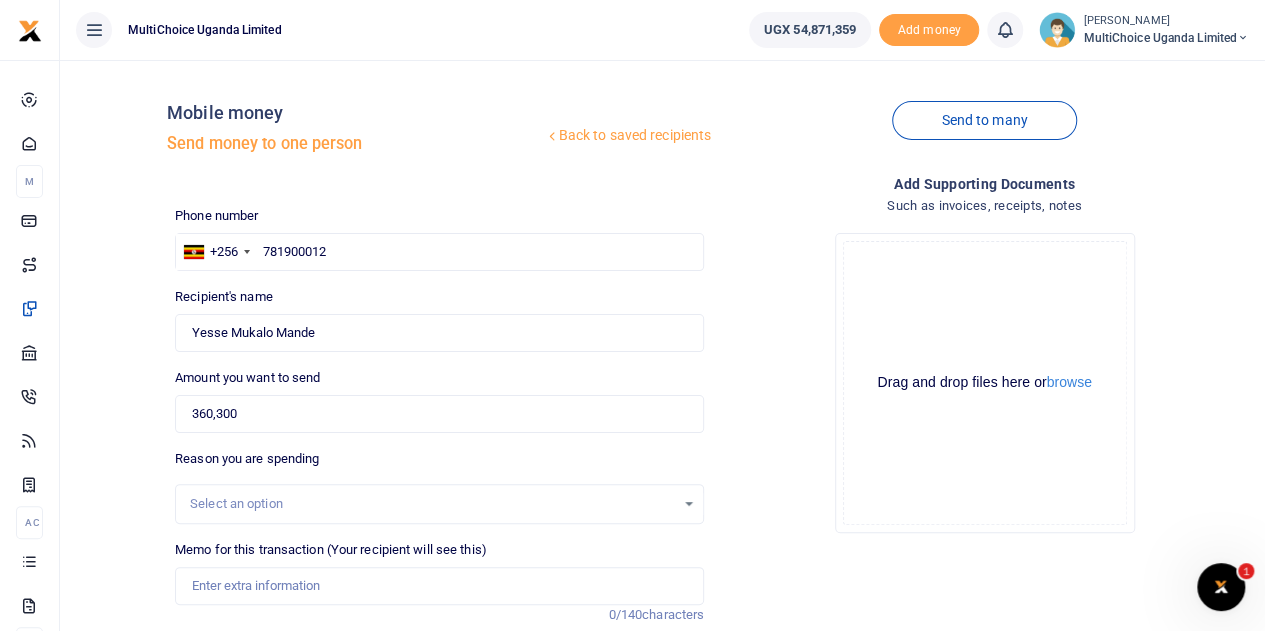 click on "Select an option" at bounding box center [439, 504] 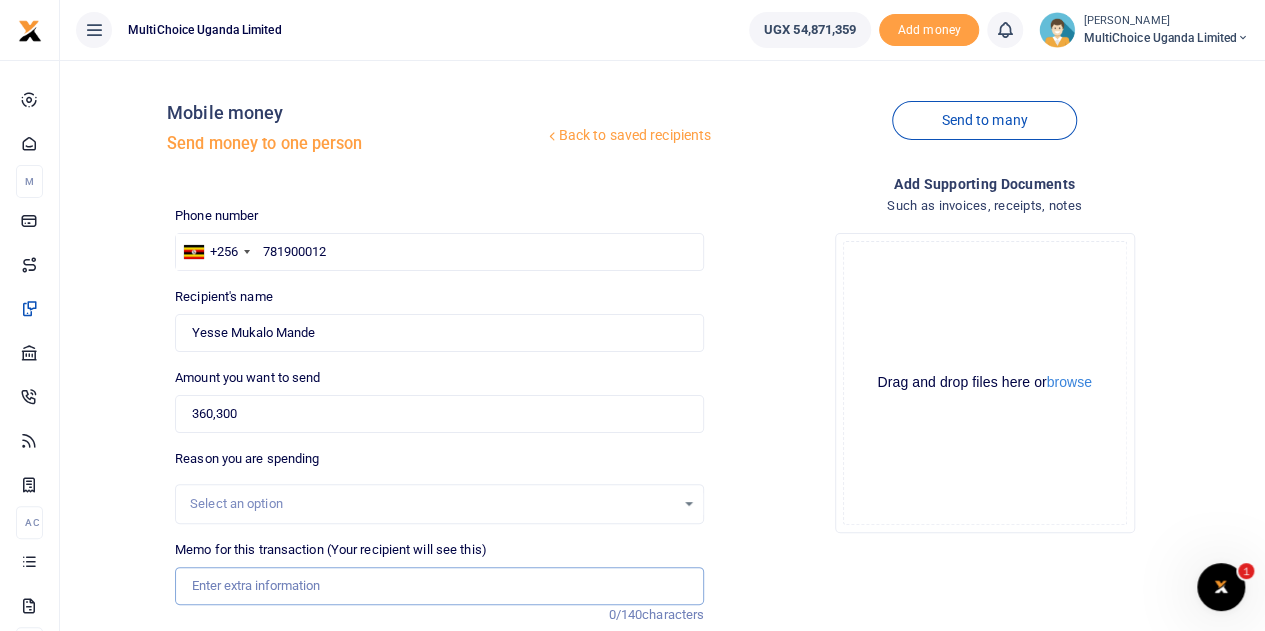 click on "Memo for this transaction (Your recipient will see this)" at bounding box center (439, 586) 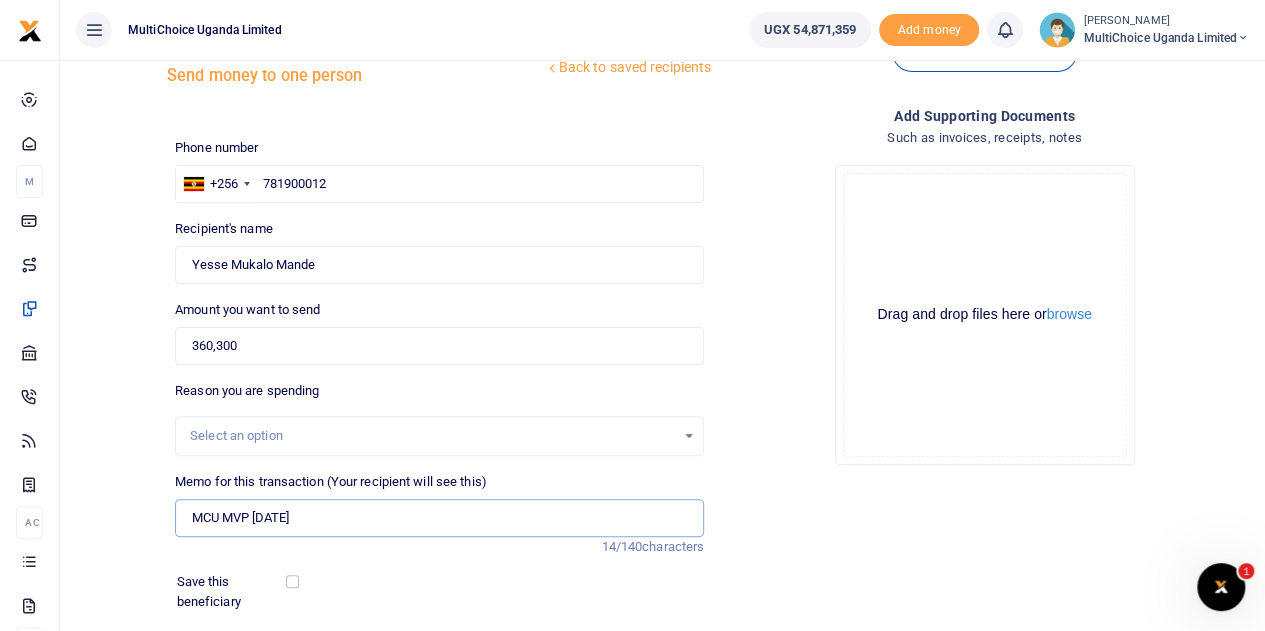 scroll, scrollTop: 100, scrollLeft: 0, axis: vertical 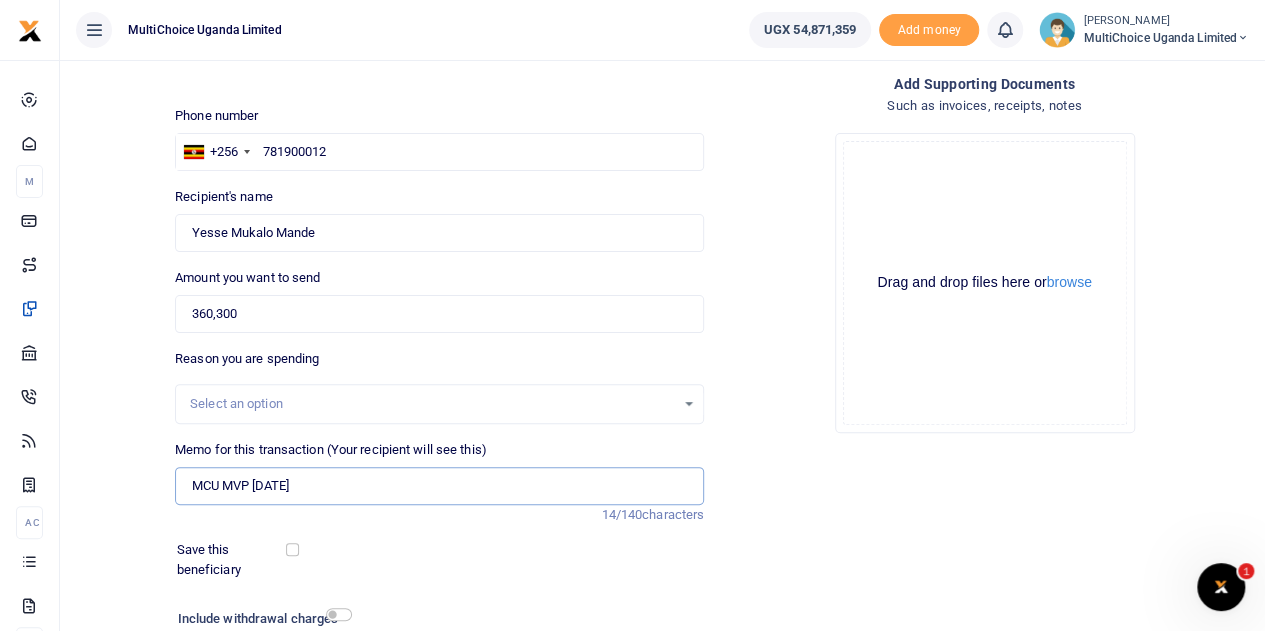 type on "MCU MVP MAY 25" 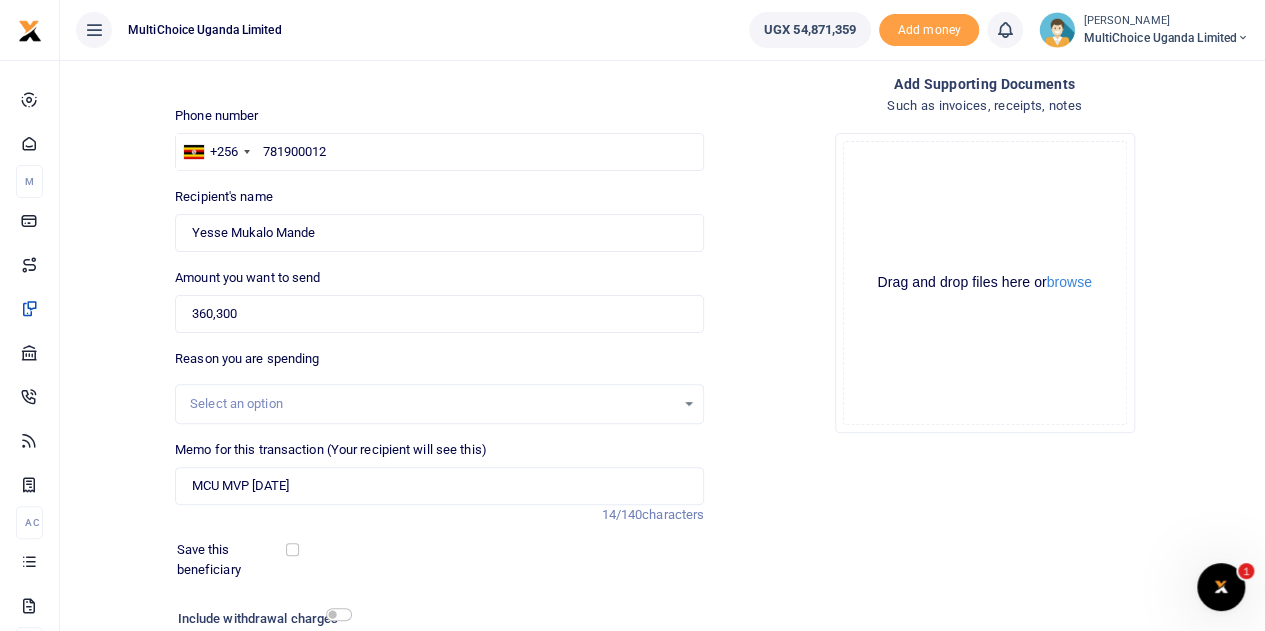 click on "Save this beneficiary" at bounding box center [427, 559] 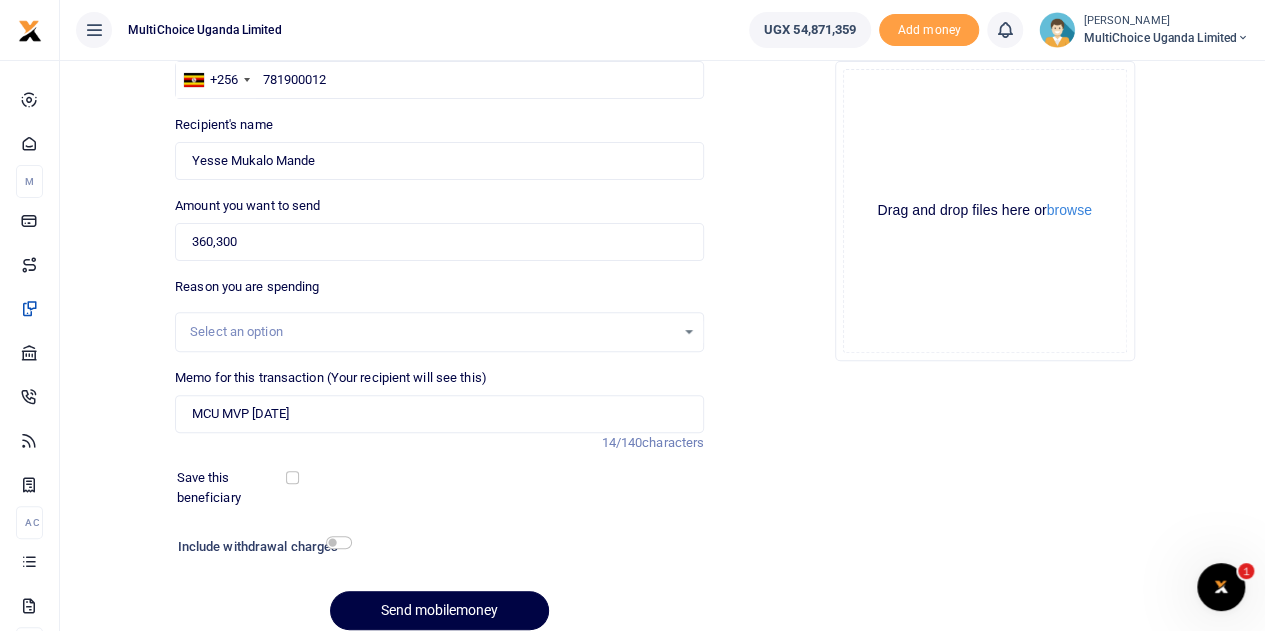 scroll, scrollTop: 200, scrollLeft: 0, axis: vertical 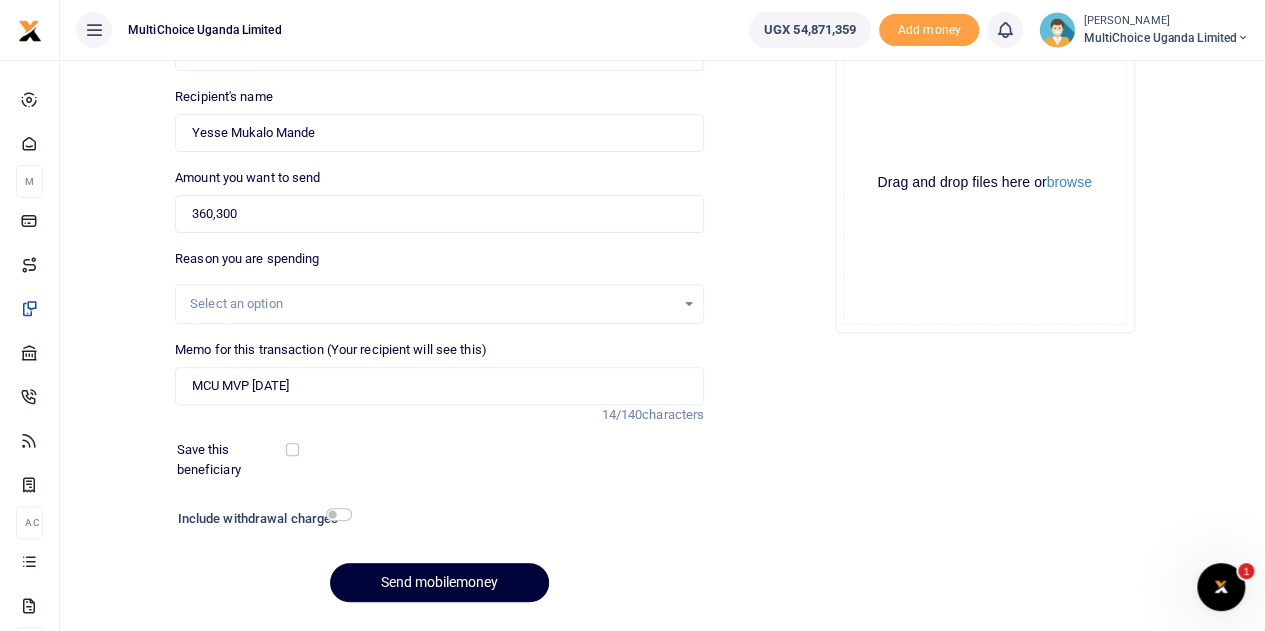 click on "Send mobilemoney" at bounding box center (439, 582) 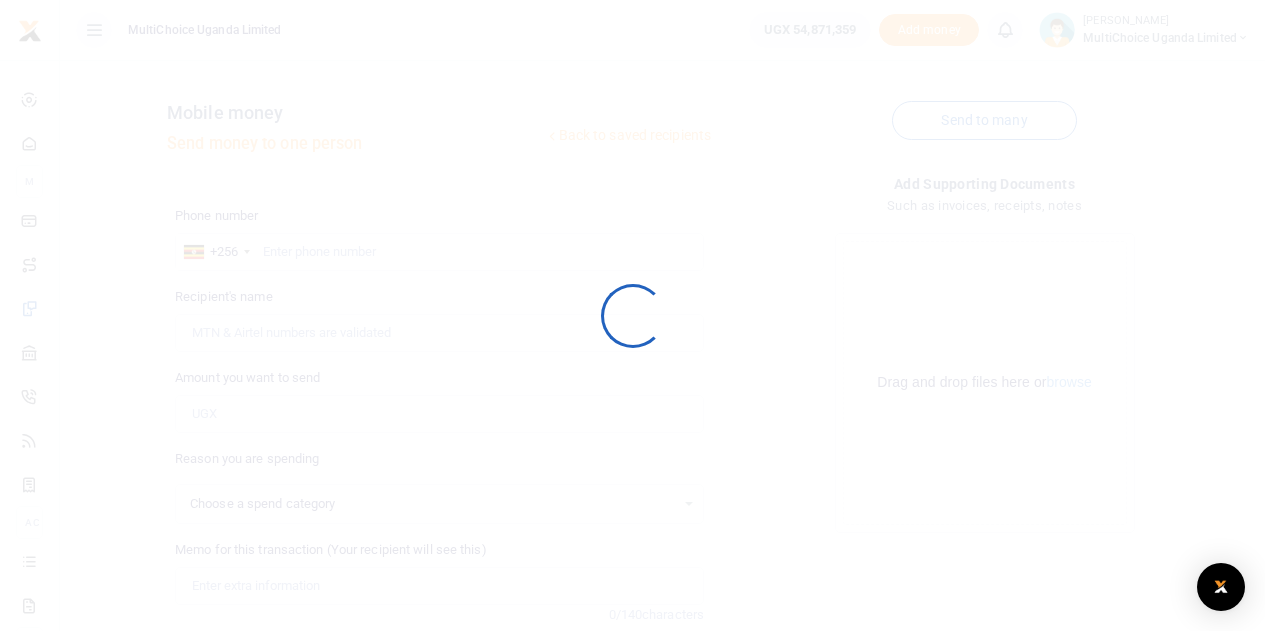 scroll, scrollTop: 200, scrollLeft: 0, axis: vertical 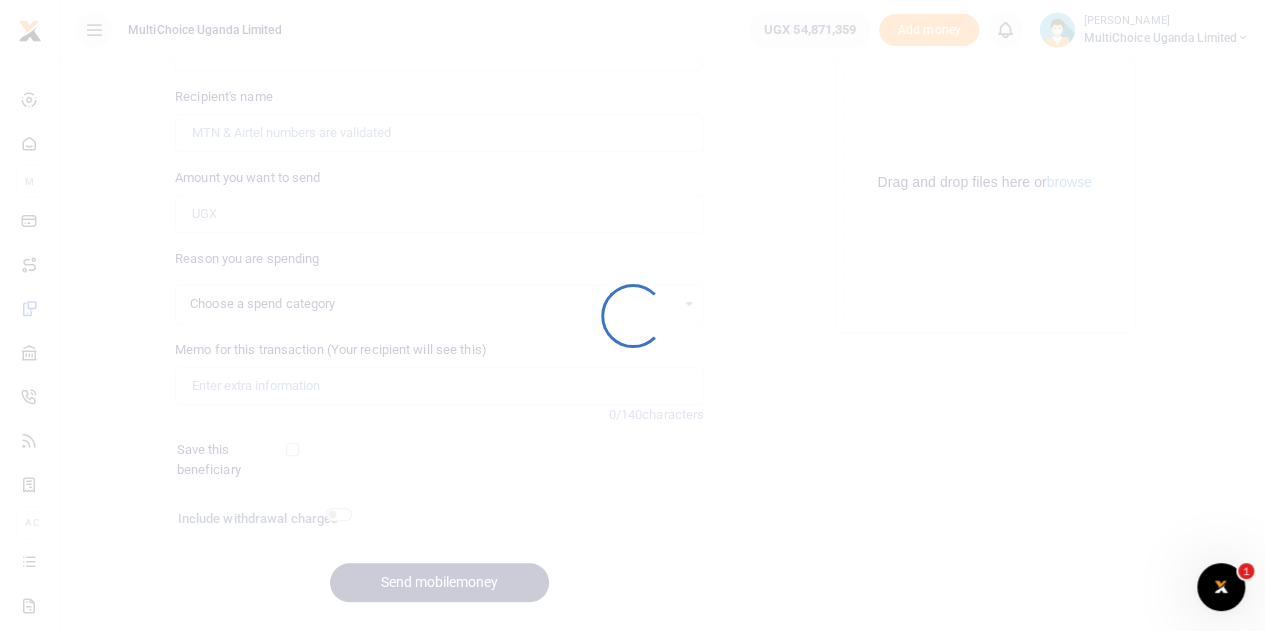 select 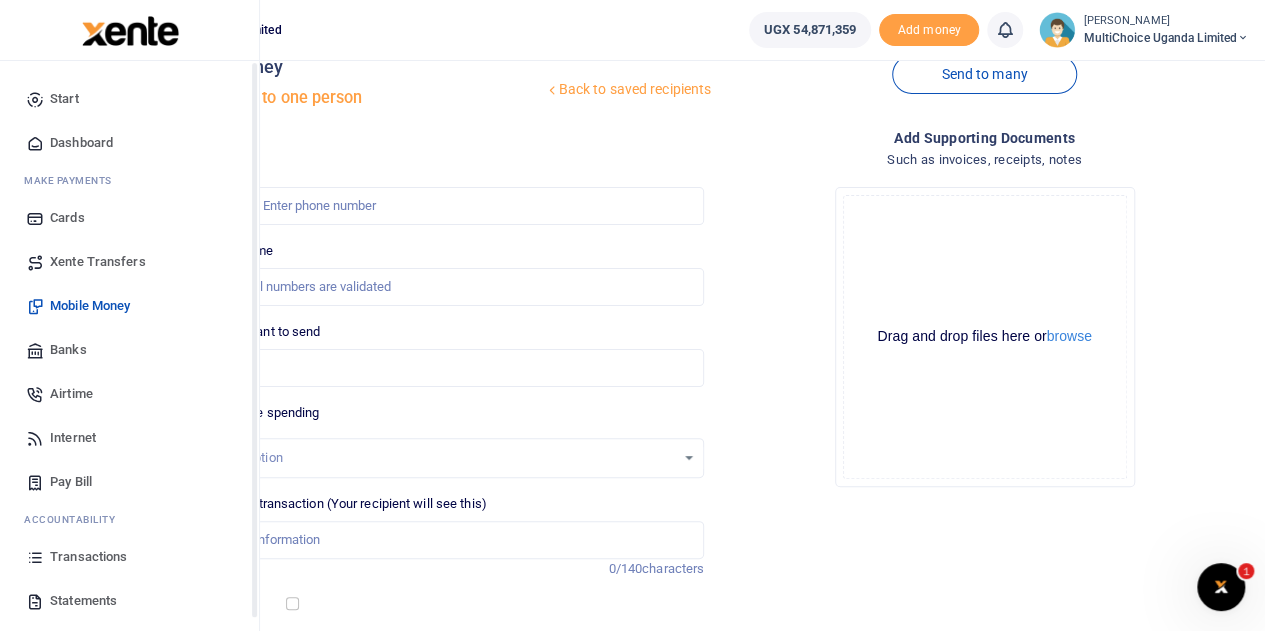 scroll, scrollTop: 0, scrollLeft: 0, axis: both 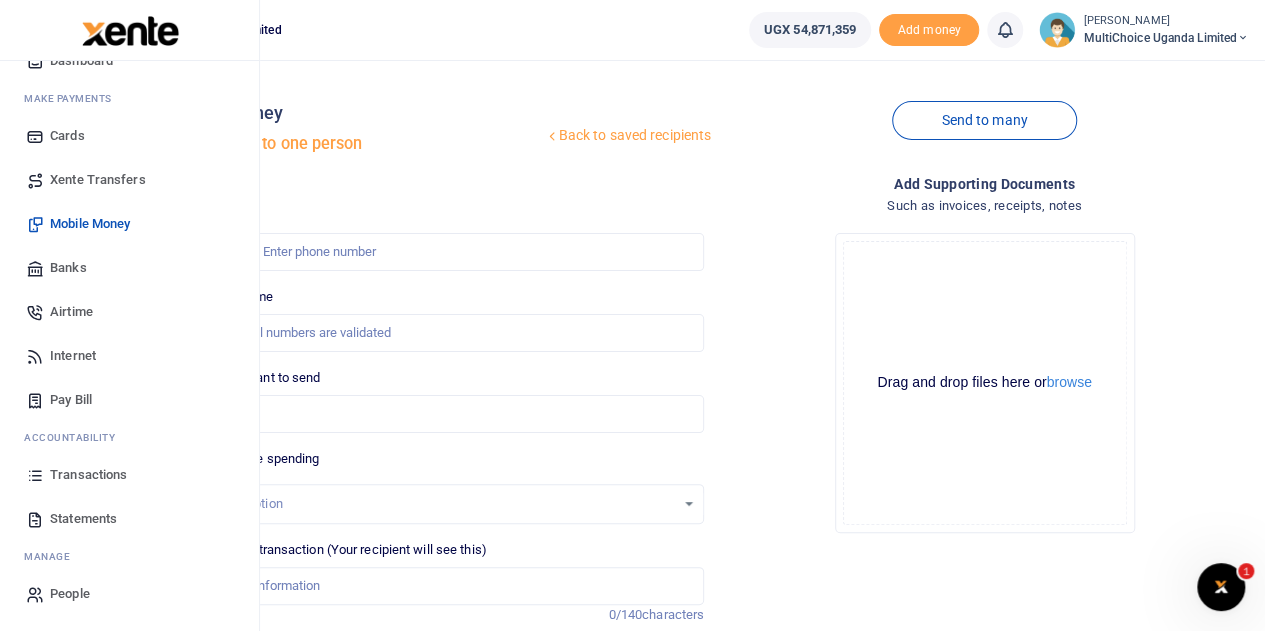 click on "Transactions" at bounding box center [88, 475] 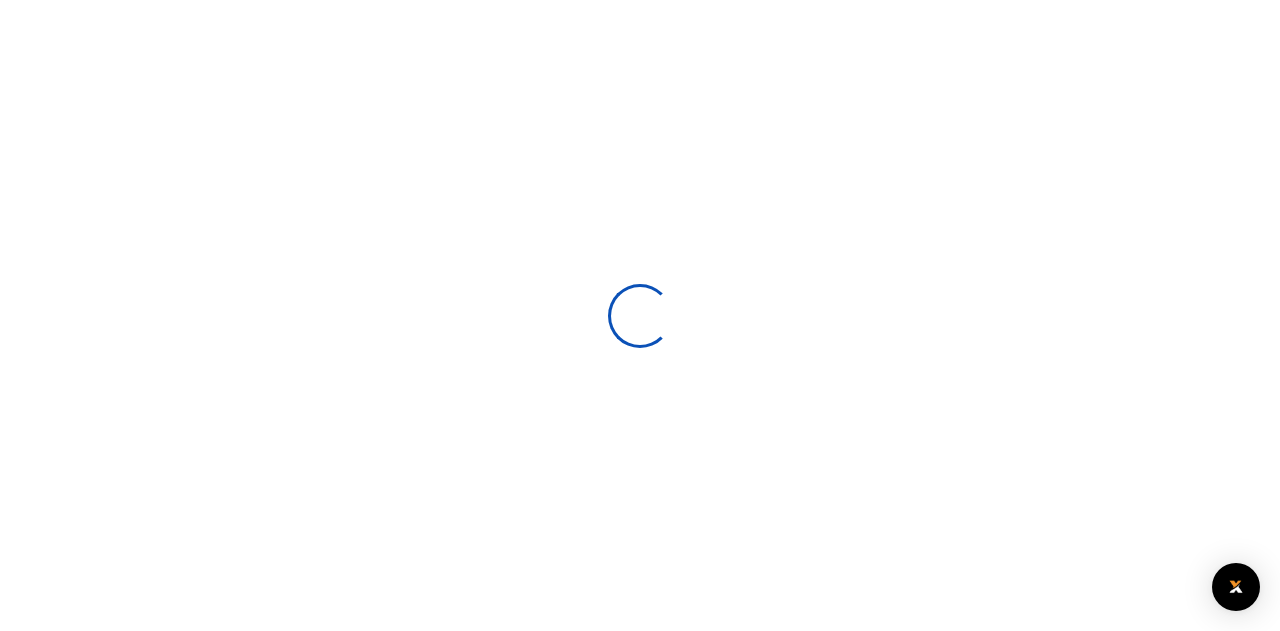 scroll, scrollTop: 0, scrollLeft: 0, axis: both 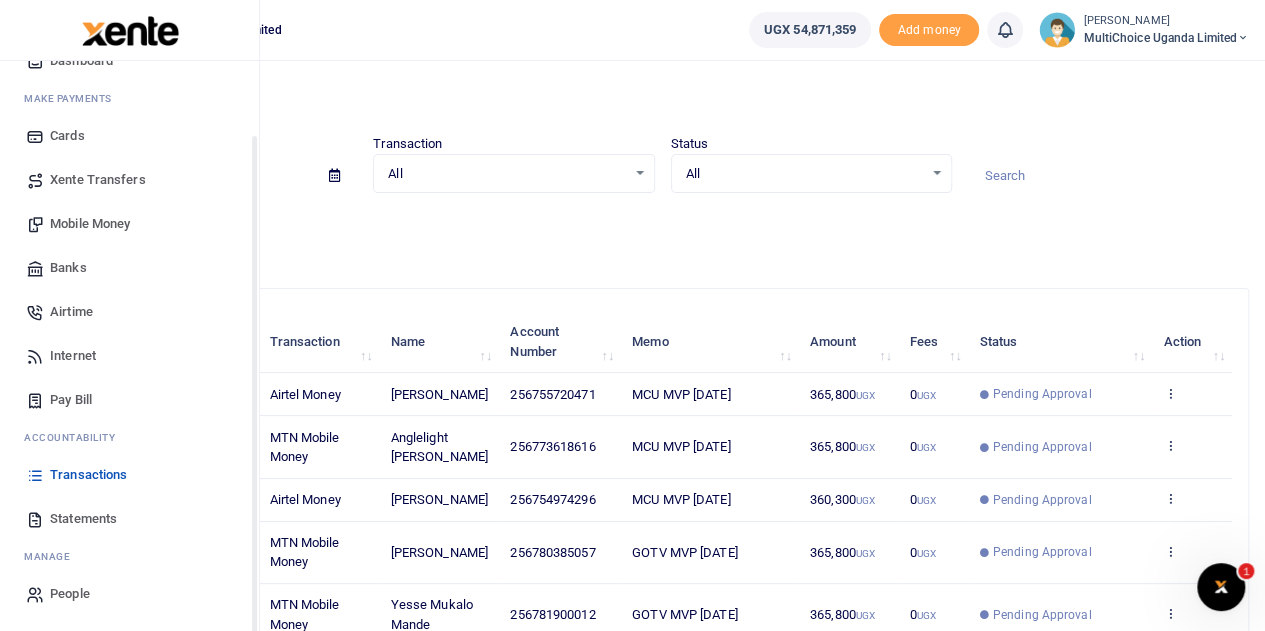 click on "Transactions" at bounding box center (88, 475) 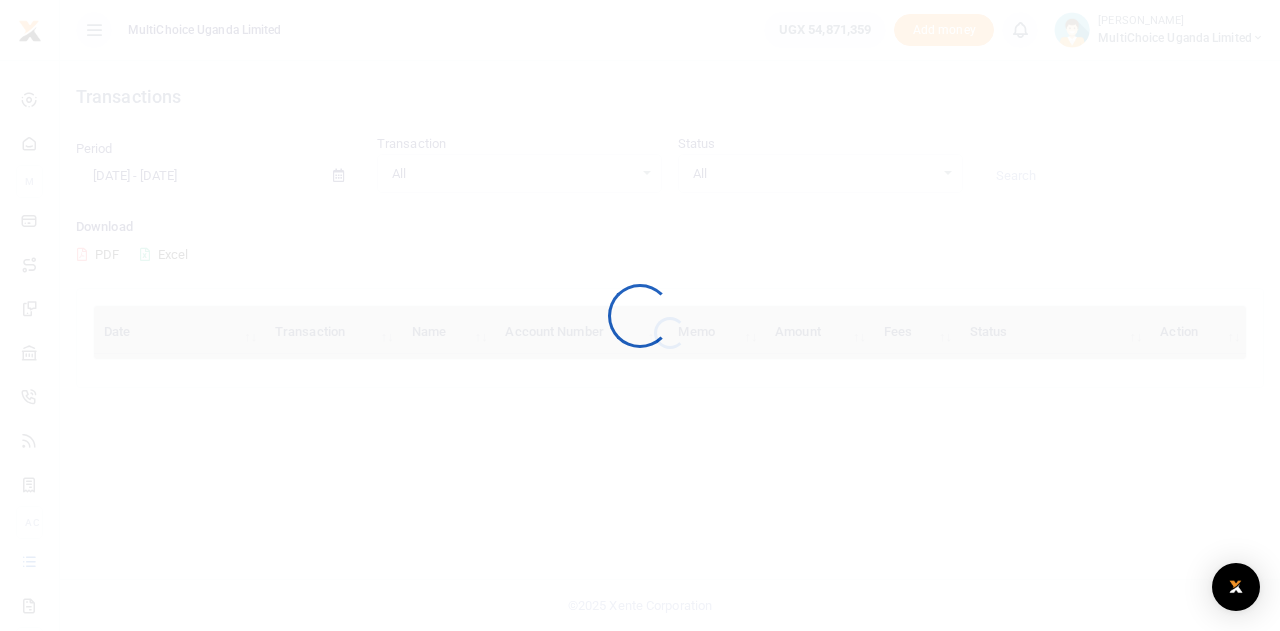 scroll, scrollTop: 0, scrollLeft: 0, axis: both 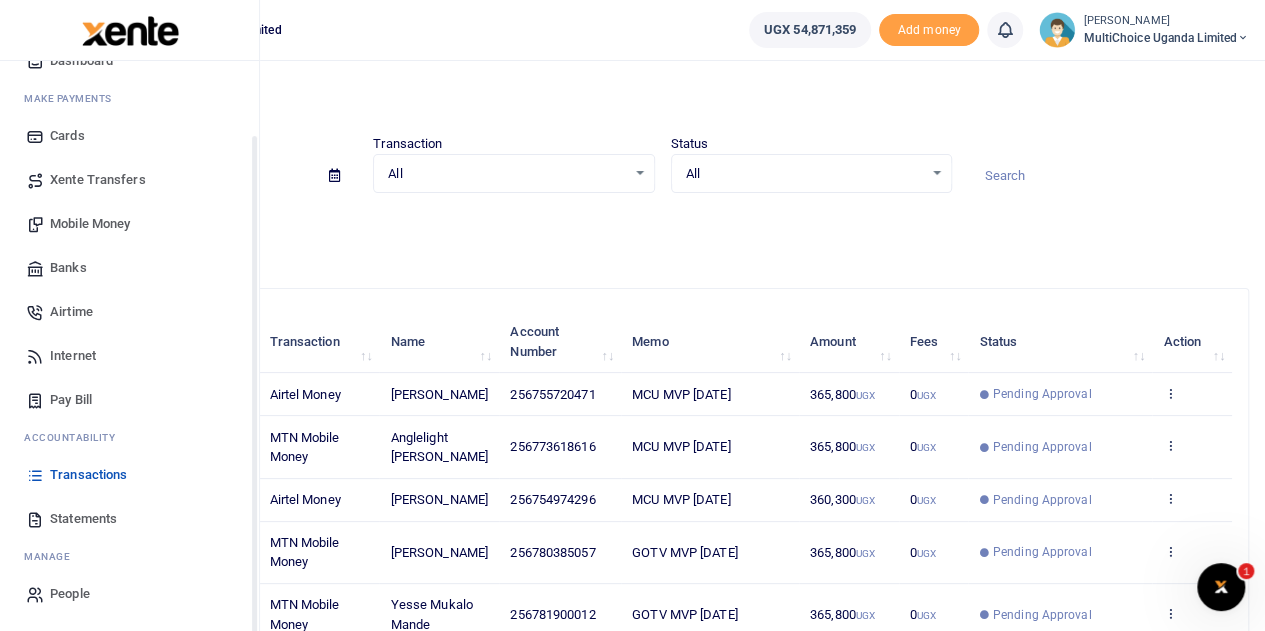 click on "Transactions" at bounding box center (88, 475) 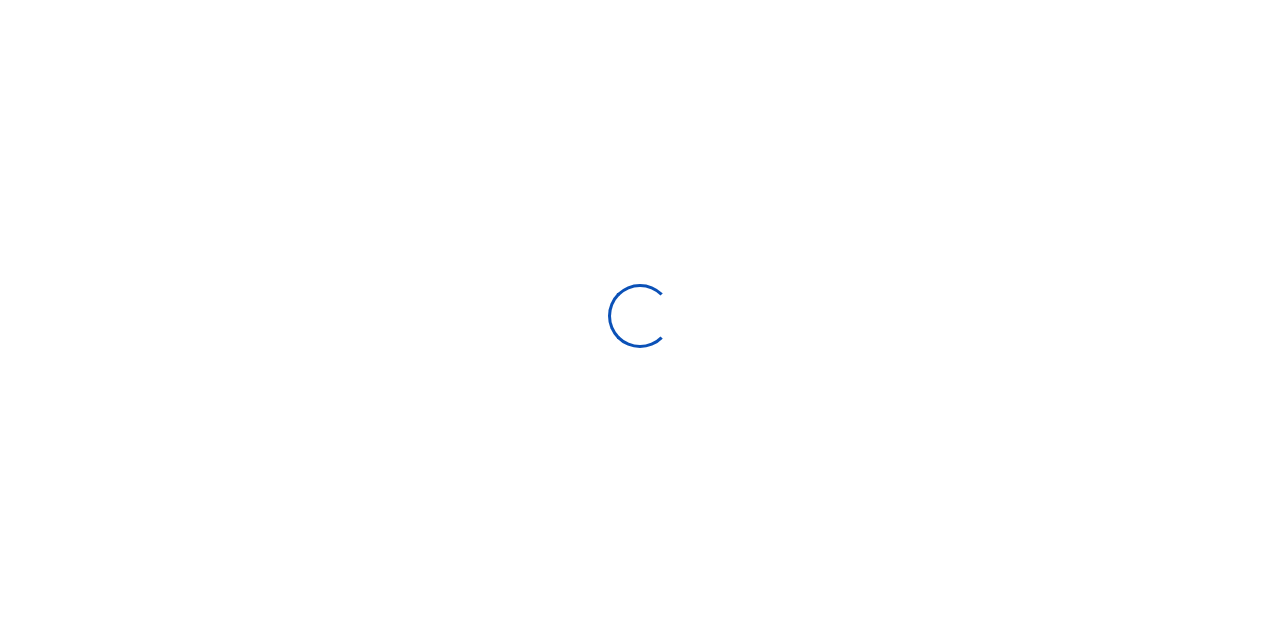 scroll, scrollTop: 0, scrollLeft: 0, axis: both 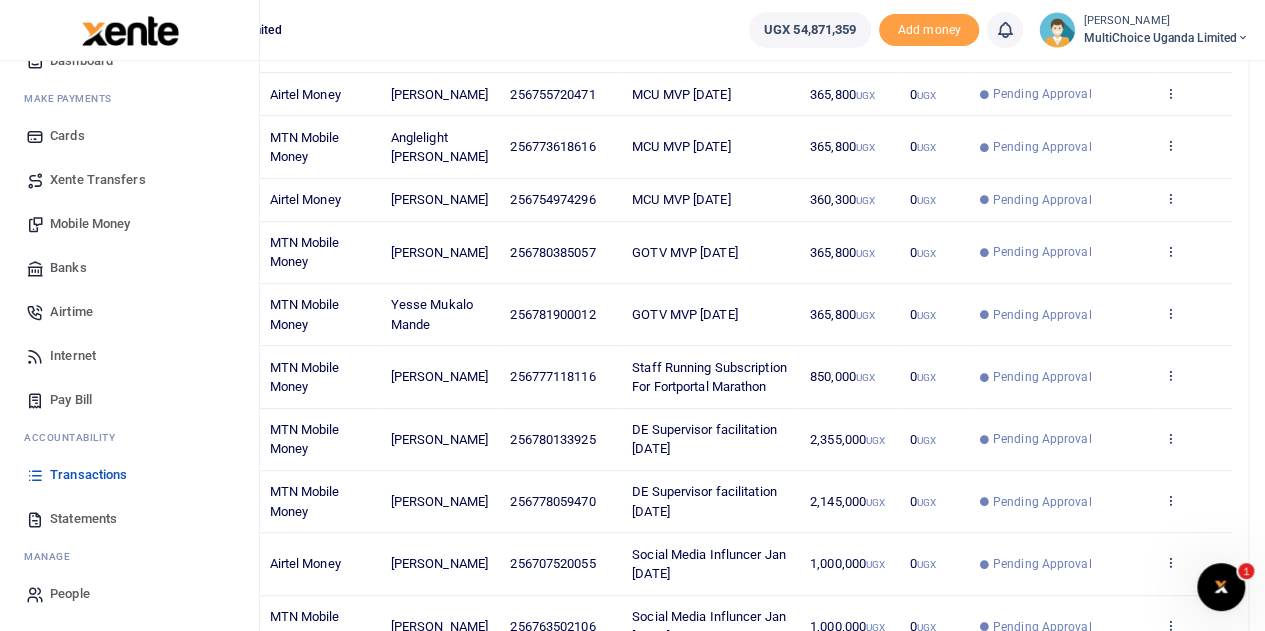 click on "Transactions" at bounding box center [88, 475] 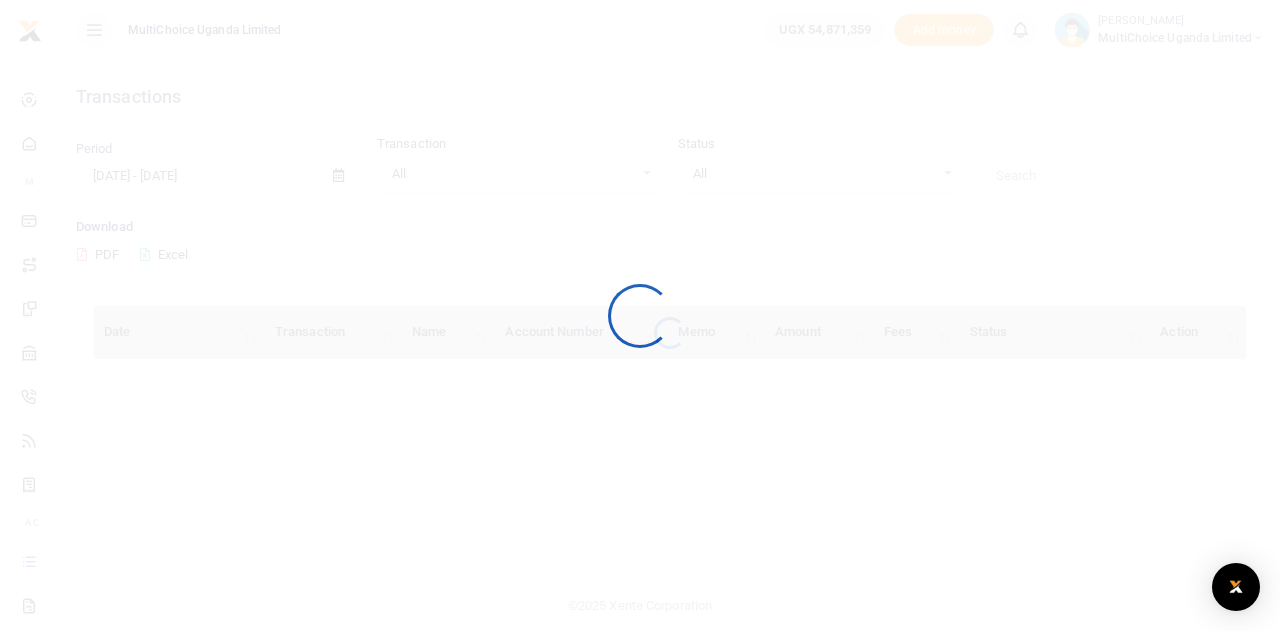 scroll, scrollTop: 0, scrollLeft: 0, axis: both 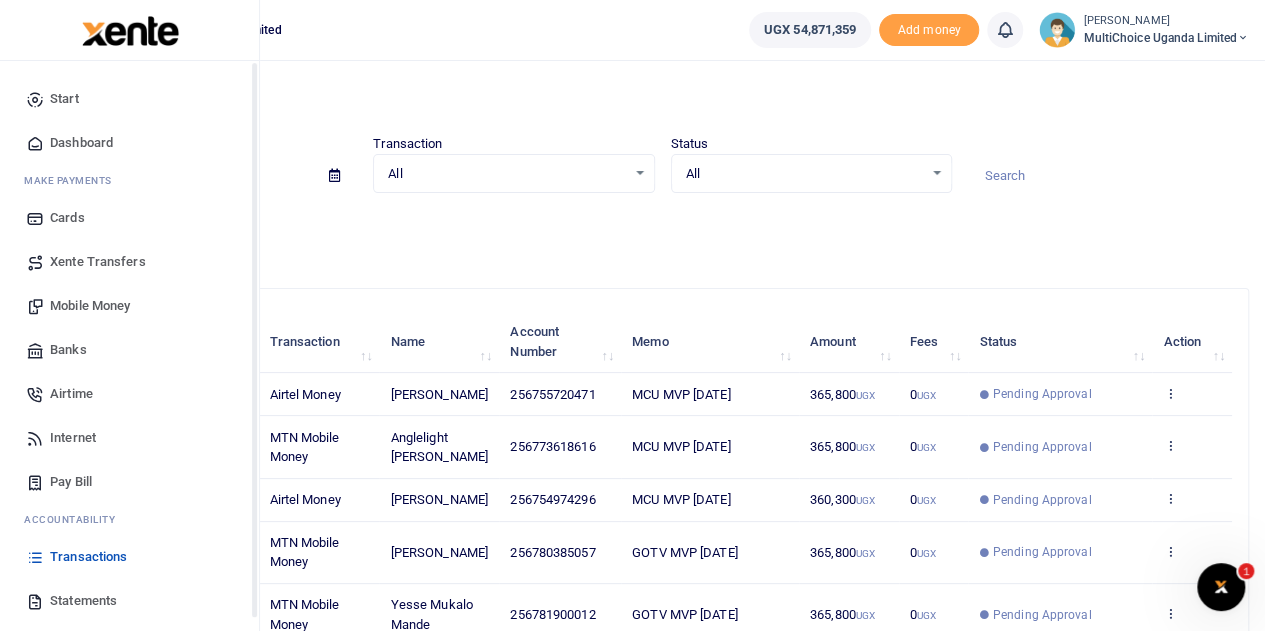 click on "Transactions" at bounding box center [88, 557] 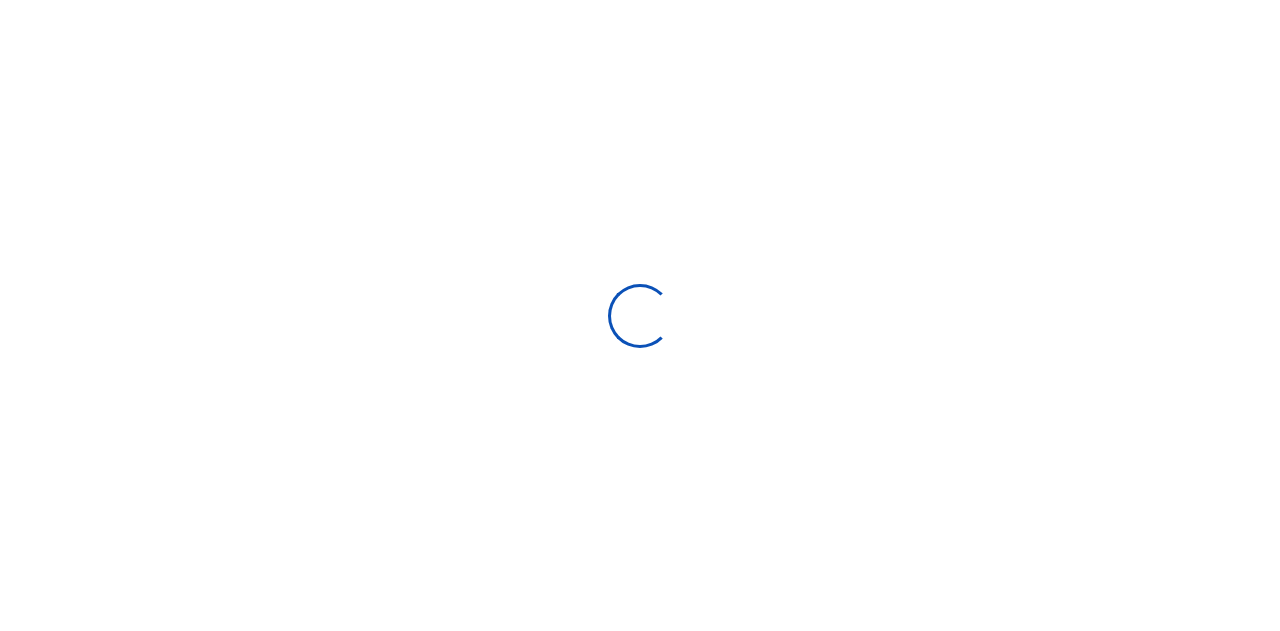 scroll, scrollTop: 0, scrollLeft: 0, axis: both 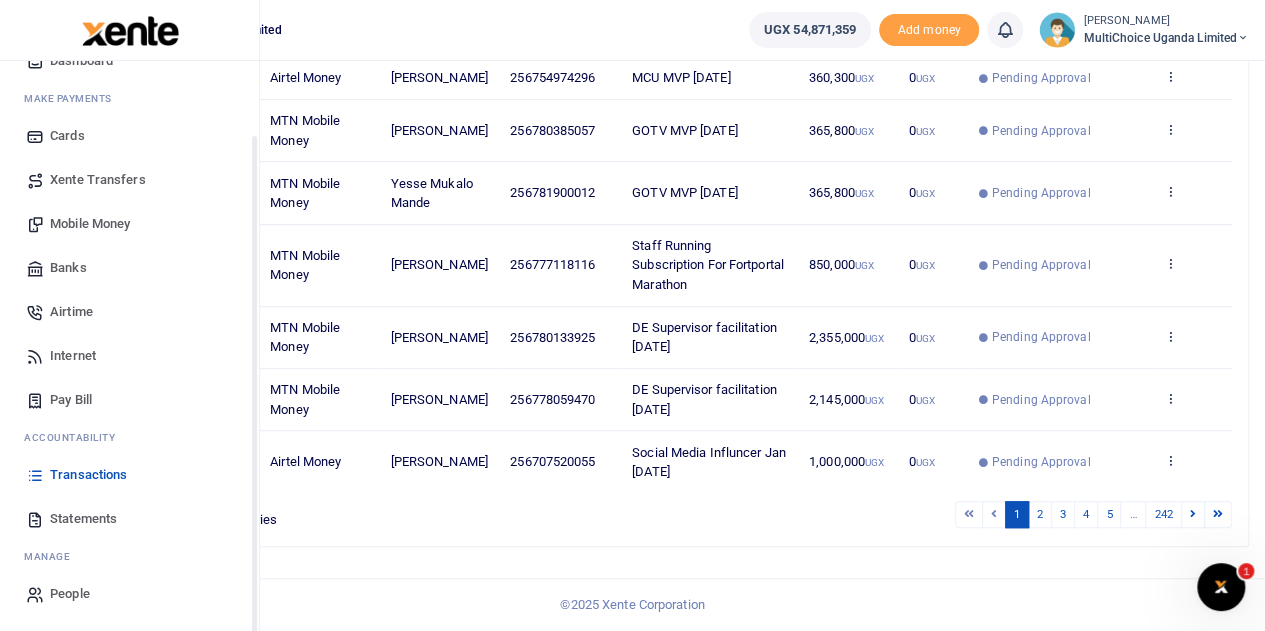 click on "Transactions" at bounding box center (88, 475) 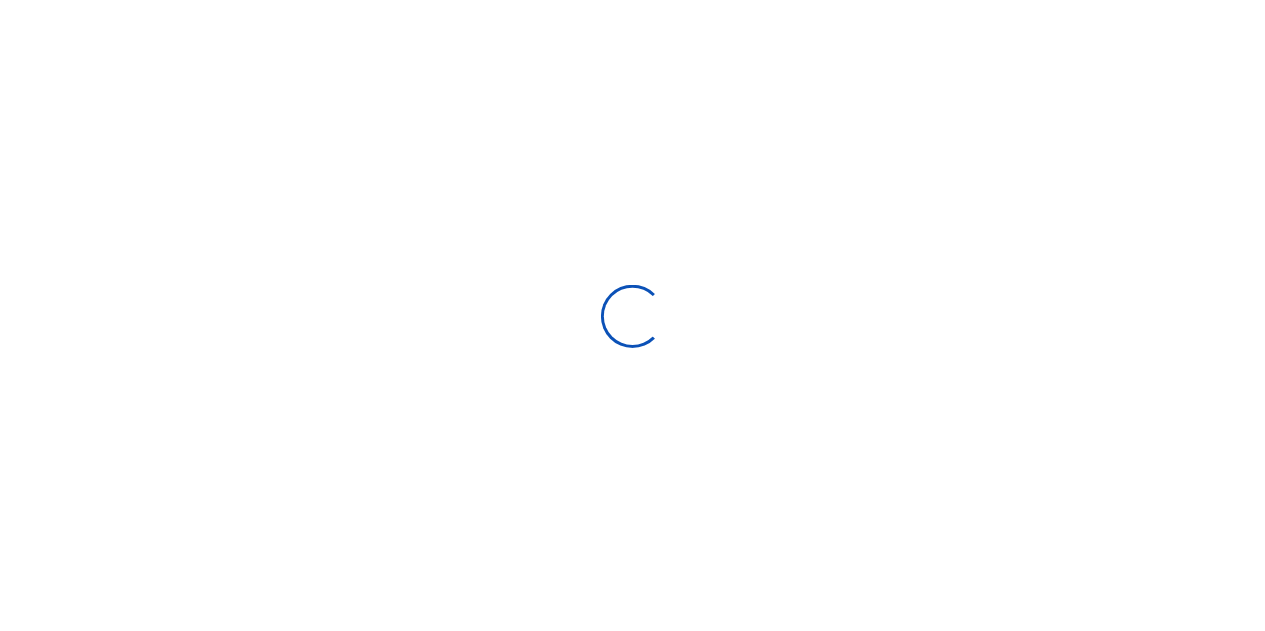 scroll, scrollTop: 0, scrollLeft: 0, axis: both 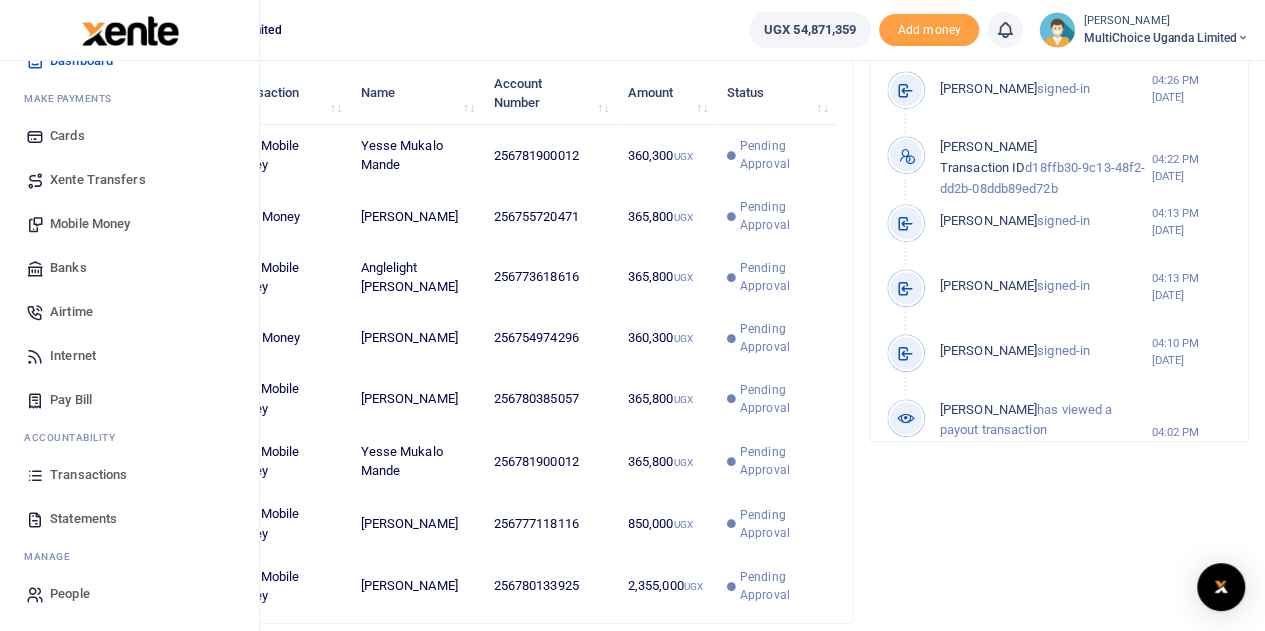 click on "Mobile Money" at bounding box center (90, 224) 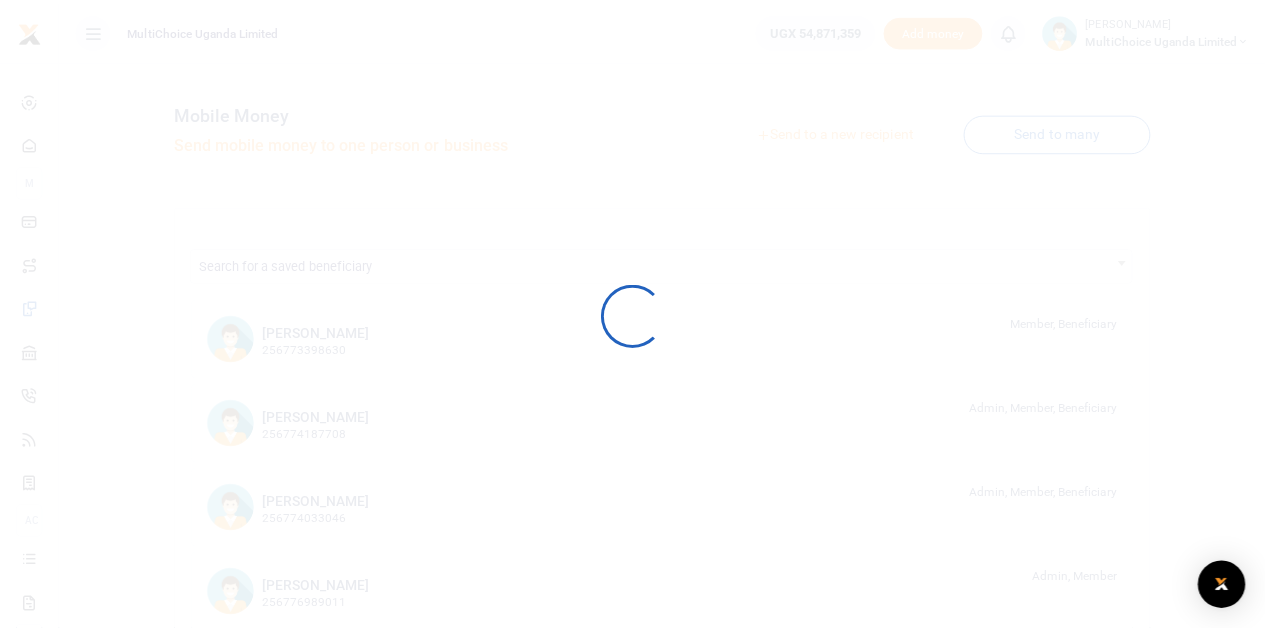 scroll, scrollTop: 0, scrollLeft: 0, axis: both 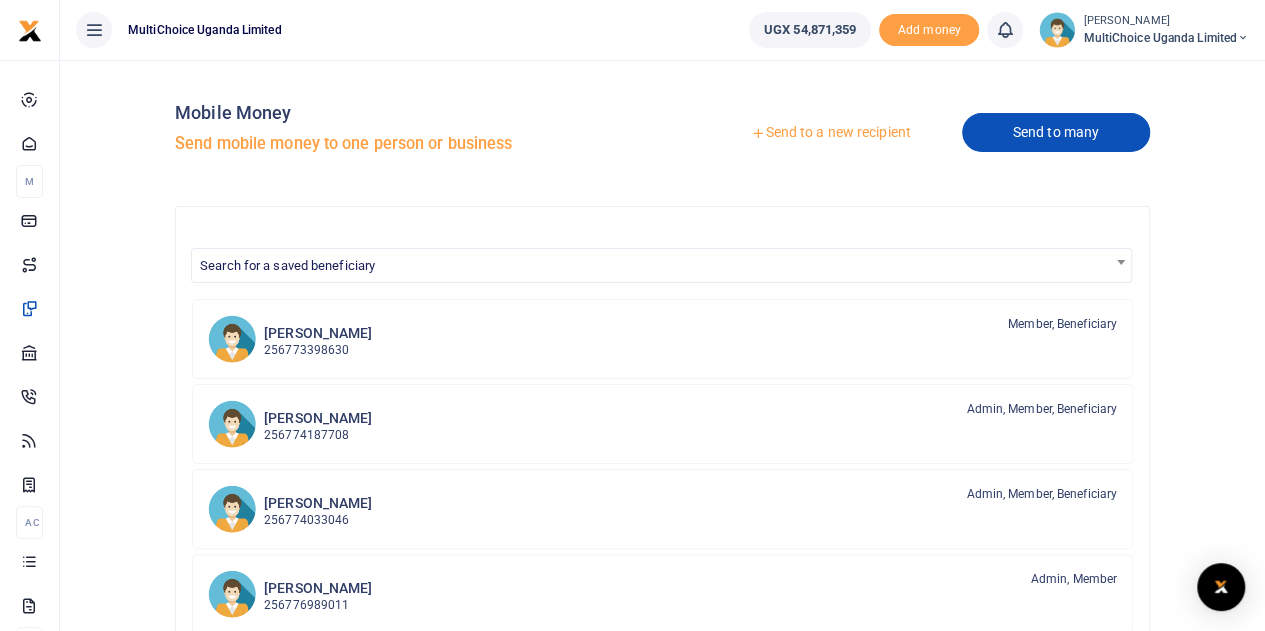 click on "Send to many" at bounding box center [1056, 132] 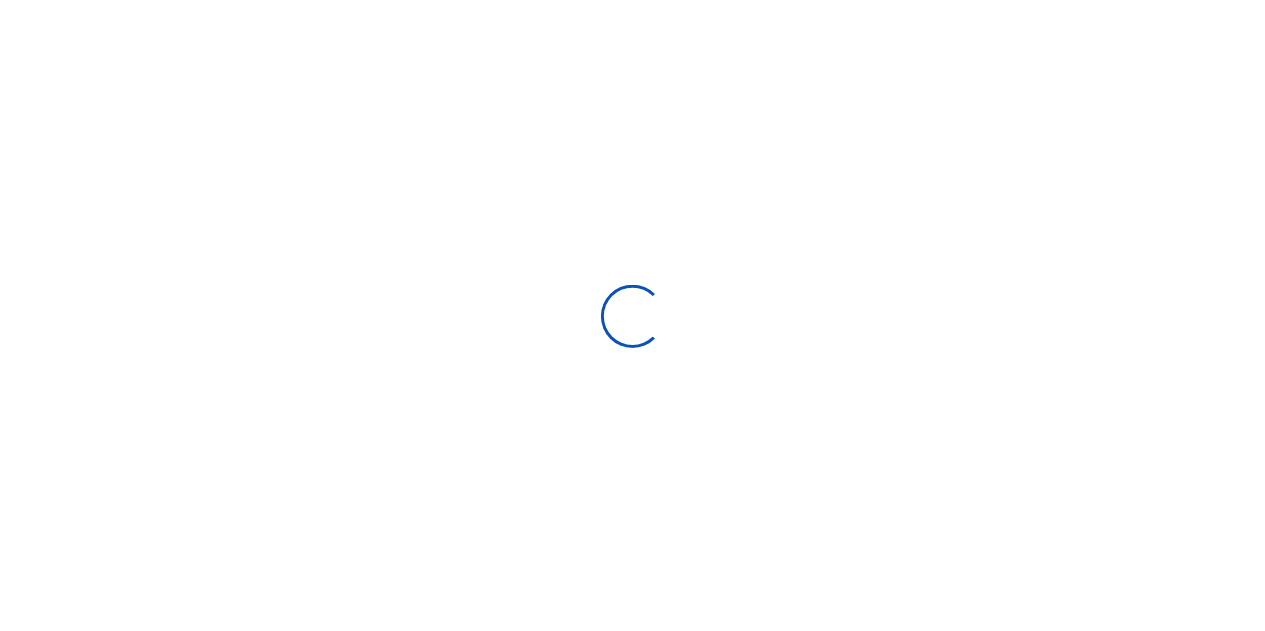 scroll, scrollTop: 0, scrollLeft: 0, axis: both 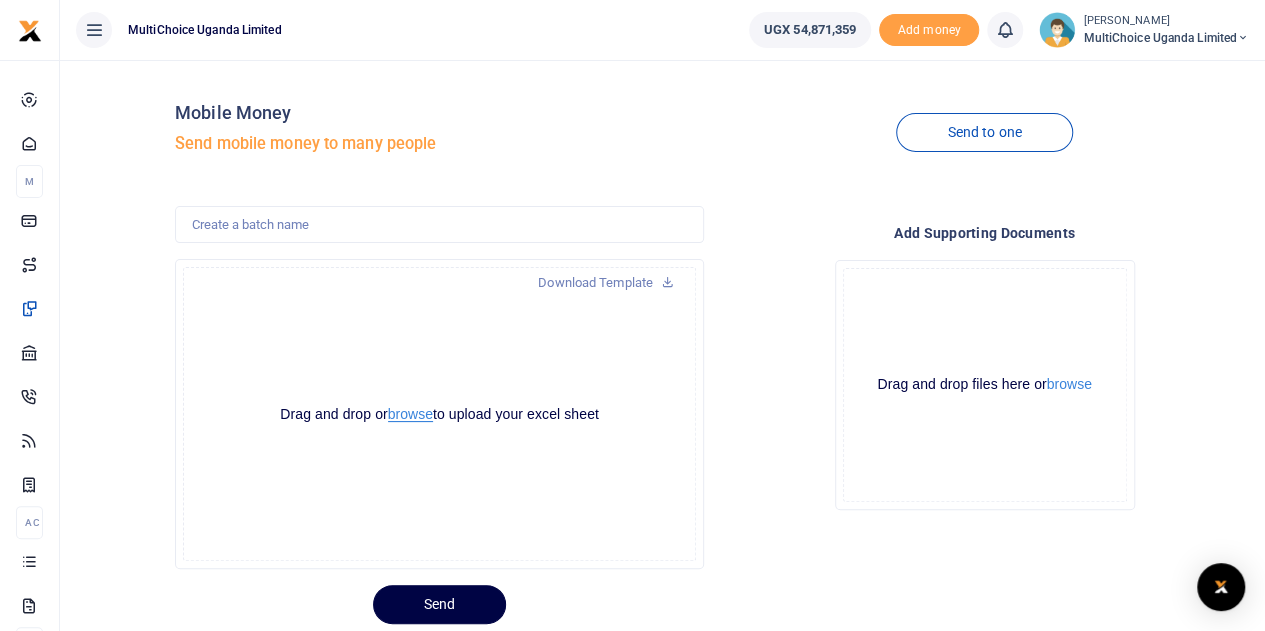 click on "browse" at bounding box center (410, 414) 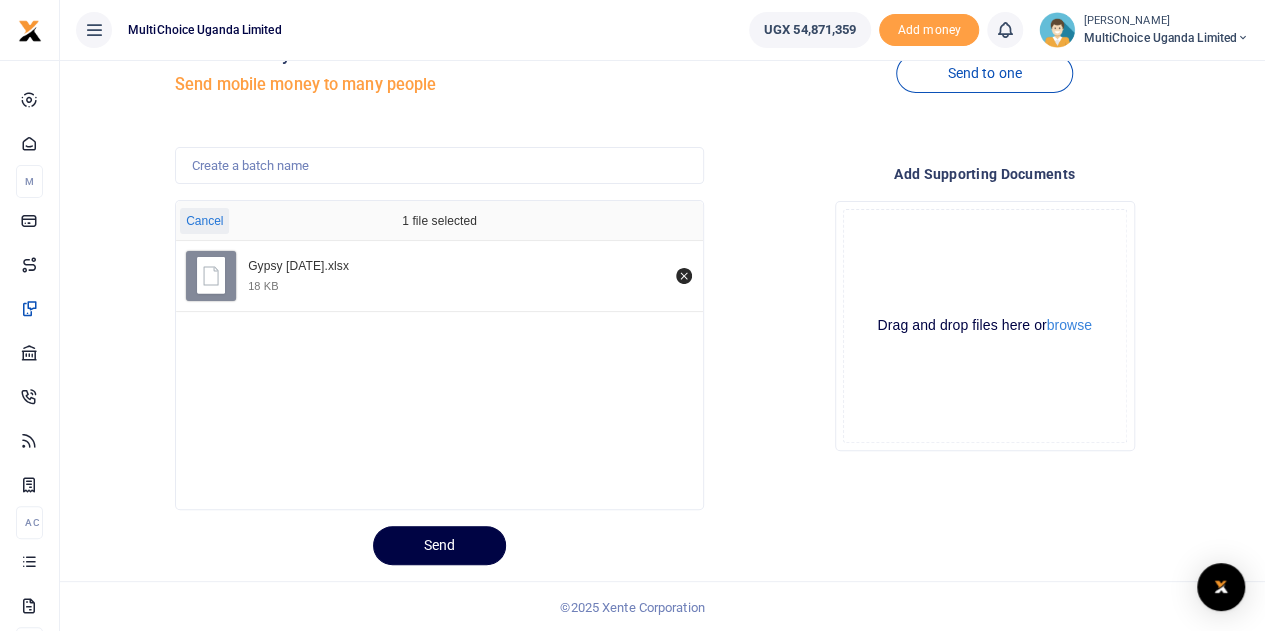 scroll, scrollTop: 60, scrollLeft: 0, axis: vertical 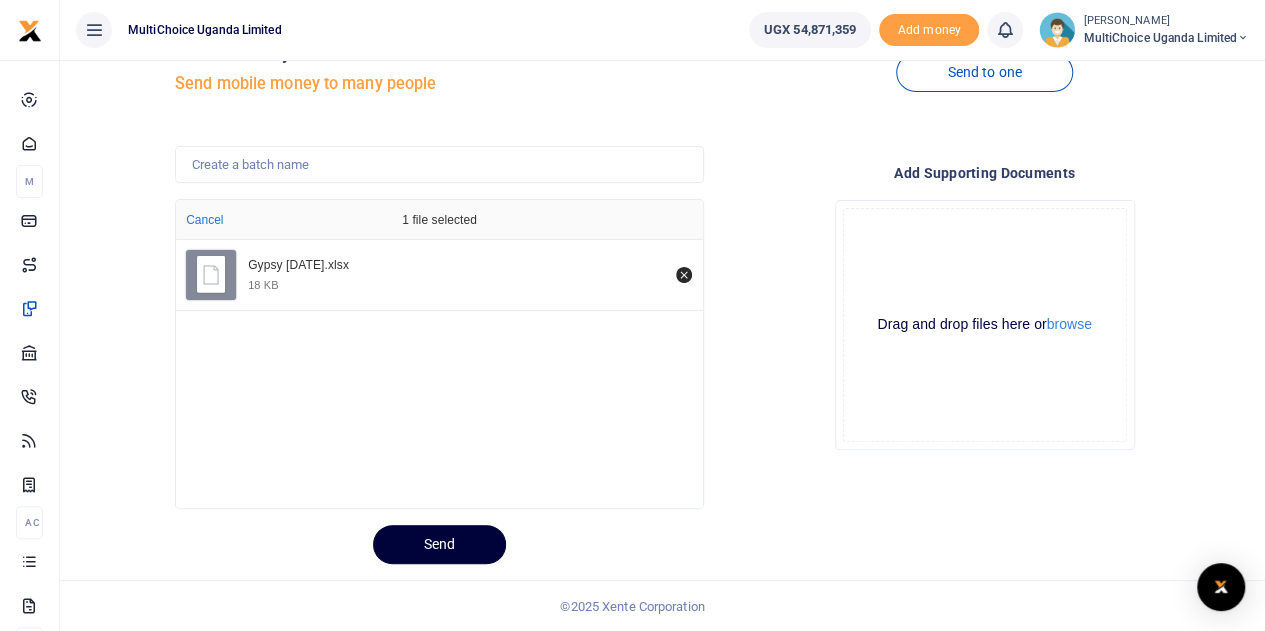 click on "Send" at bounding box center [439, 544] 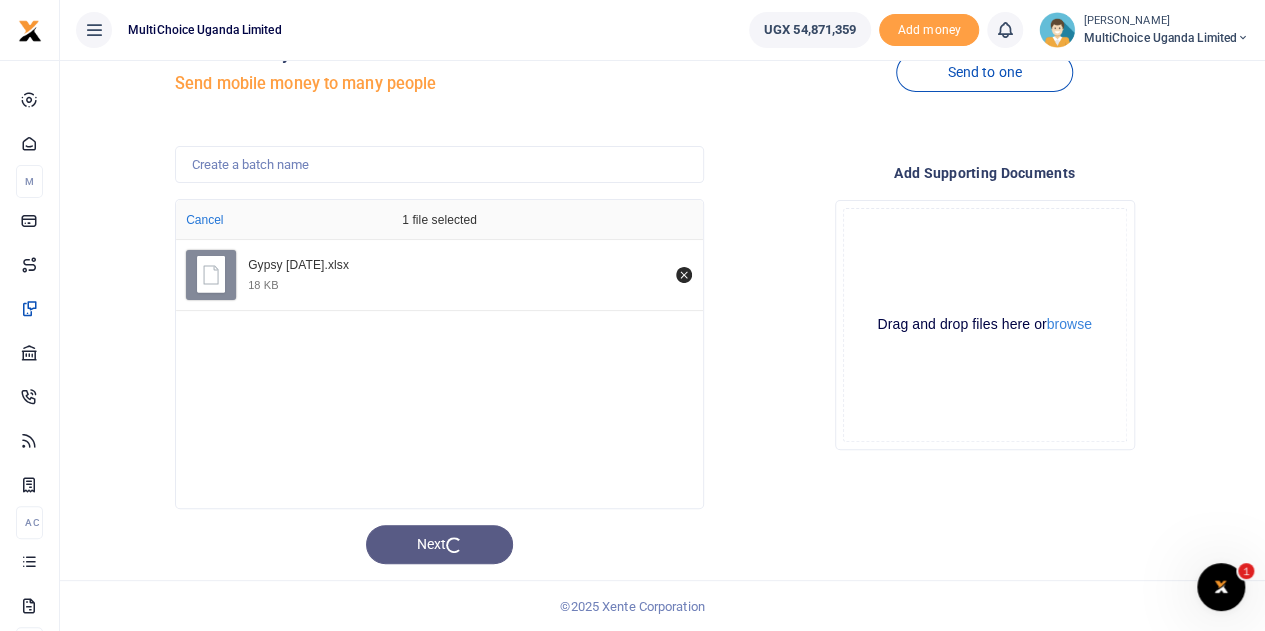 scroll, scrollTop: 0, scrollLeft: 0, axis: both 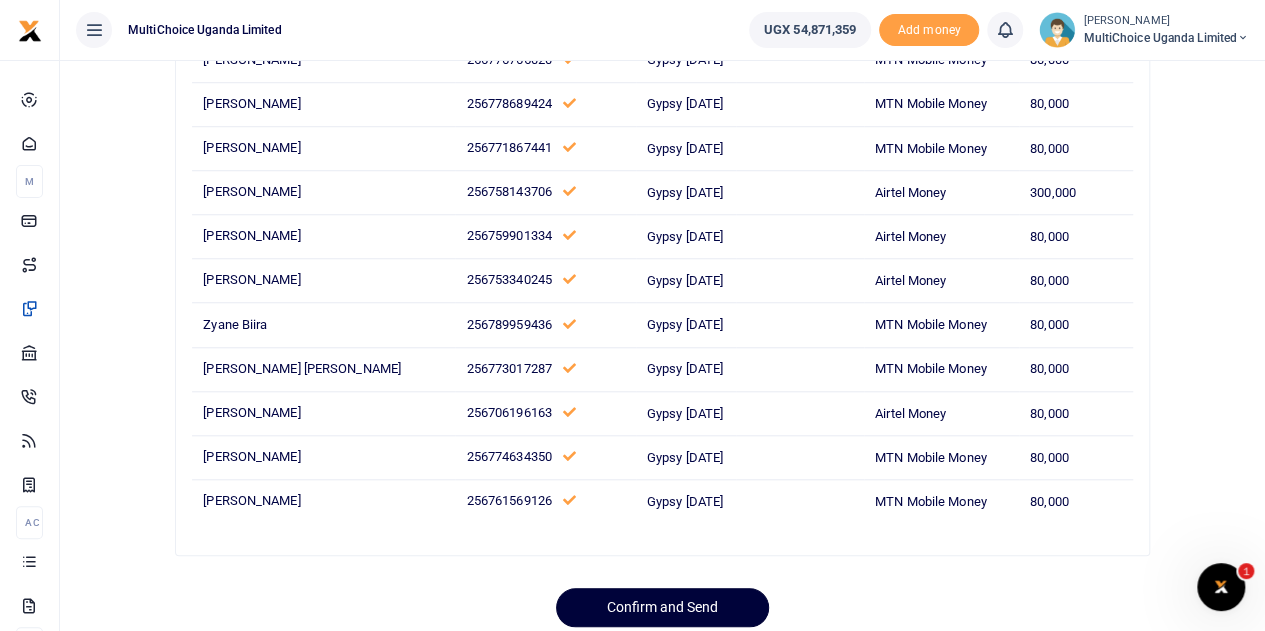 click on "Confirm and Send" at bounding box center [662, 607] 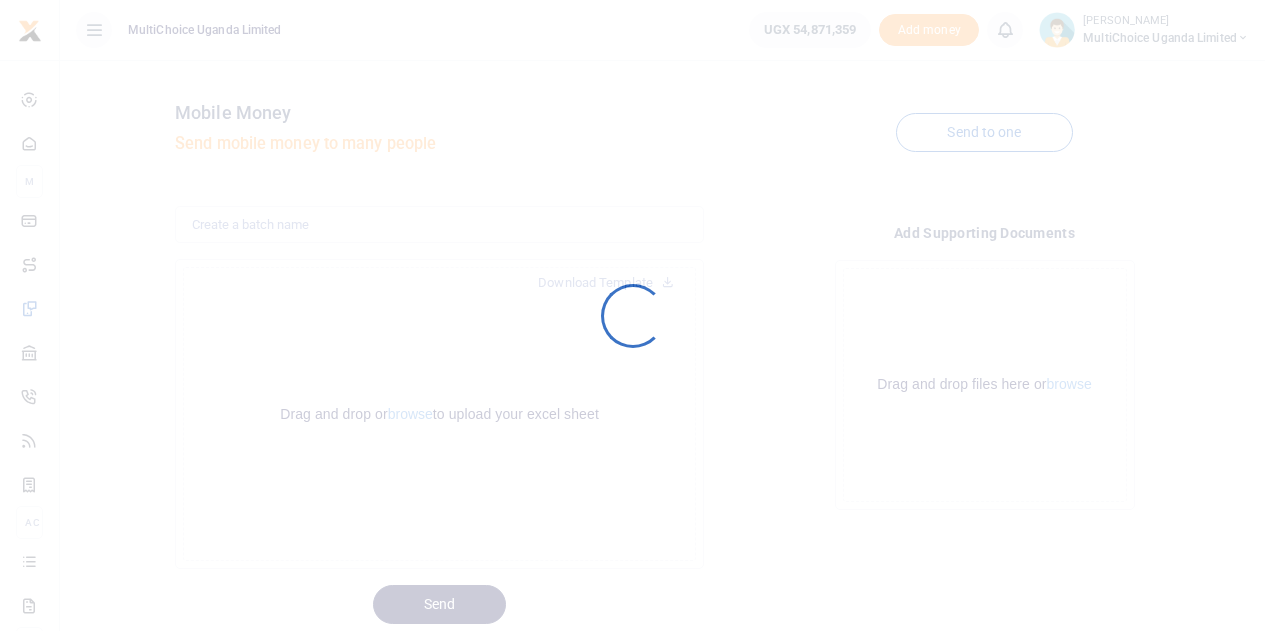 scroll, scrollTop: 60, scrollLeft: 0, axis: vertical 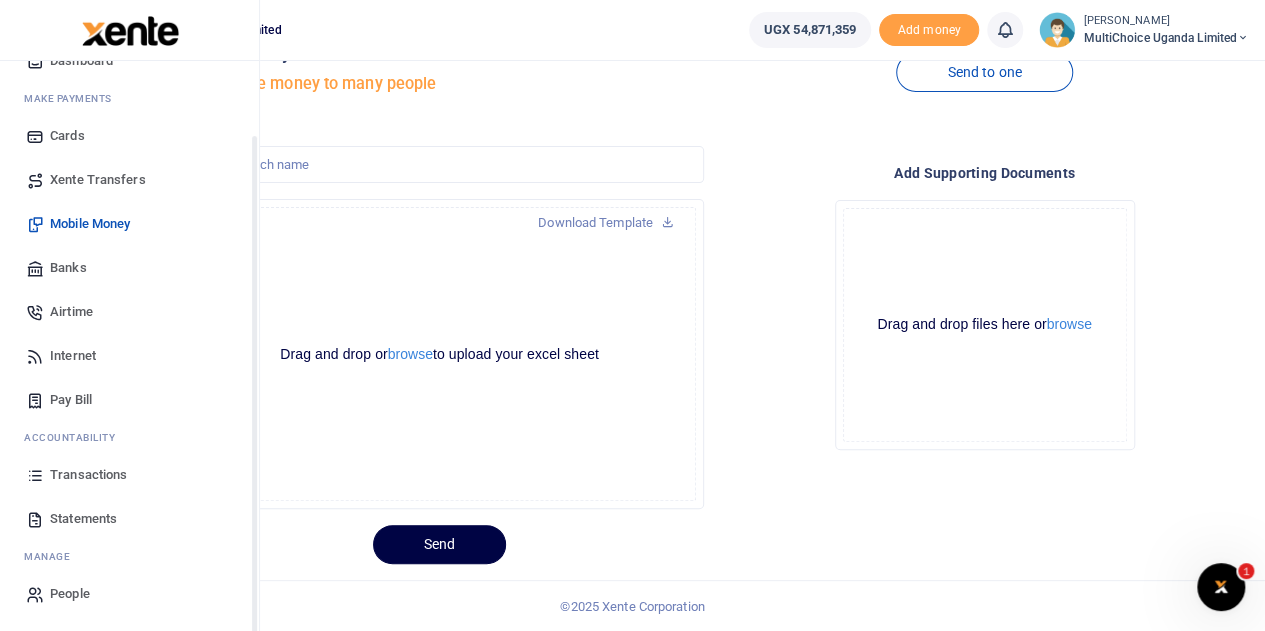 click on "Transactions" at bounding box center [88, 475] 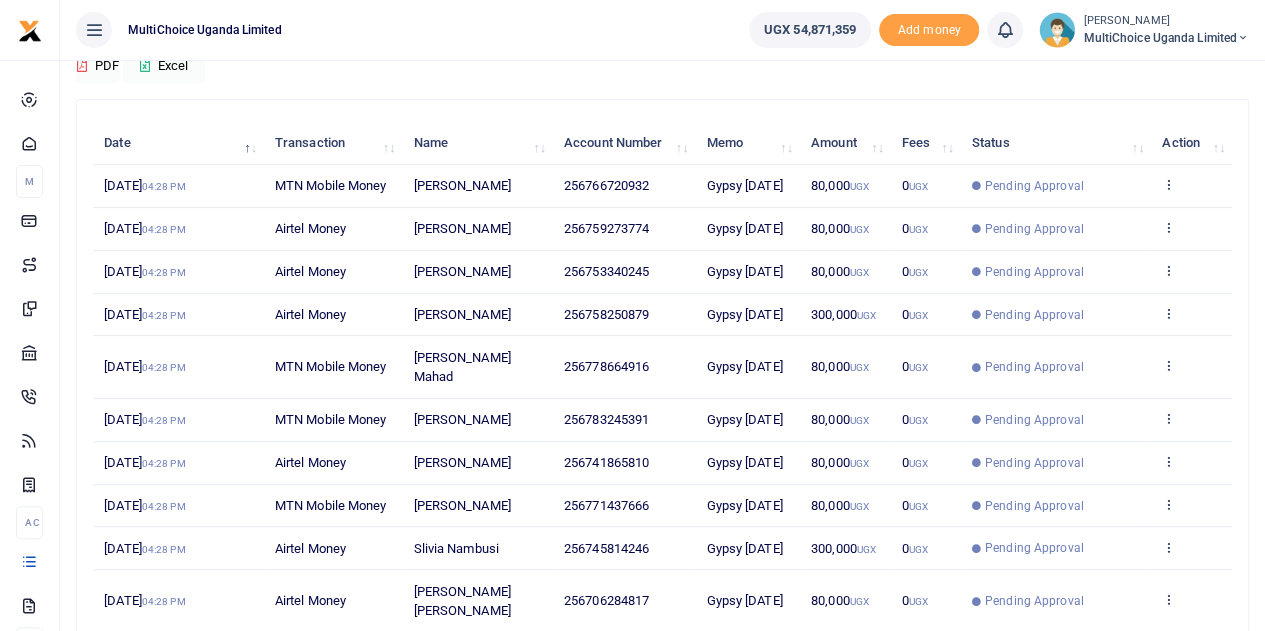 scroll, scrollTop: 282, scrollLeft: 0, axis: vertical 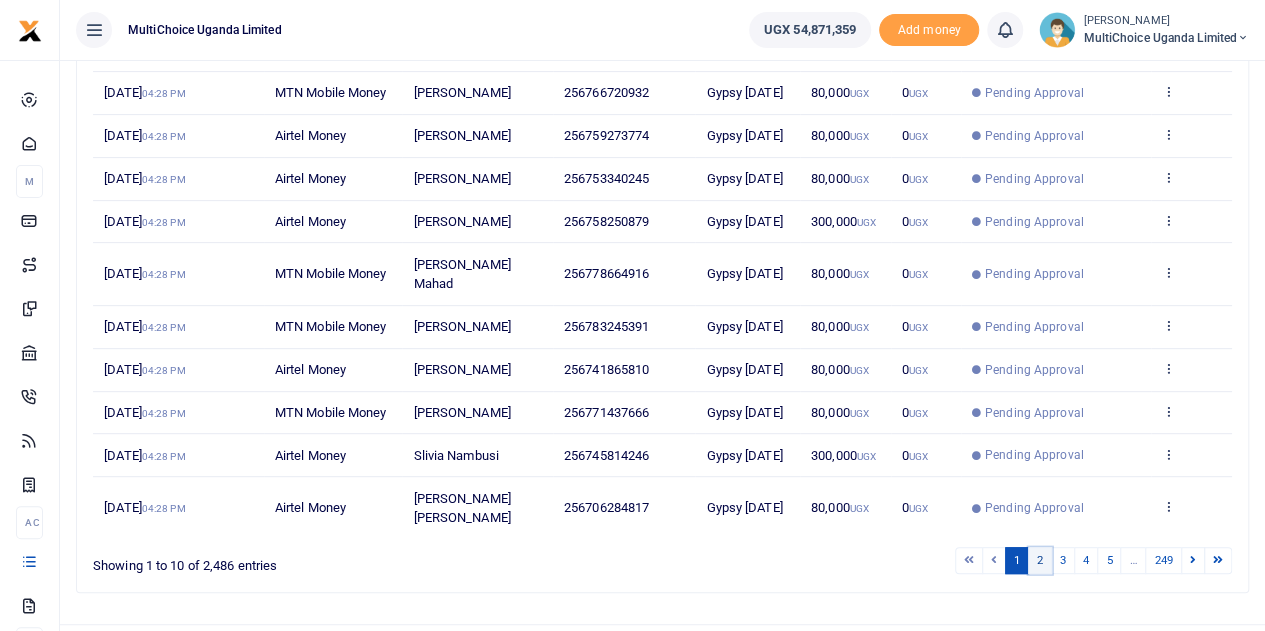 click on "2" at bounding box center [1040, 560] 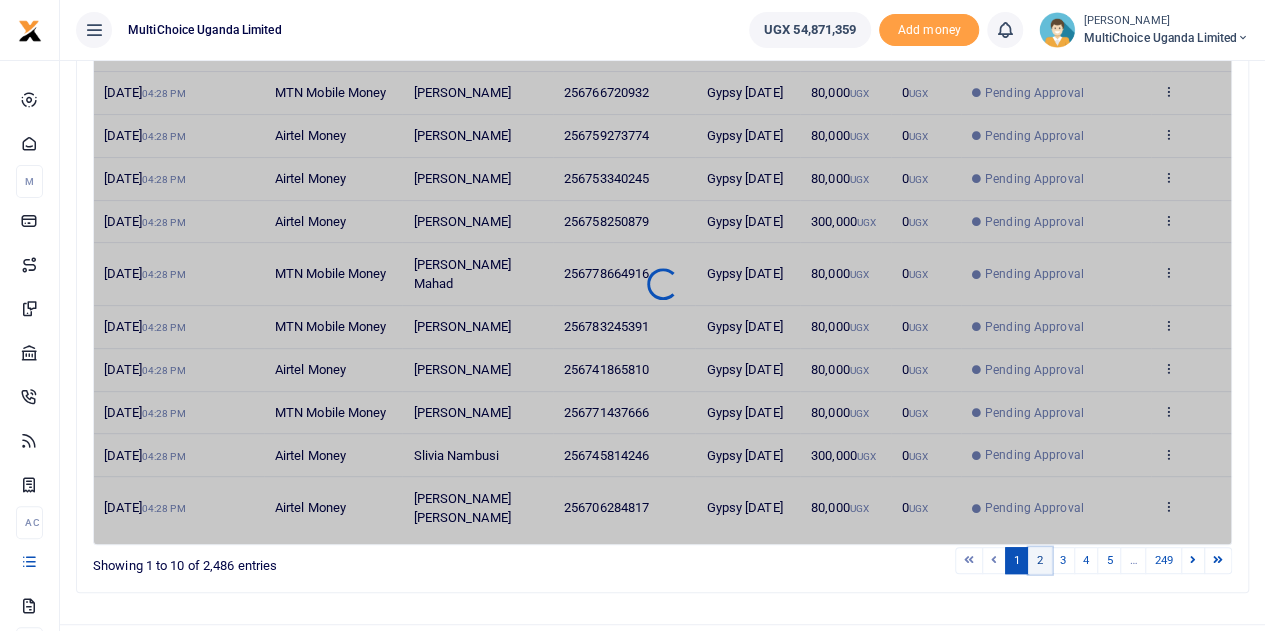 click on "2" at bounding box center (1040, 560) 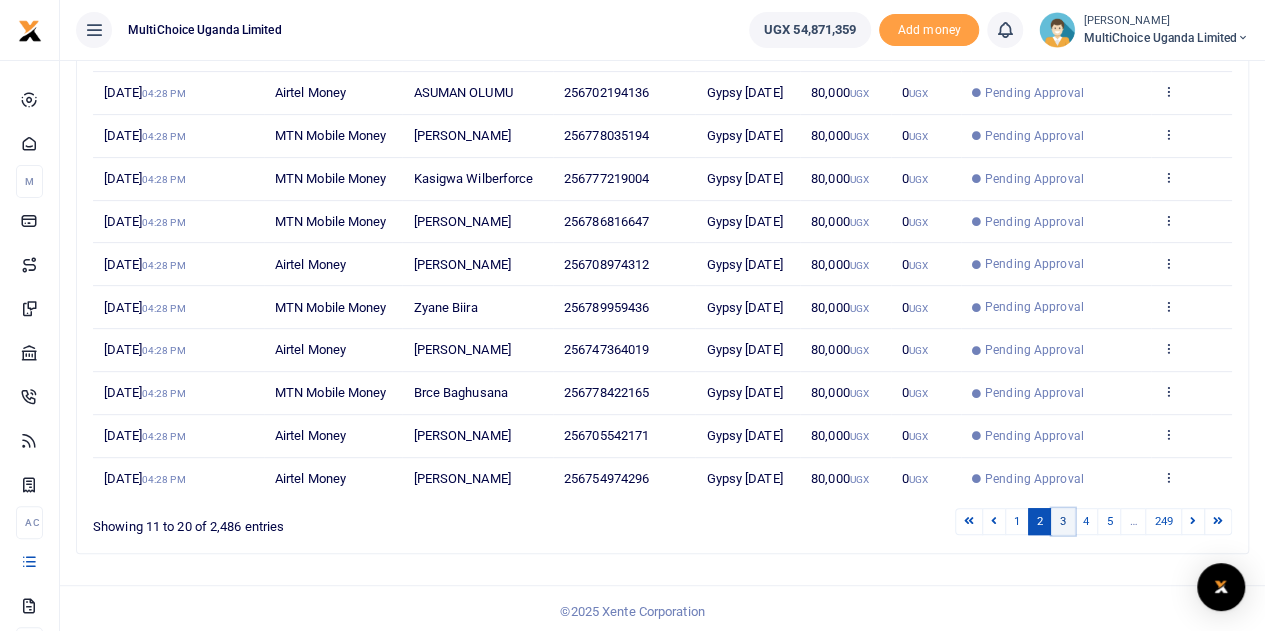 click on "3" at bounding box center [1063, 521] 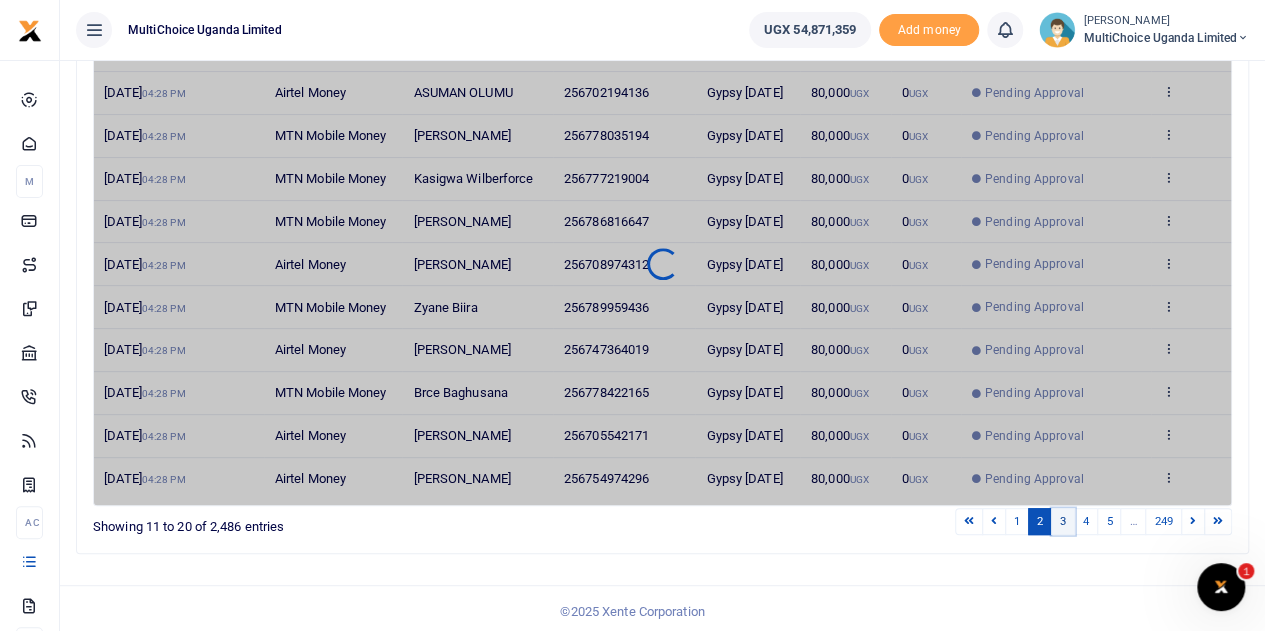 scroll, scrollTop: 0, scrollLeft: 0, axis: both 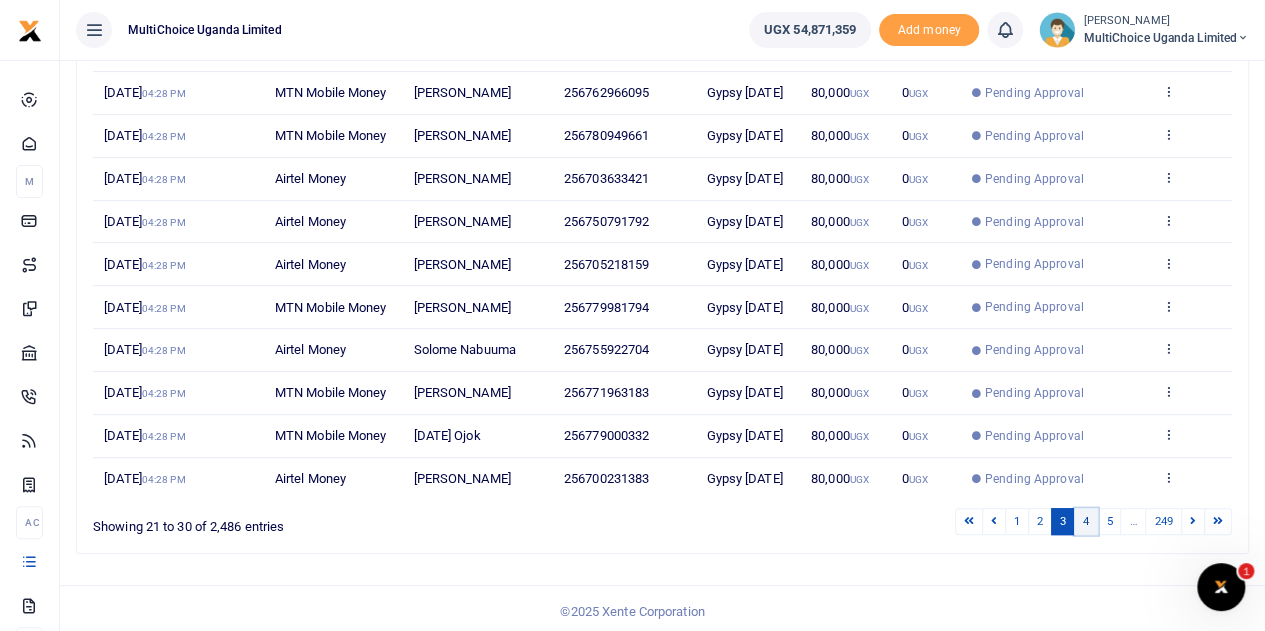 click on "4" at bounding box center [1086, 521] 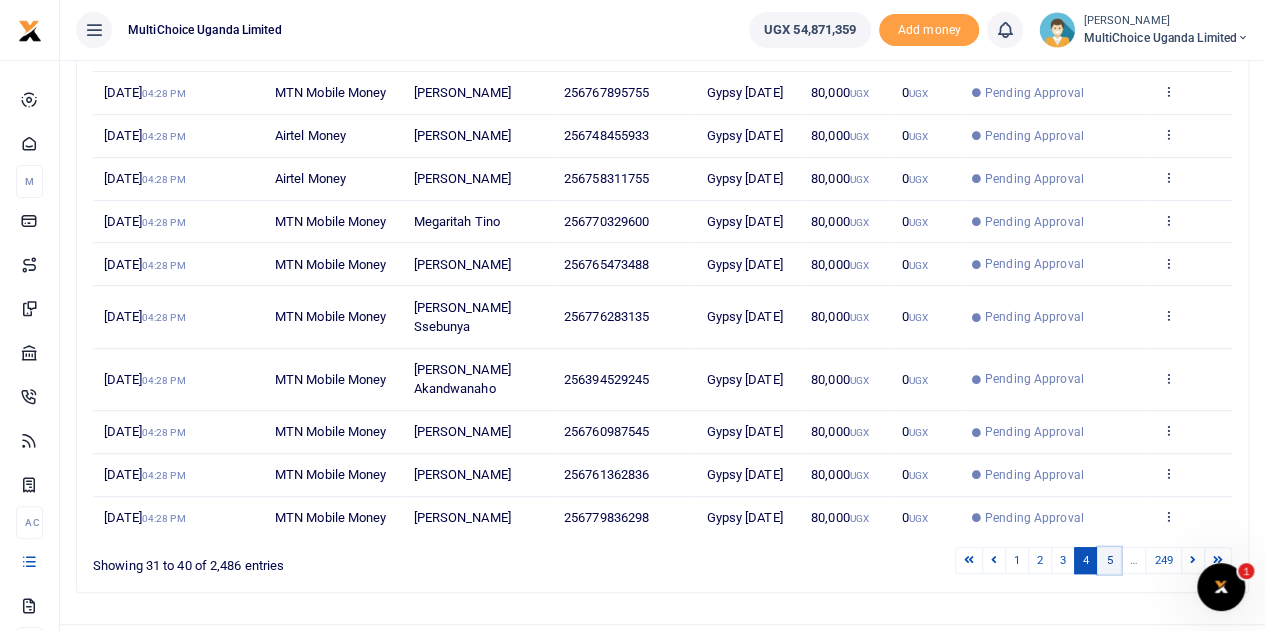click on "5" at bounding box center [1109, 560] 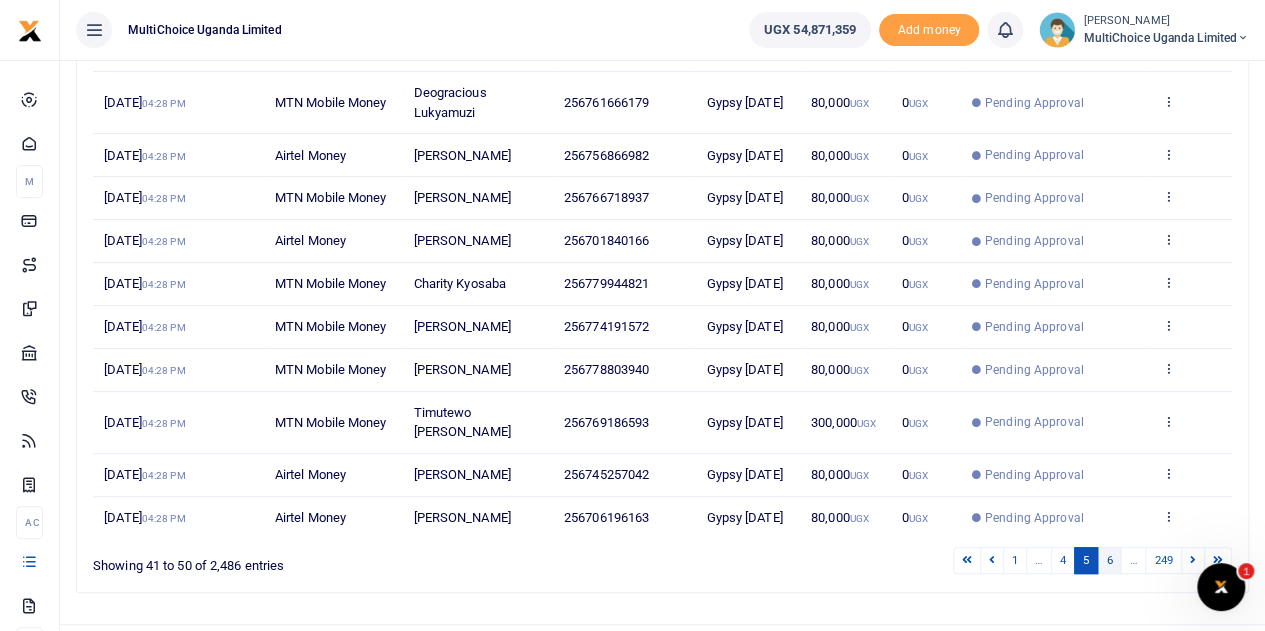 click on "6" at bounding box center [1109, 560] 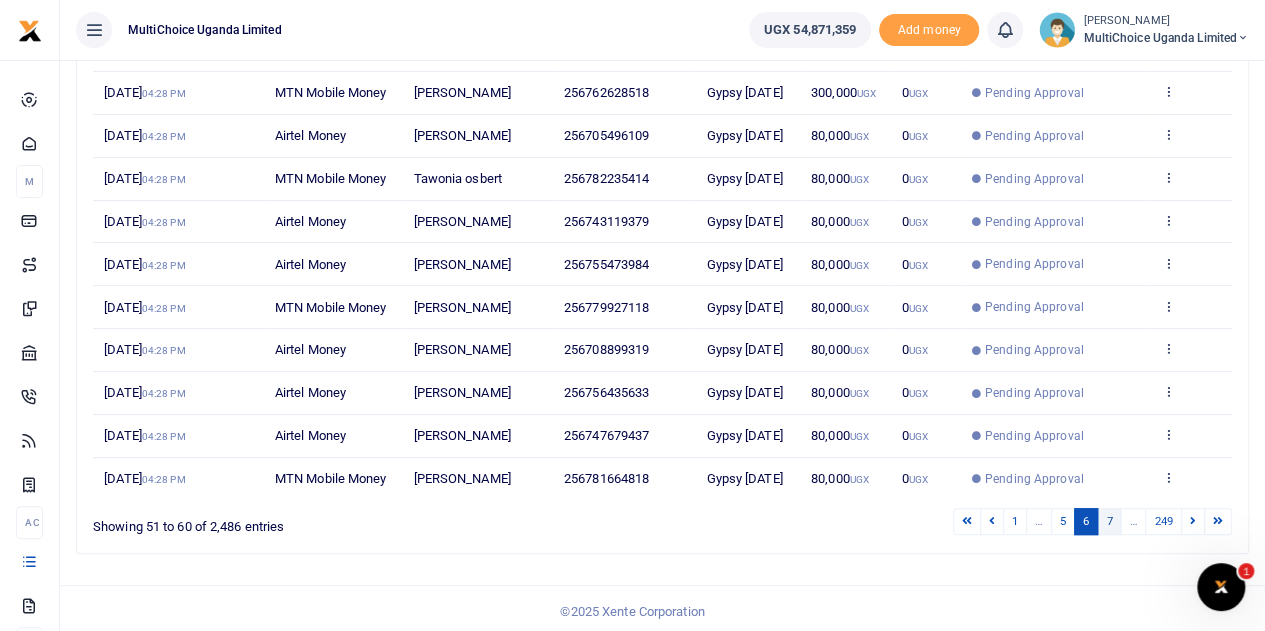 click on "7" at bounding box center [1109, 521] 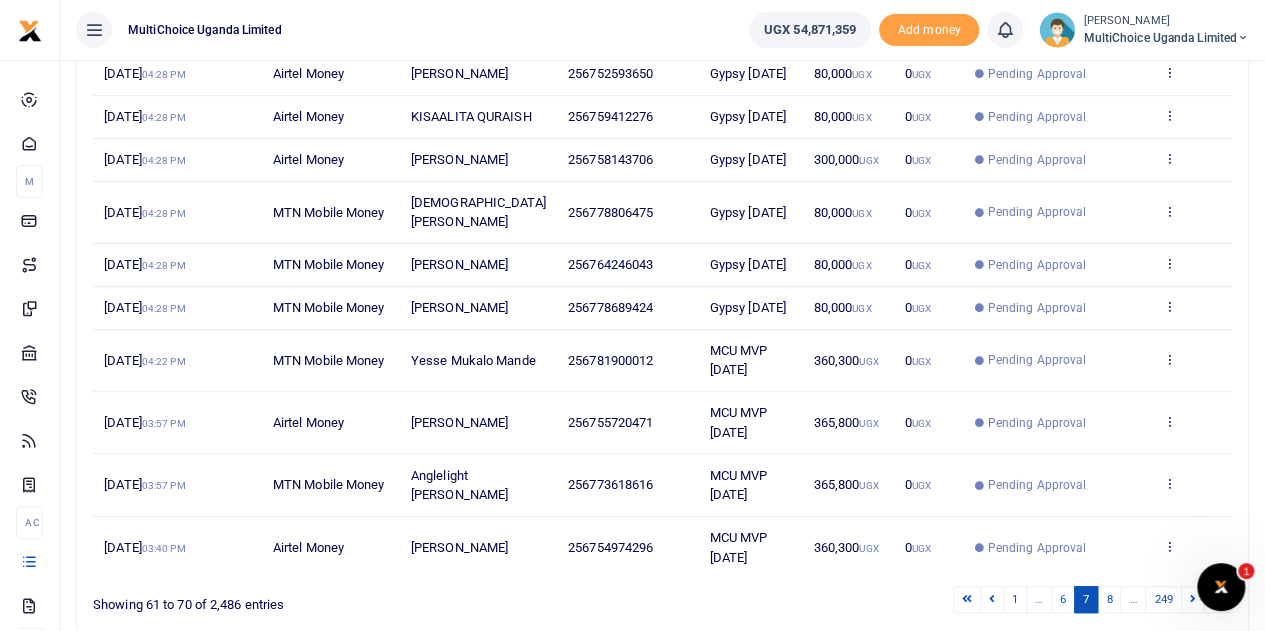 scroll, scrollTop: 360, scrollLeft: 0, axis: vertical 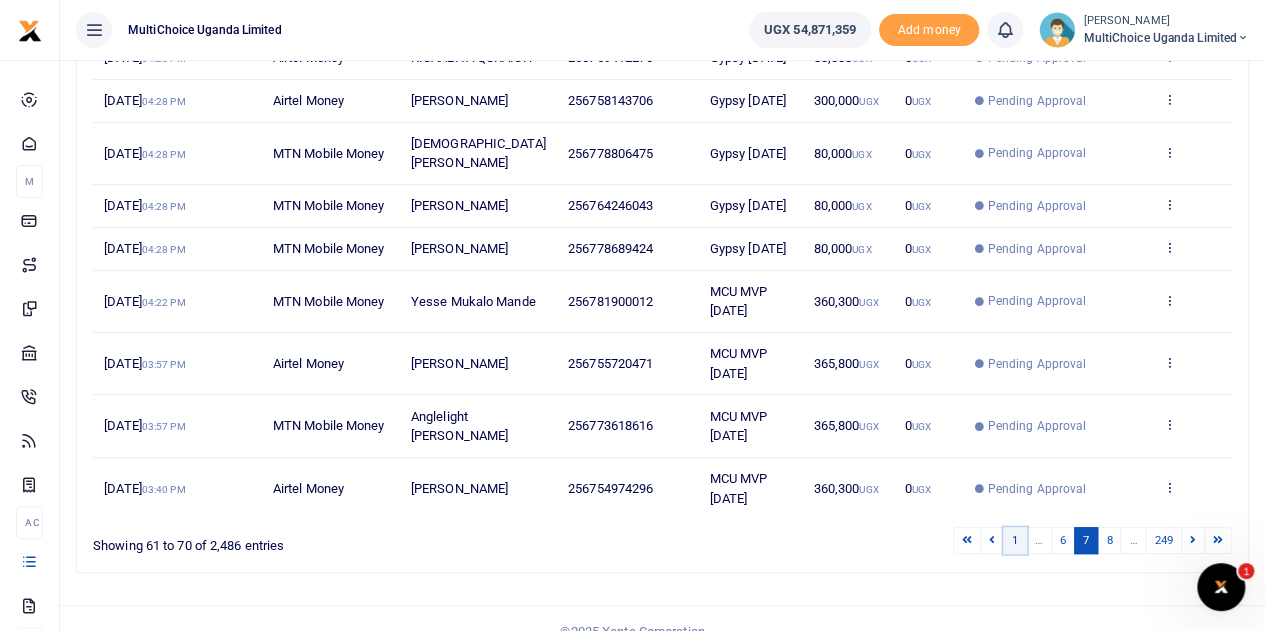 click on "1" at bounding box center [1015, 540] 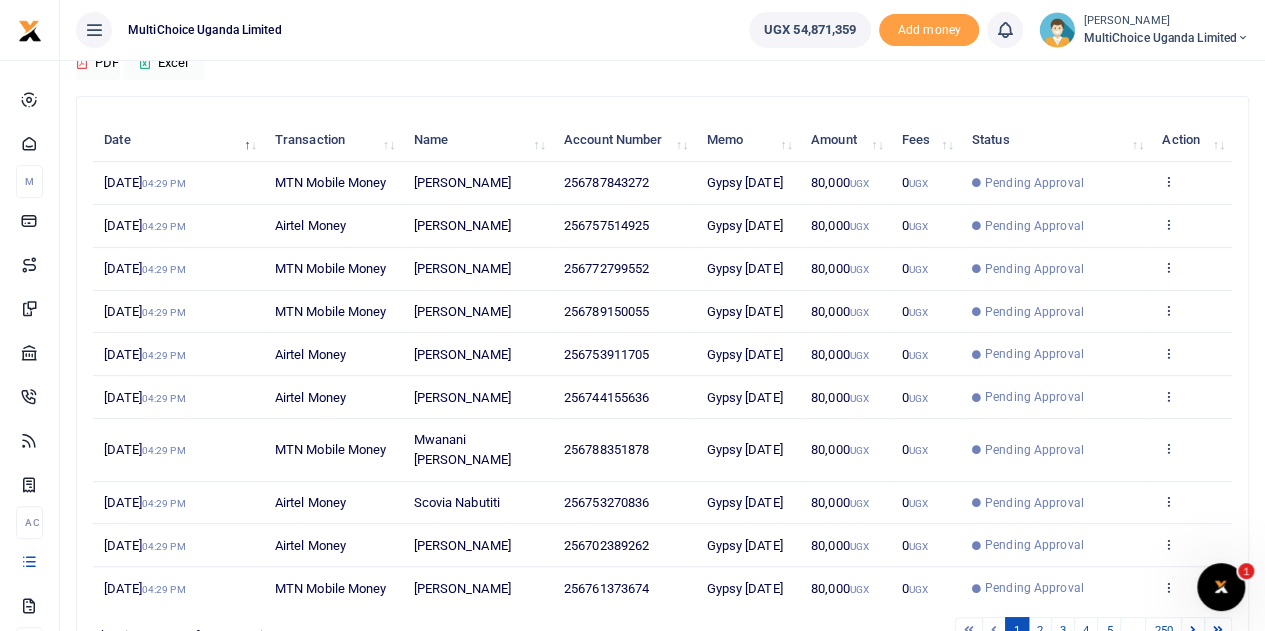 scroll, scrollTop: 282, scrollLeft: 0, axis: vertical 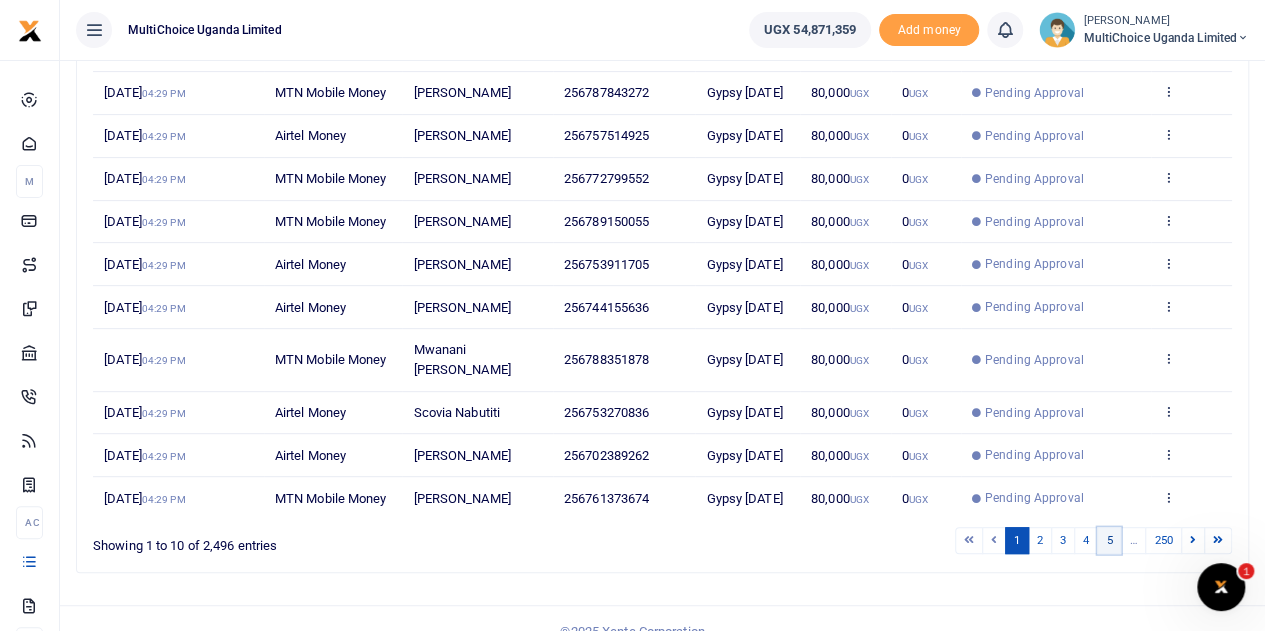 click on "5" at bounding box center (1109, 540) 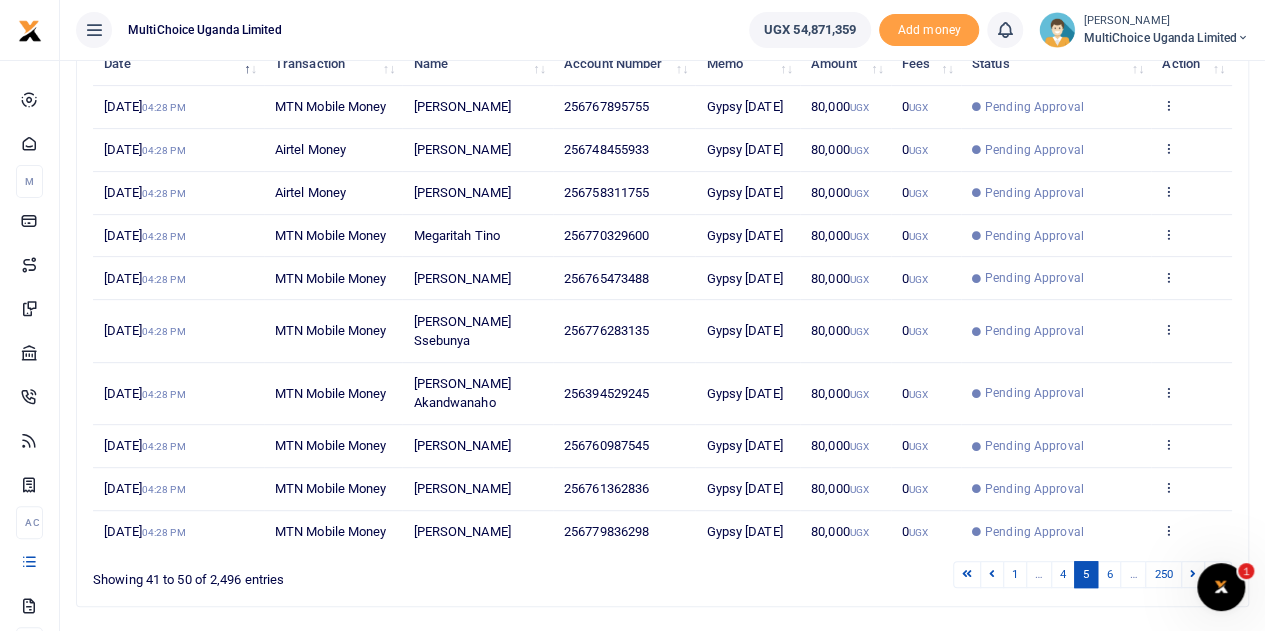 scroll, scrollTop: 299, scrollLeft: 0, axis: vertical 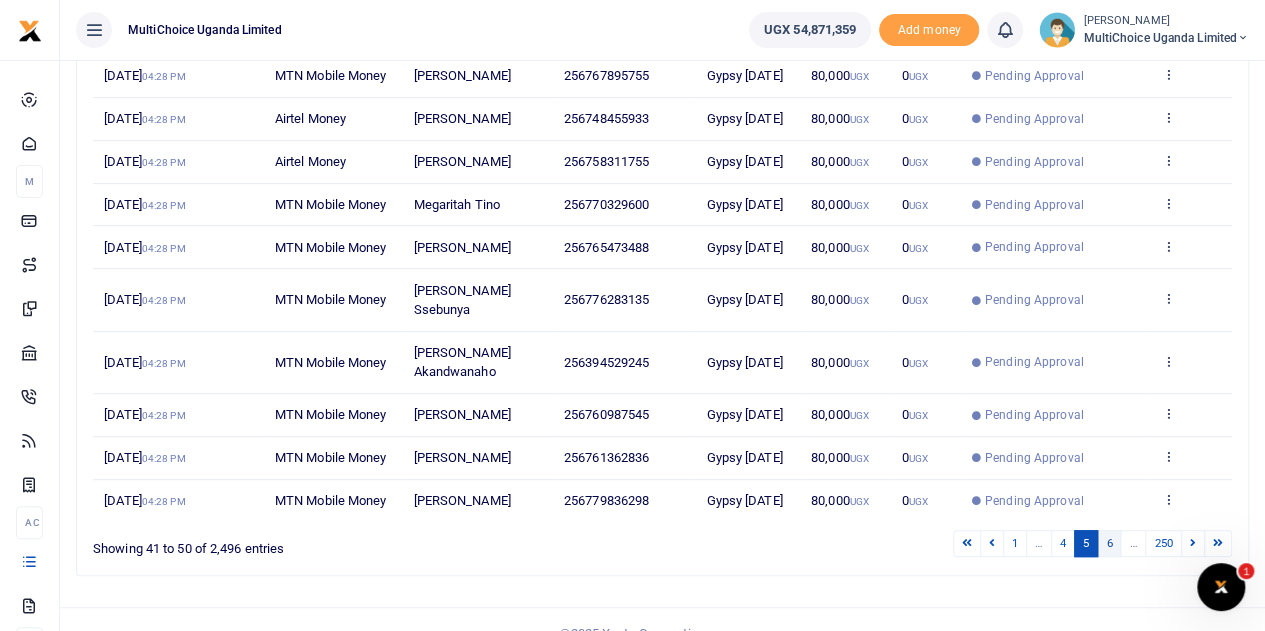 click on "6" at bounding box center (1109, 543) 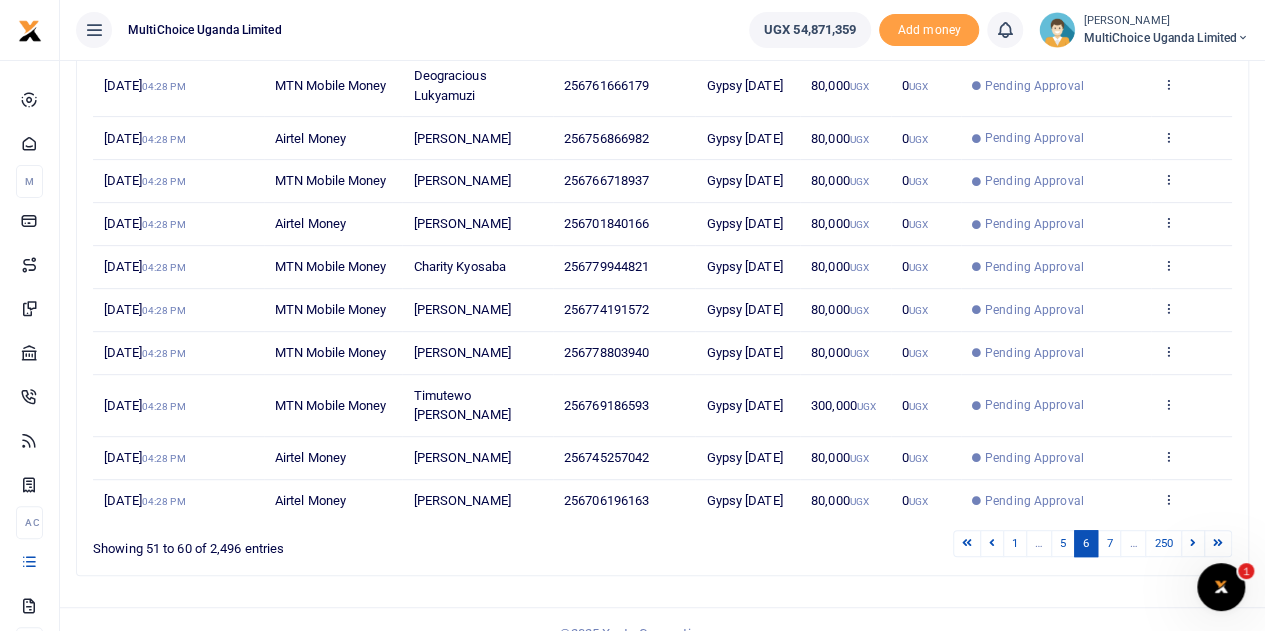 click on "7" at bounding box center (1109, 543) 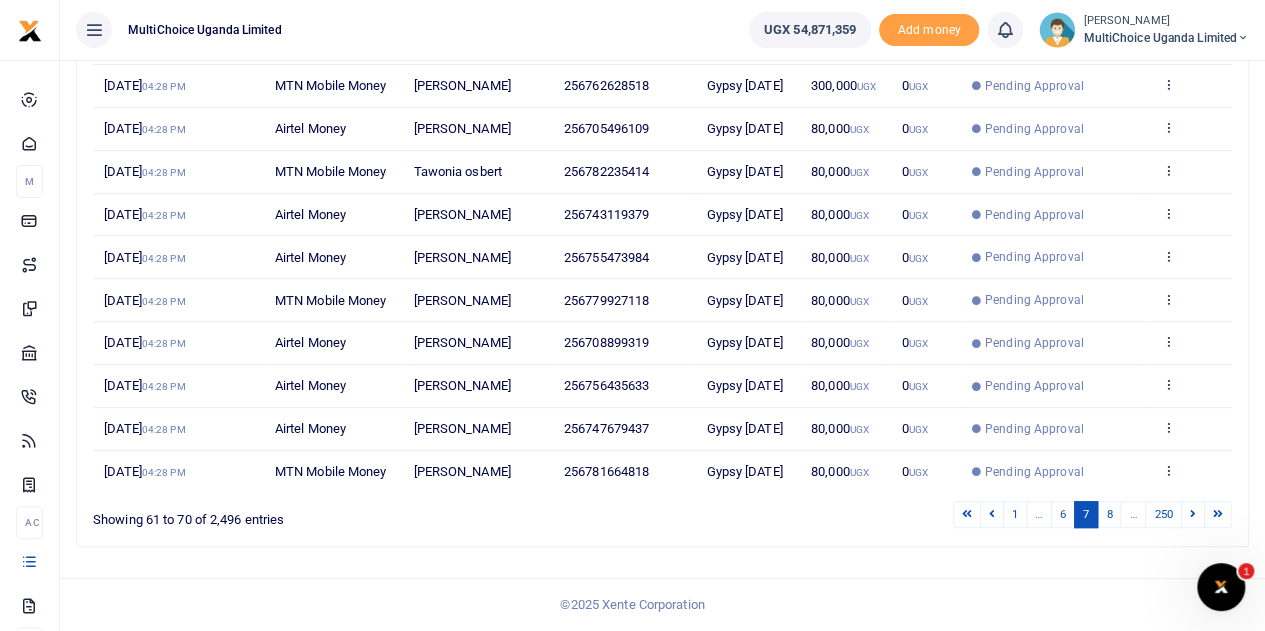scroll, scrollTop: 282, scrollLeft: 0, axis: vertical 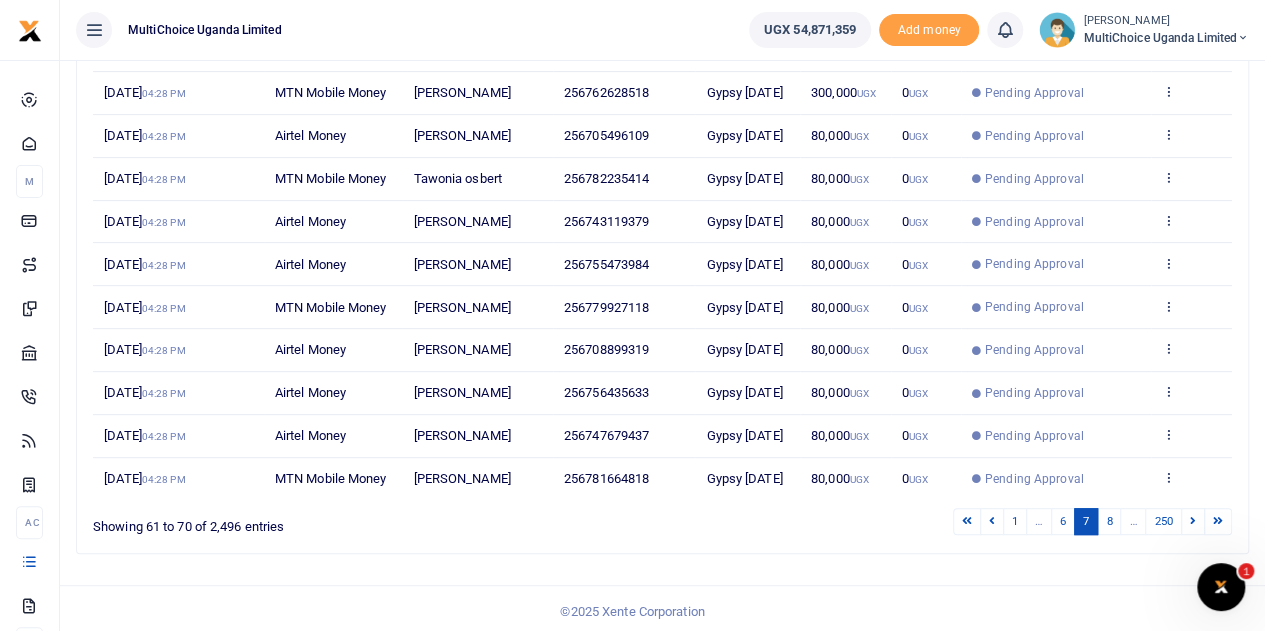 click on "8" at bounding box center [1109, 521] 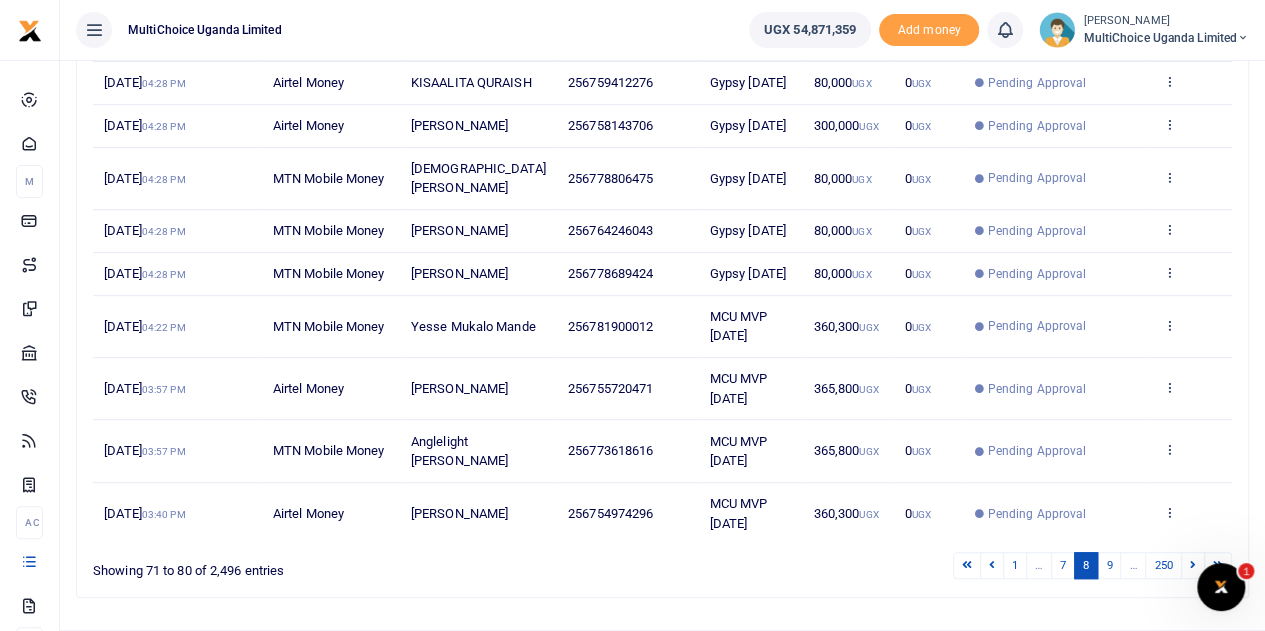 scroll, scrollTop: 360, scrollLeft: 0, axis: vertical 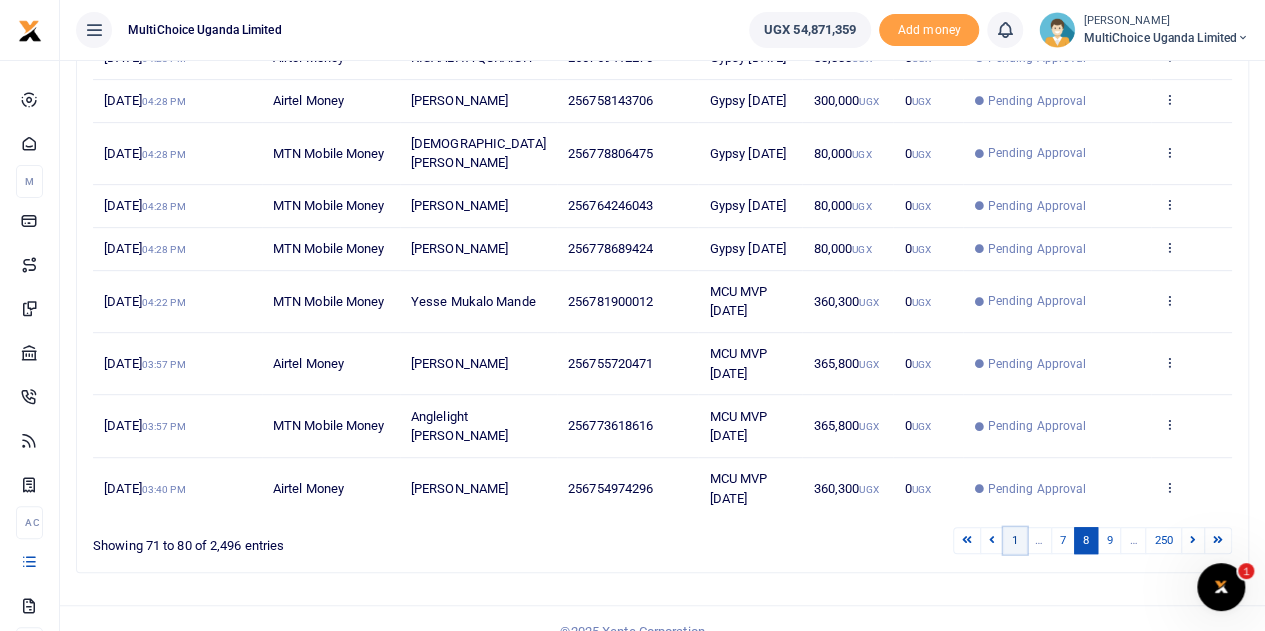 click on "1" at bounding box center [1015, 540] 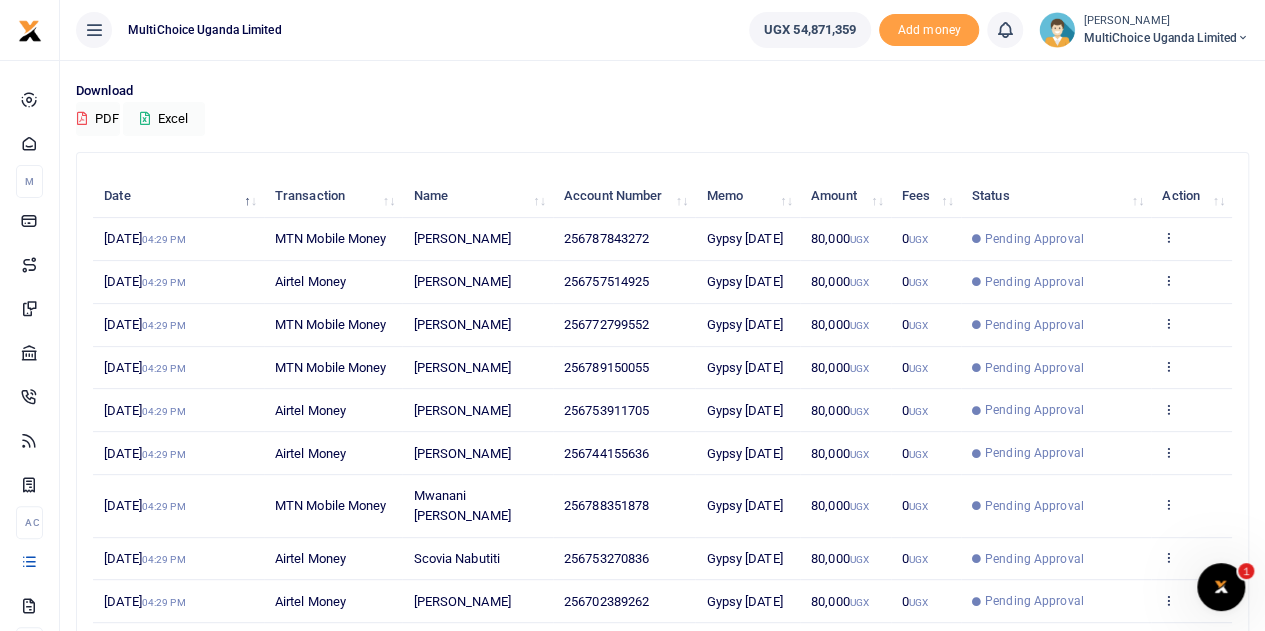 scroll, scrollTop: 282, scrollLeft: 0, axis: vertical 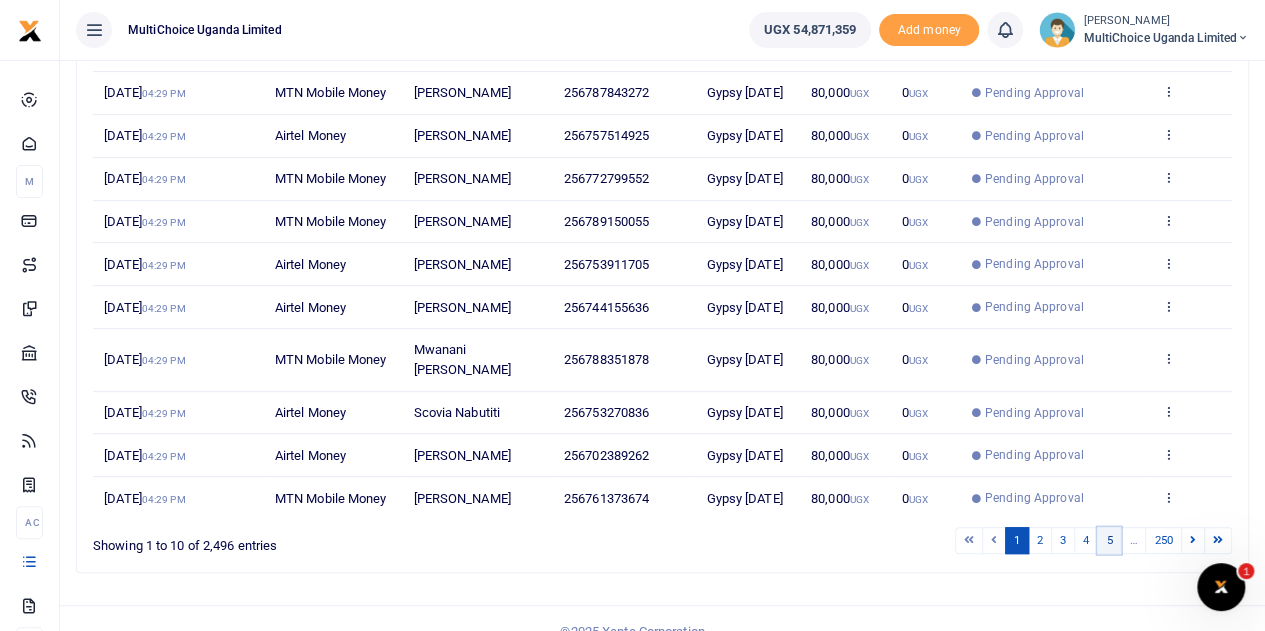 click on "5" at bounding box center [1109, 540] 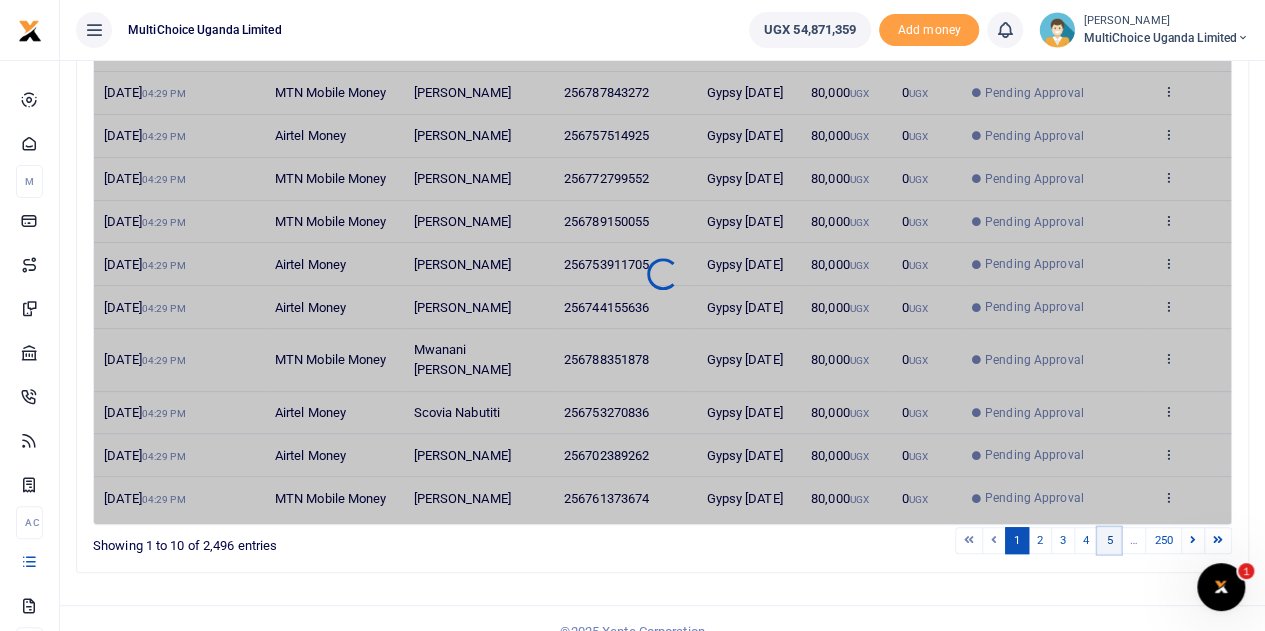 click on "5" at bounding box center (1109, 540) 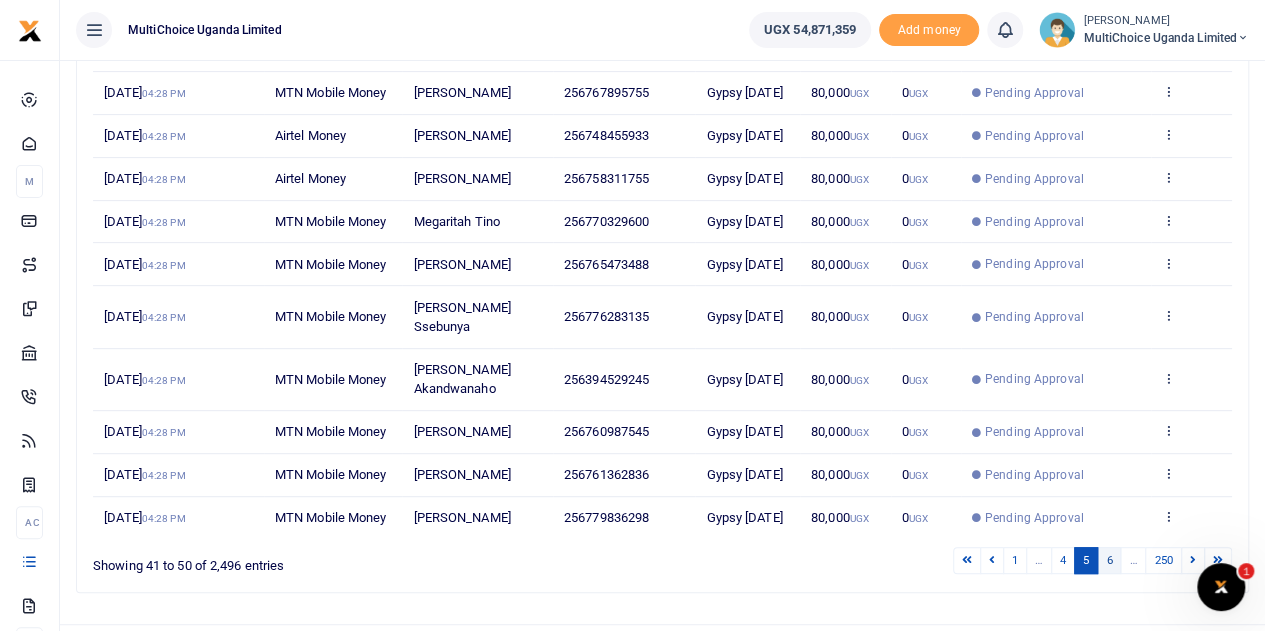 click on "6" at bounding box center (1109, 560) 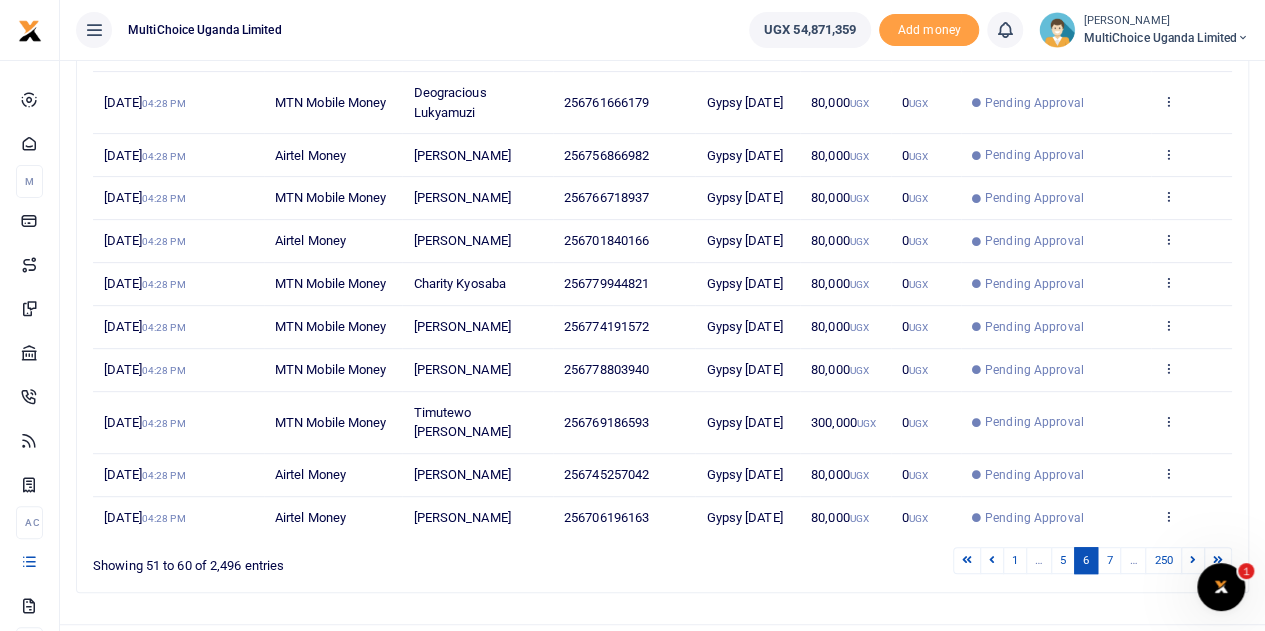 click on "7" at bounding box center [1109, 560] 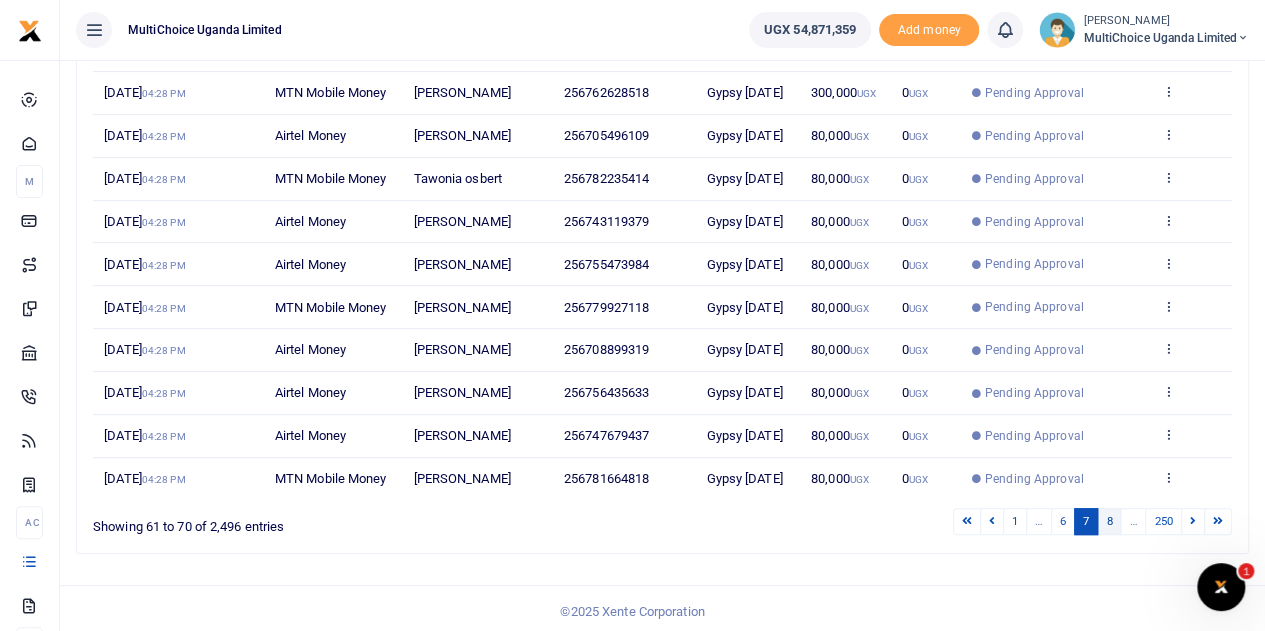 click on "8" at bounding box center (1109, 521) 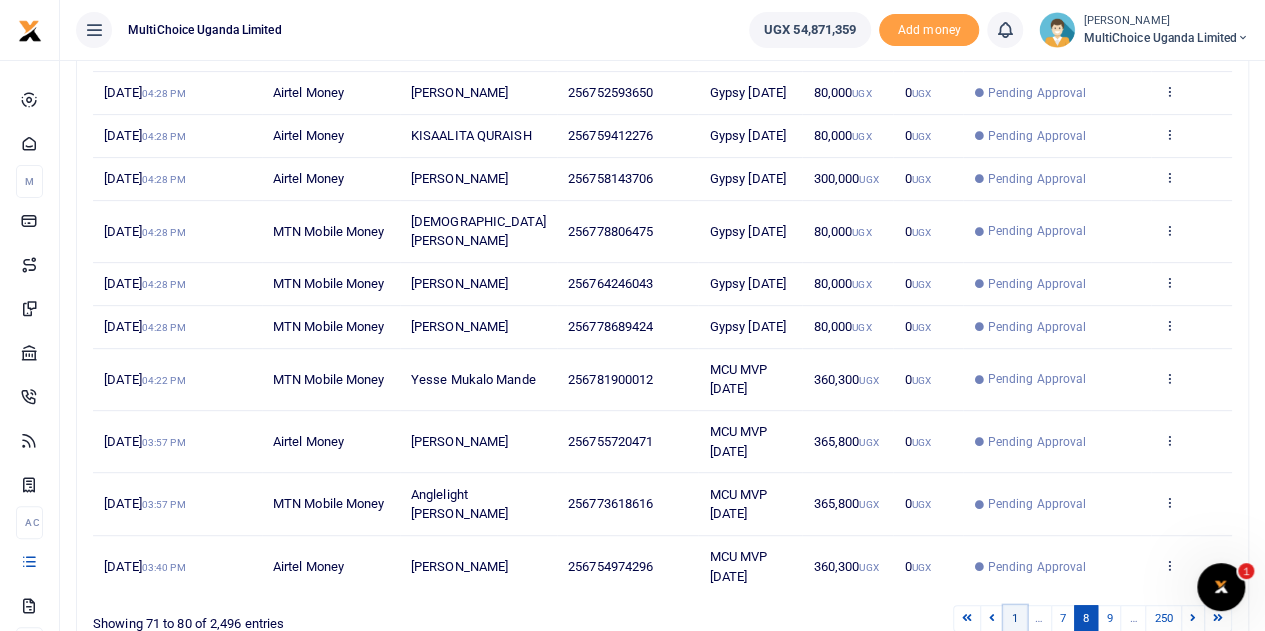 click on "1" at bounding box center [1015, 618] 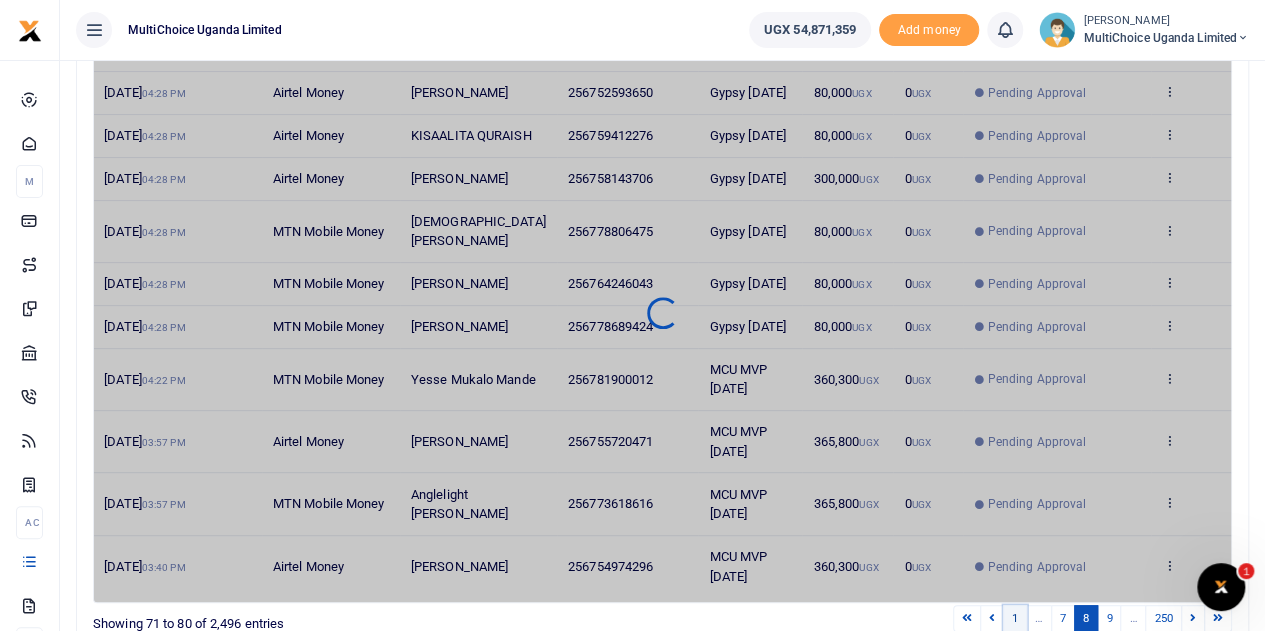 click on "1" at bounding box center [1015, 618] 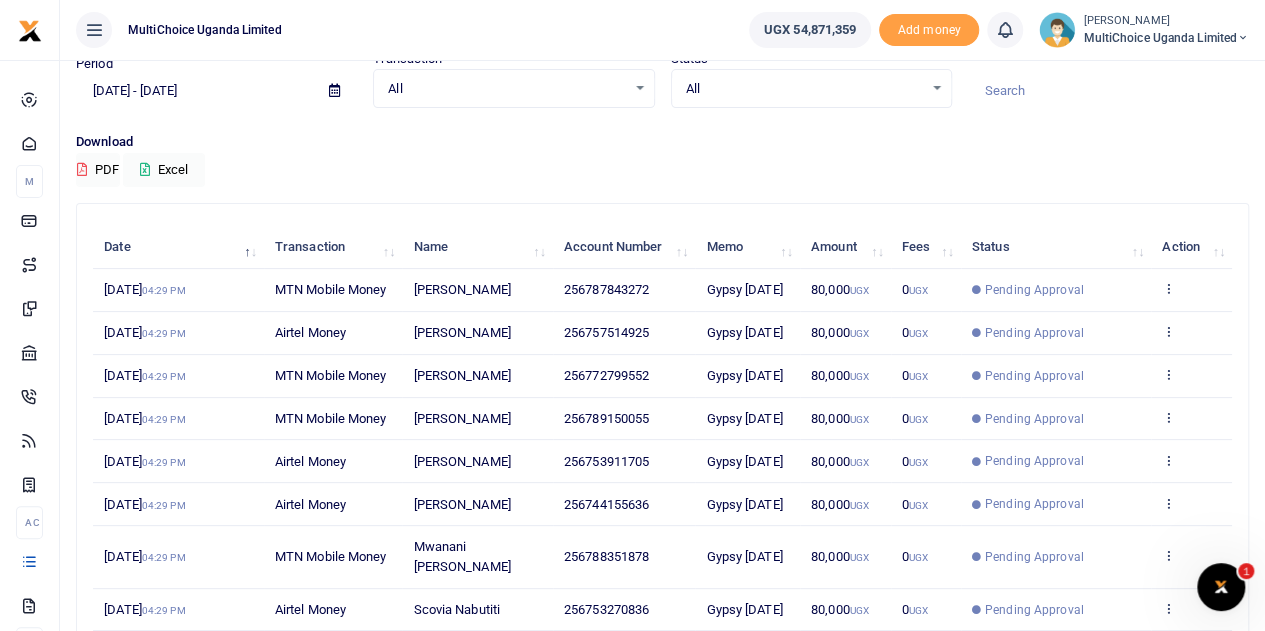 scroll, scrollTop: 82, scrollLeft: 0, axis: vertical 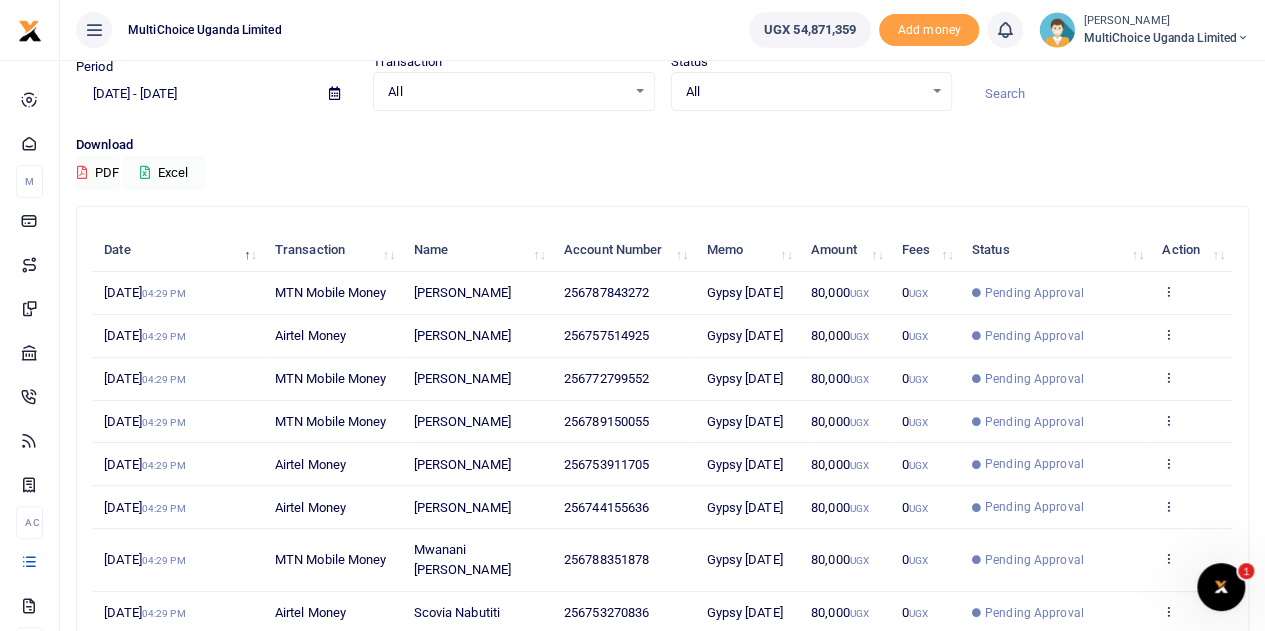 click on "[PERSON_NAME]" at bounding box center [1166, 21] 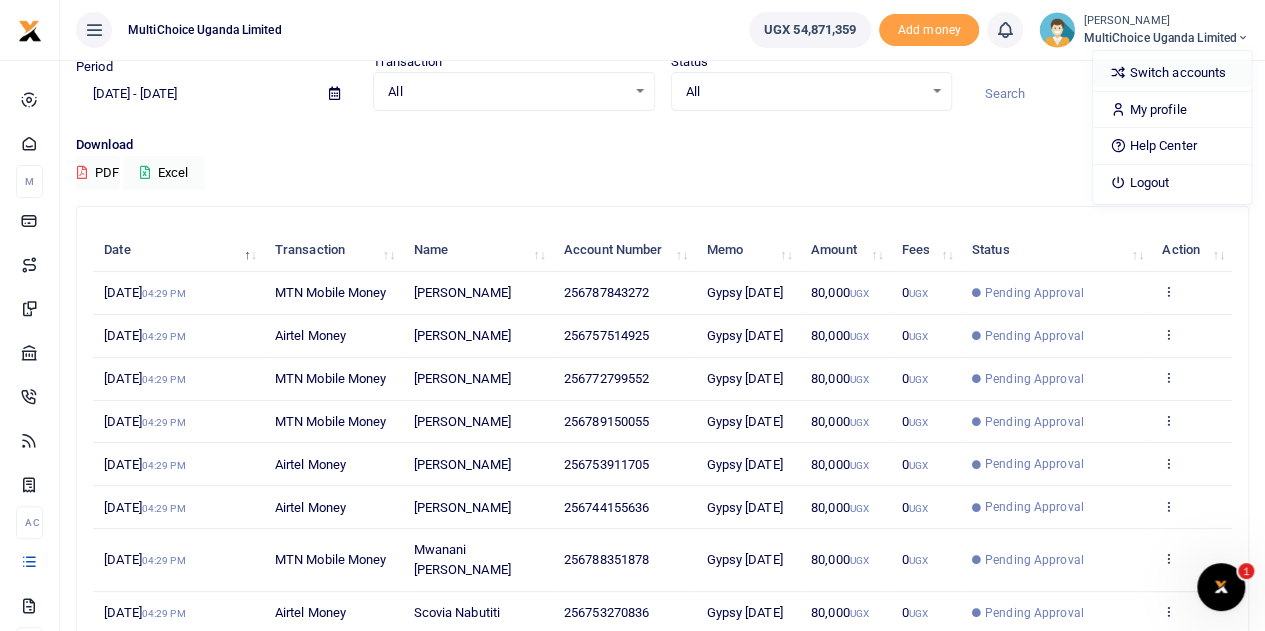 click on "Switch accounts" at bounding box center [1172, 73] 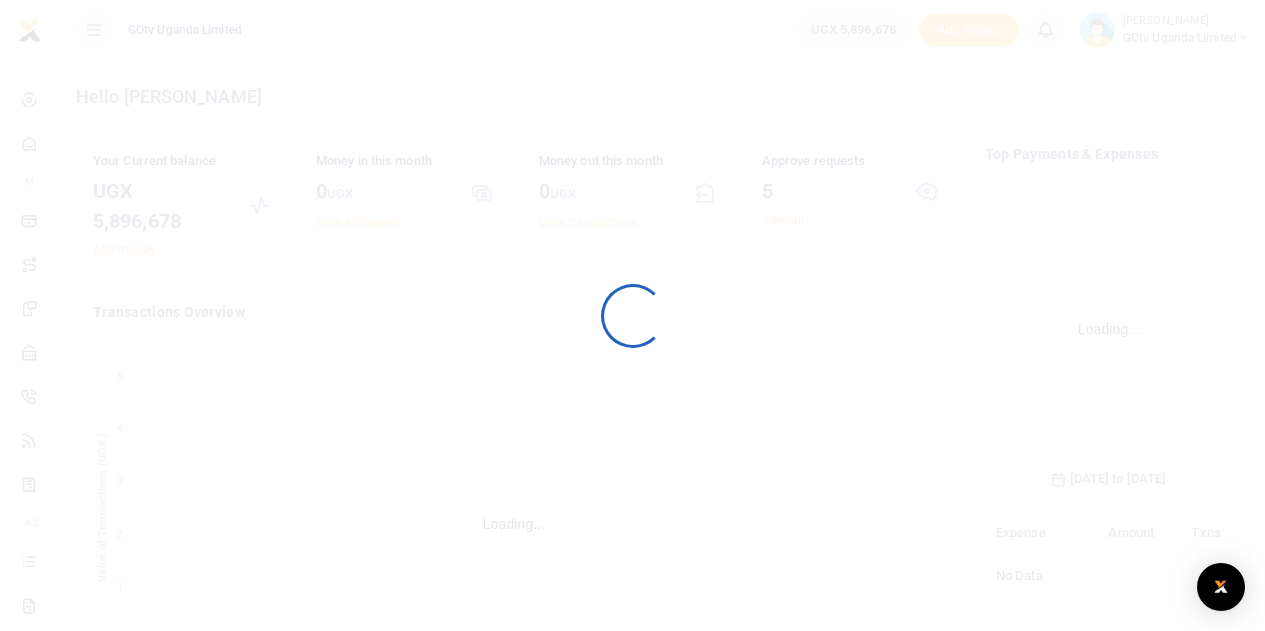 scroll, scrollTop: 0, scrollLeft: 0, axis: both 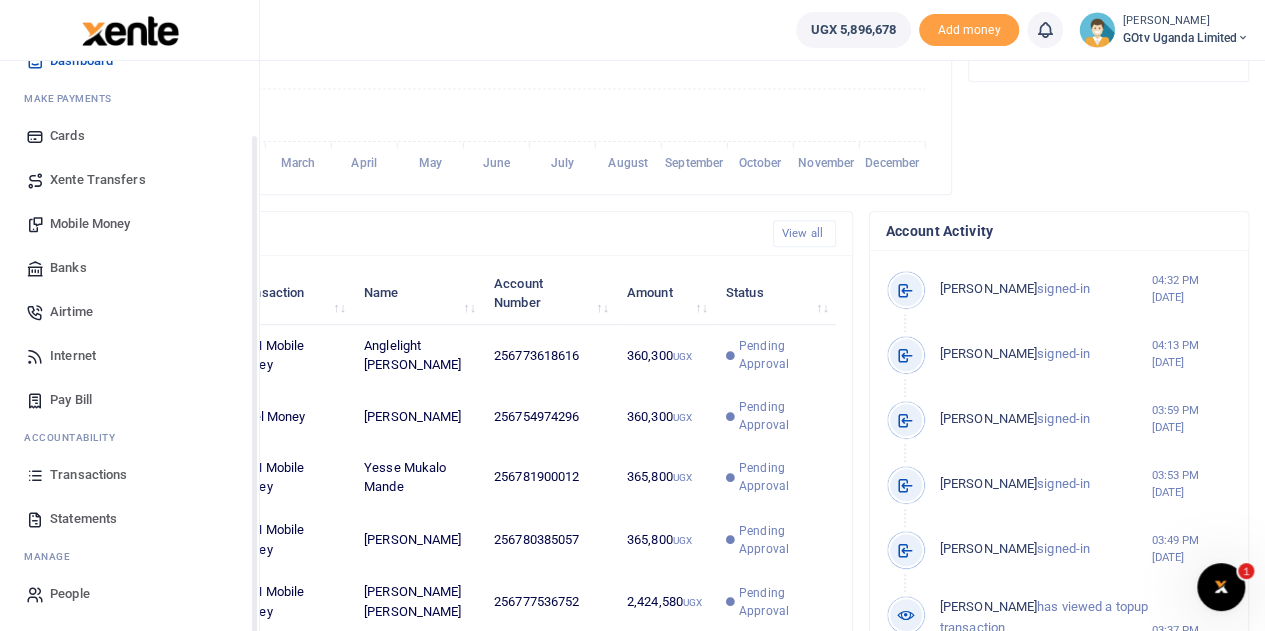 click on "Transactions" at bounding box center [88, 475] 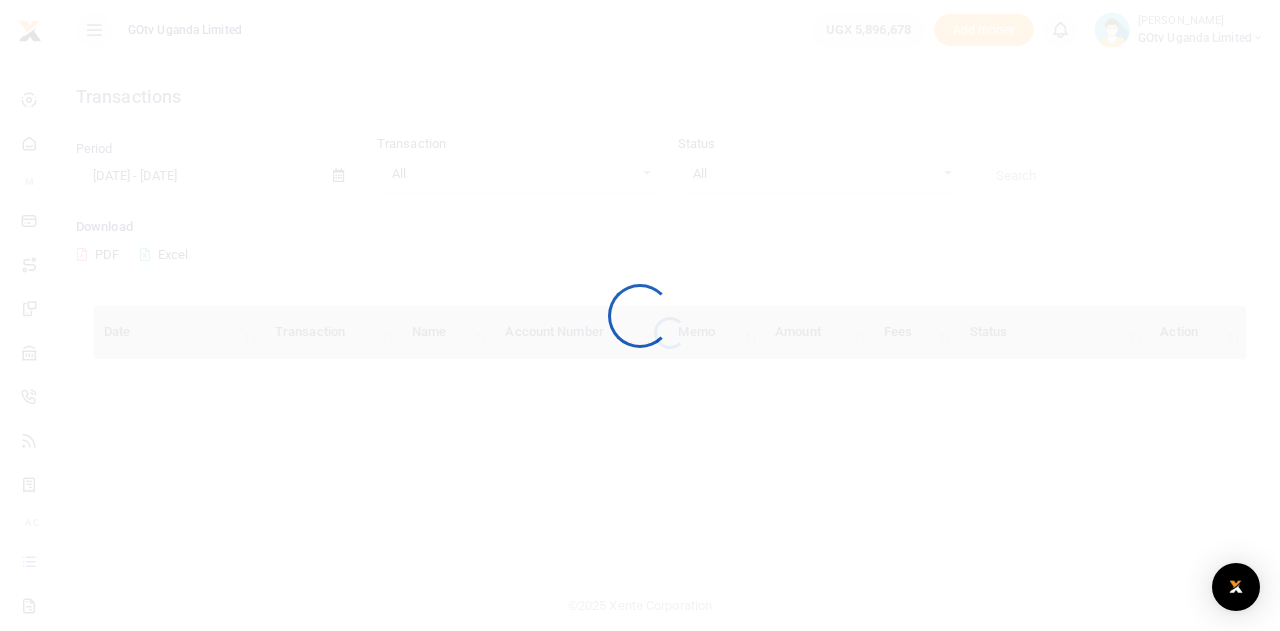 scroll, scrollTop: 0, scrollLeft: 0, axis: both 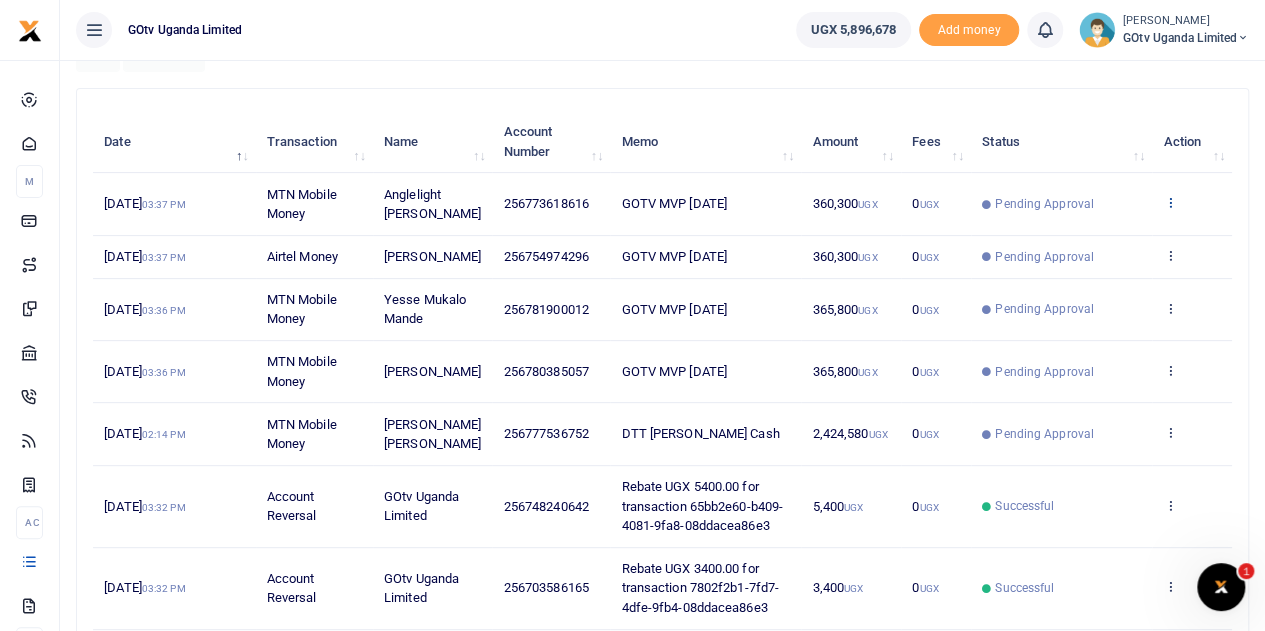 click on "View details
Send again" at bounding box center (1192, 204) 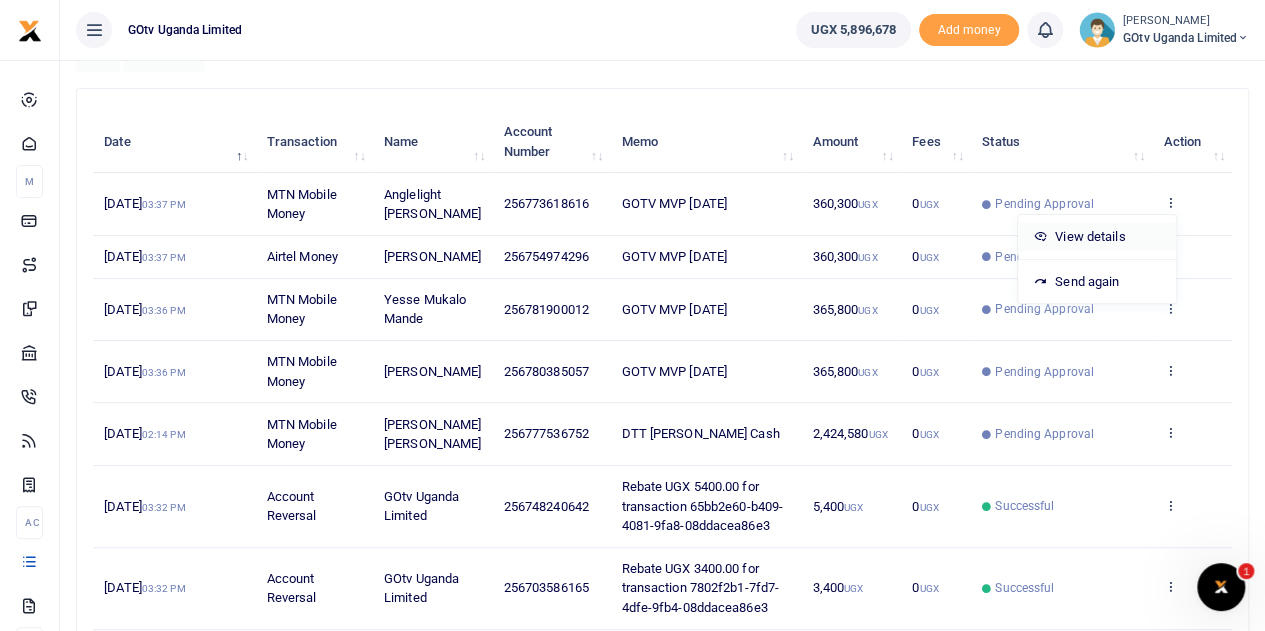 click on "View details" at bounding box center [1097, 237] 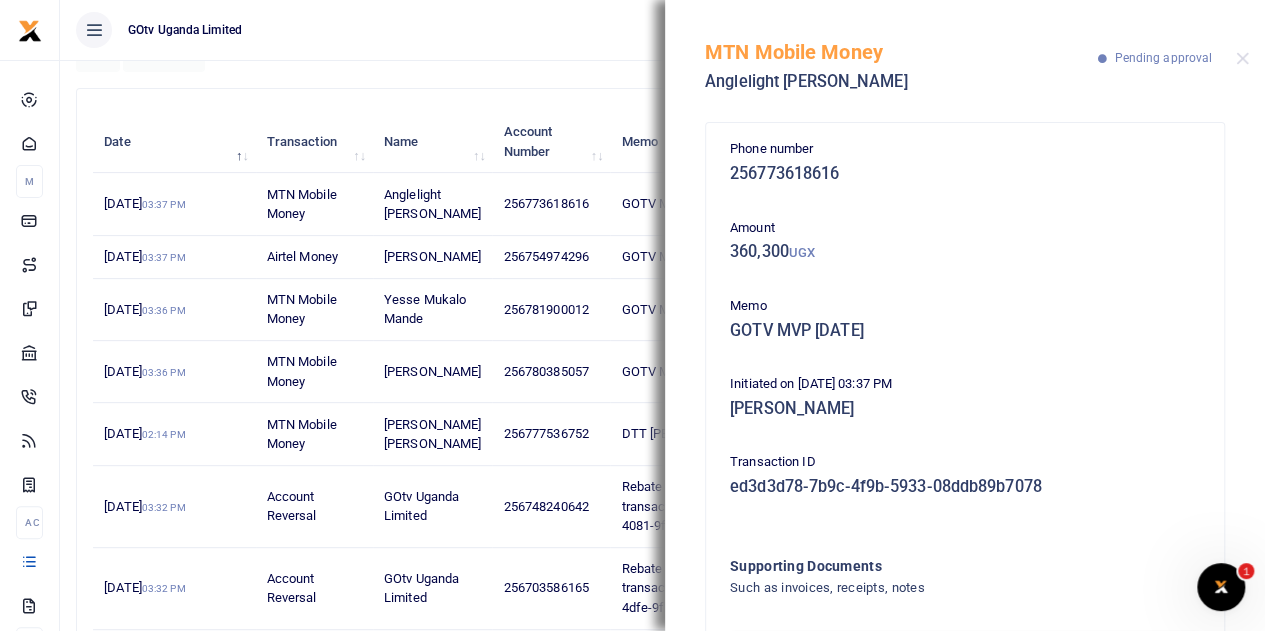 scroll, scrollTop: 128, scrollLeft: 0, axis: vertical 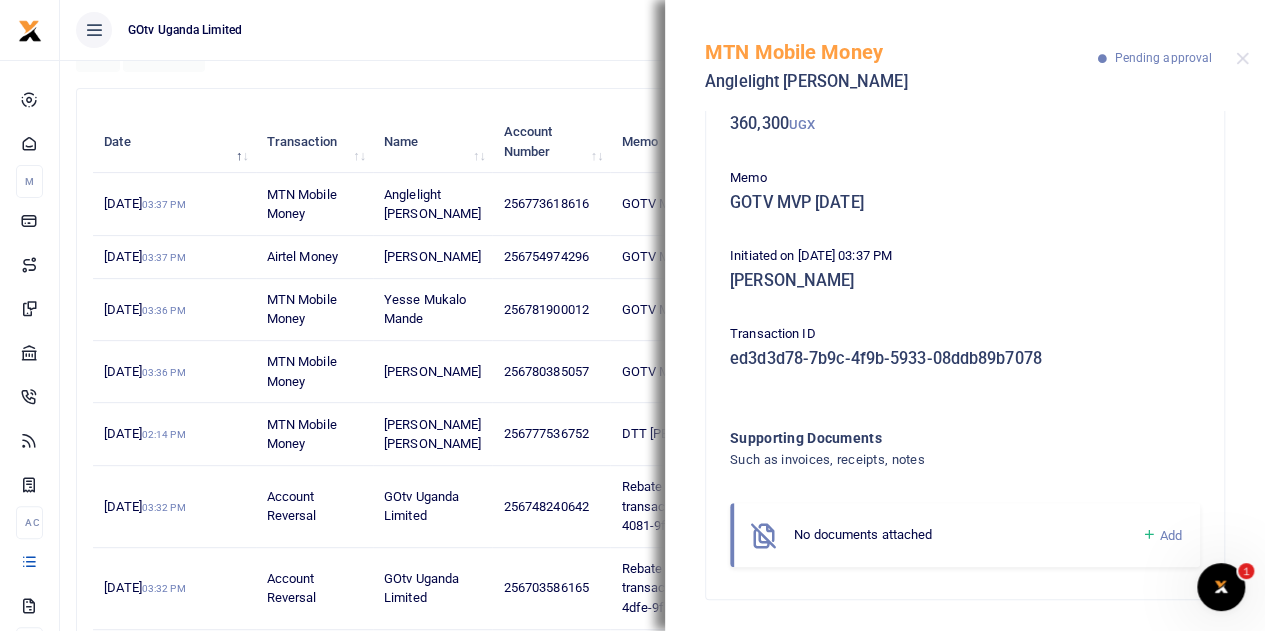 click at bounding box center (1148, 535) 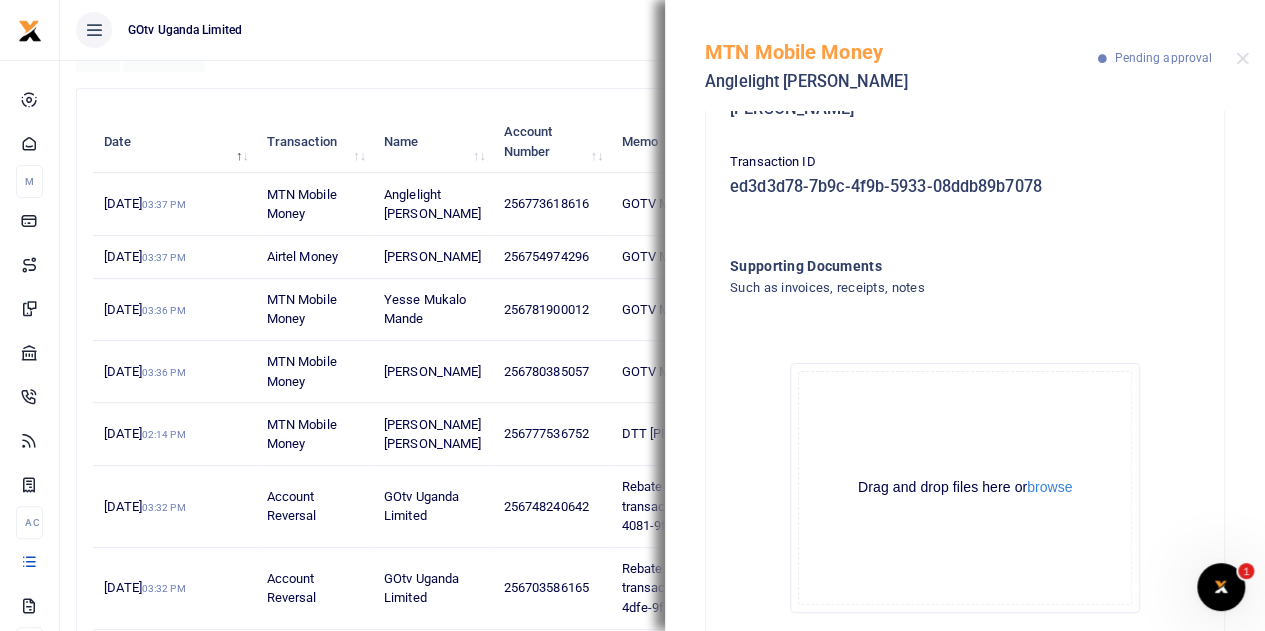 scroll, scrollTop: 354, scrollLeft: 0, axis: vertical 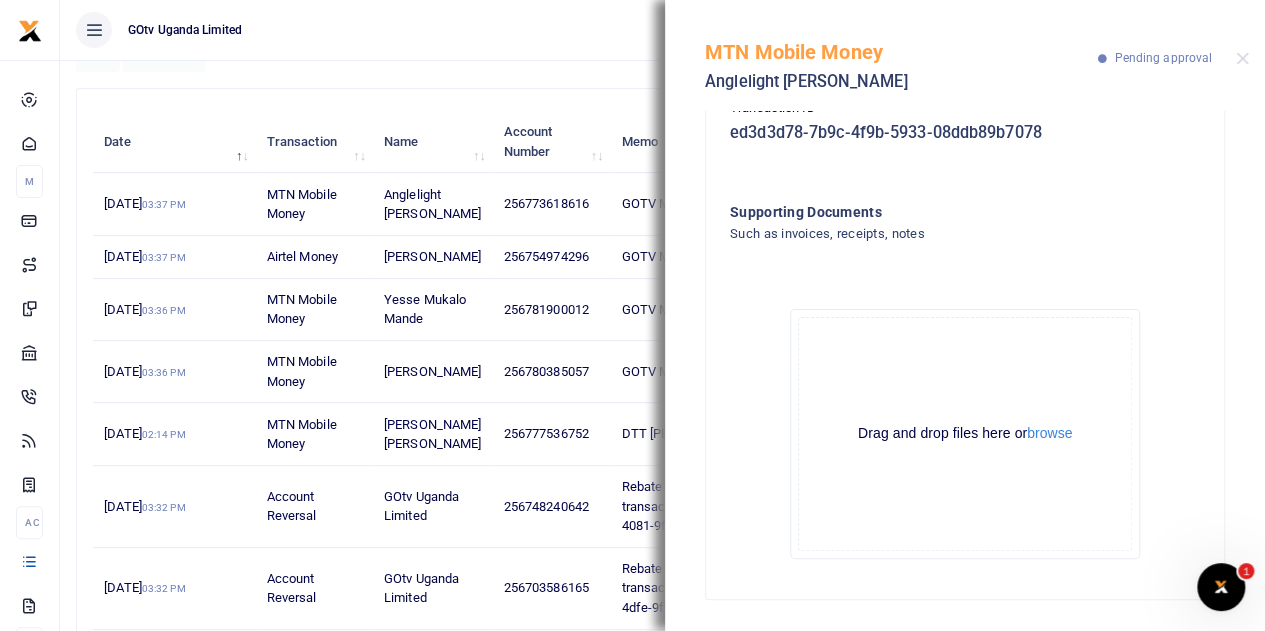 click on "Drag and drop files here or  browse Powered by  Uppy" 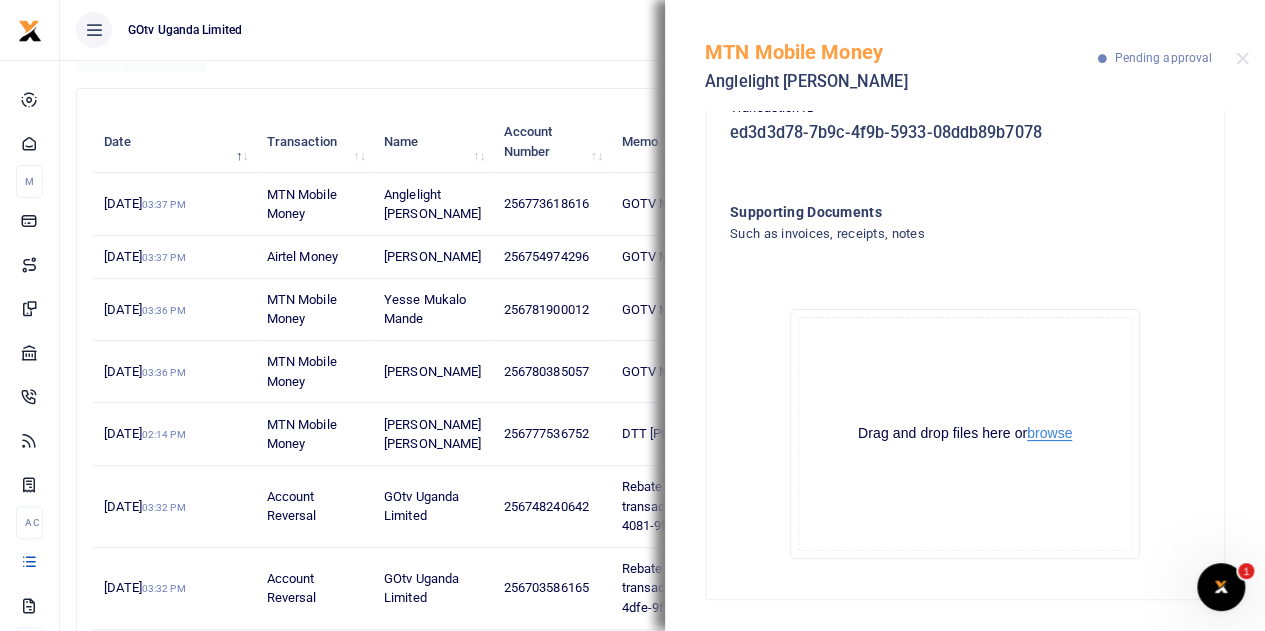 click on "browse" at bounding box center [1049, 433] 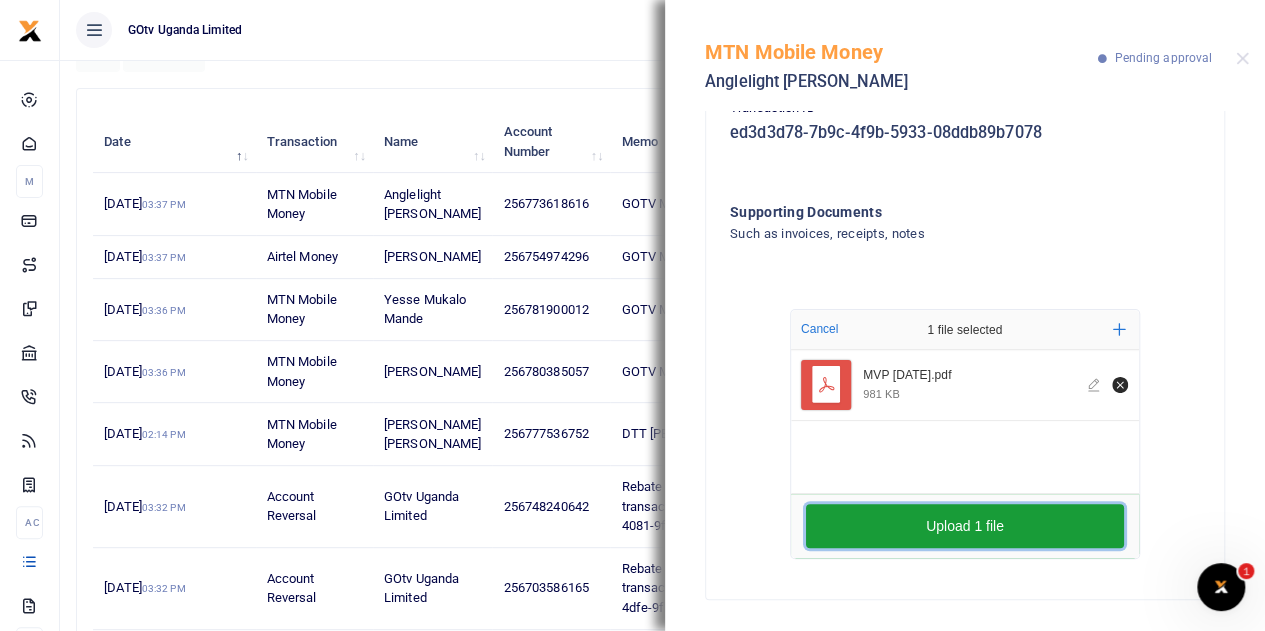 click on "Upload 1 file" at bounding box center [965, 526] 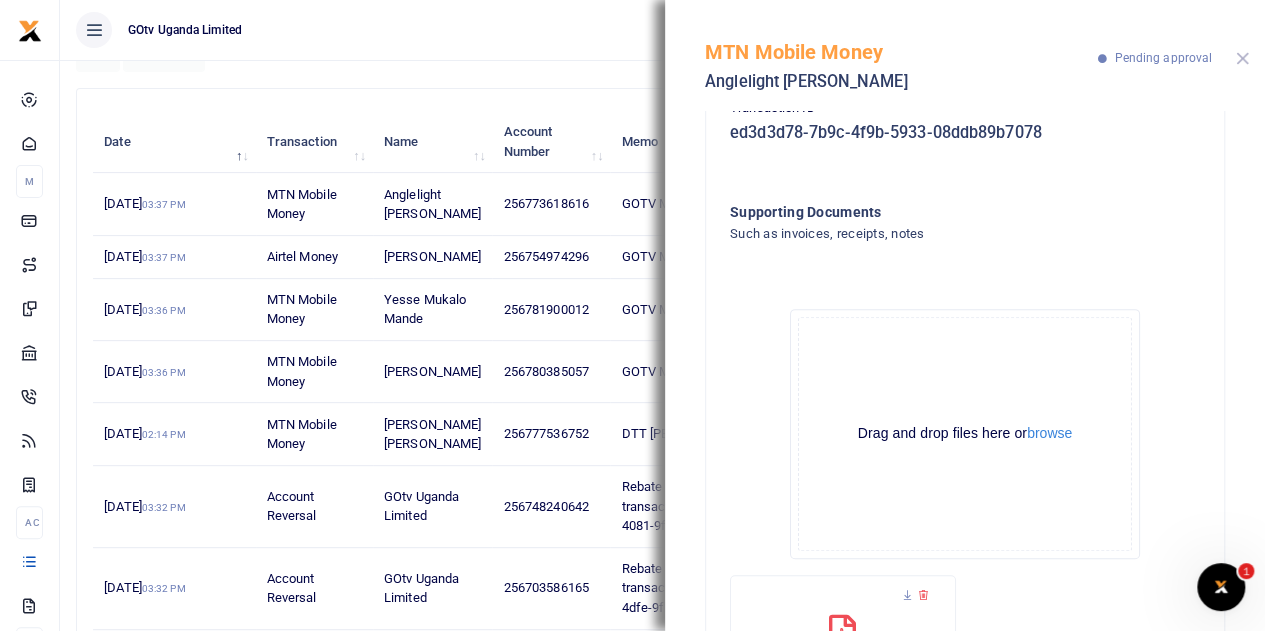 click at bounding box center (1242, 58) 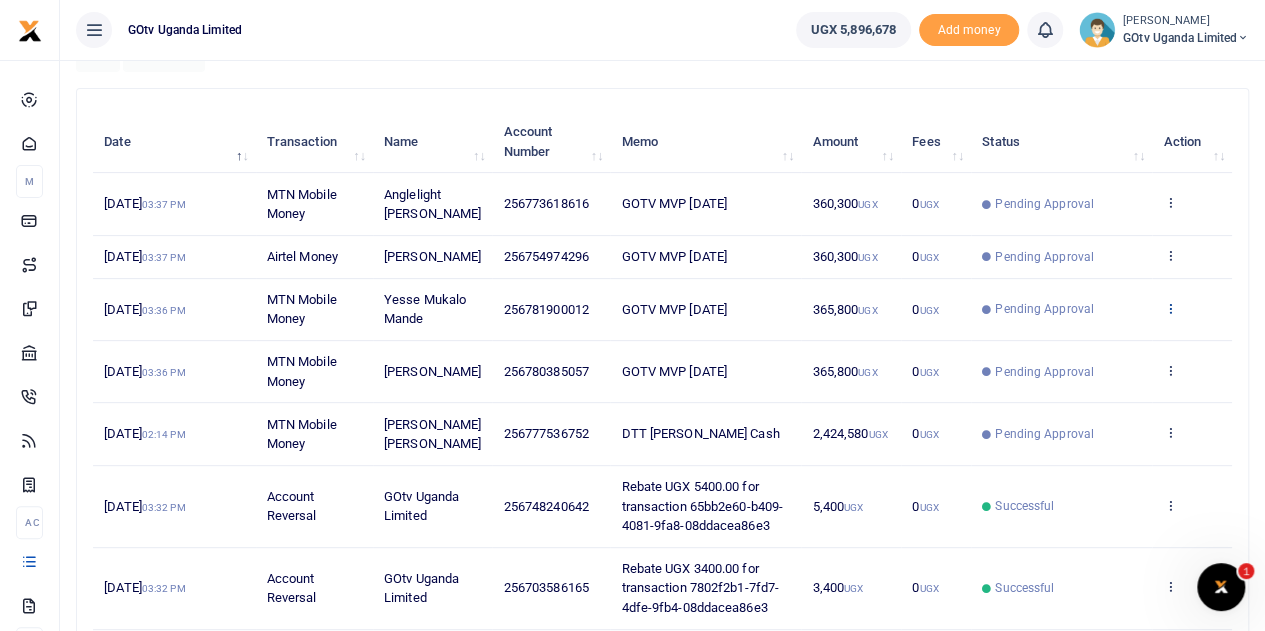 click at bounding box center (1169, 308) 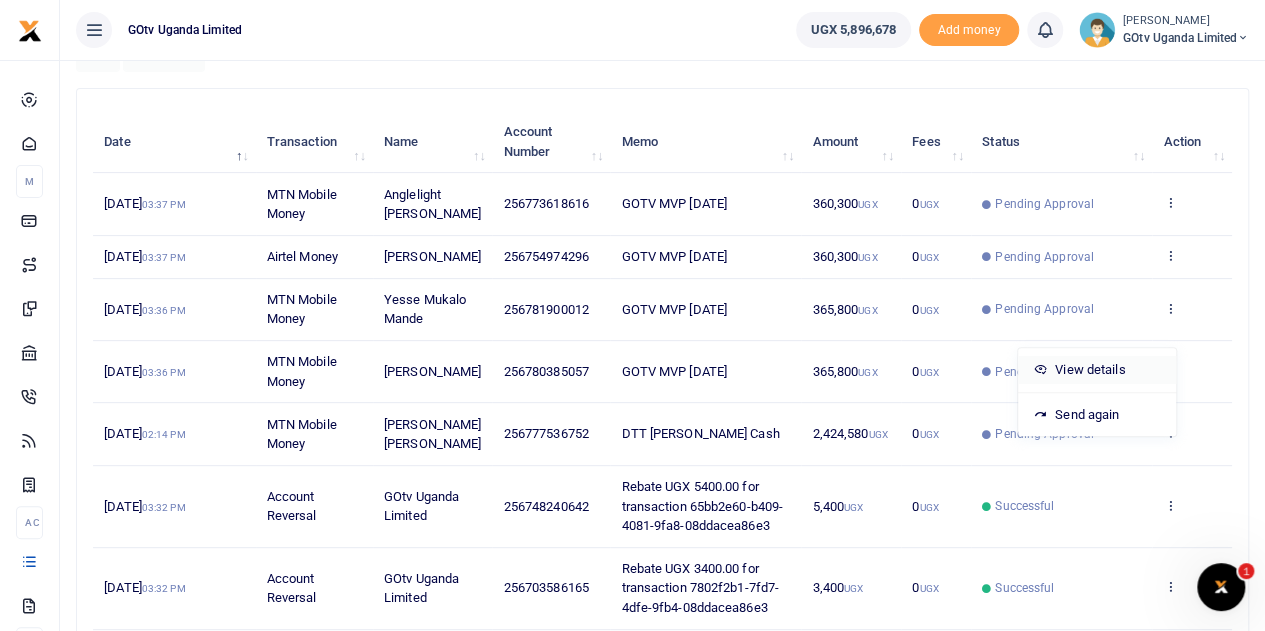 click on "View details" at bounding box center [1097, 370] 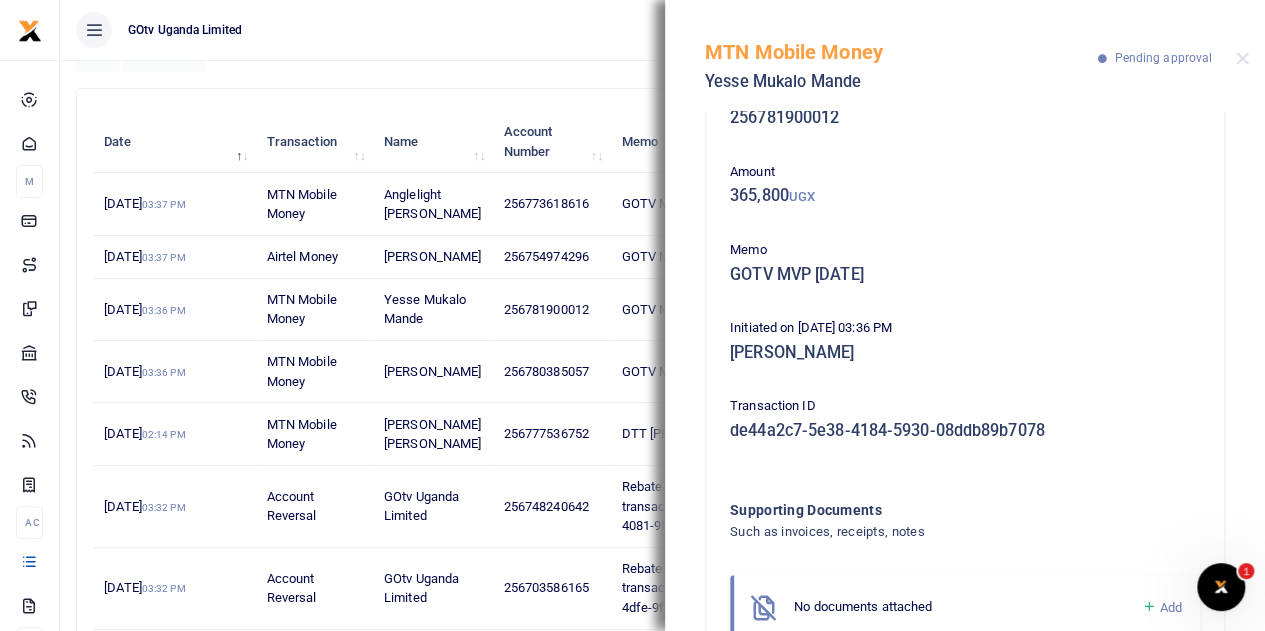 scroll, scrollTop: 128, scrollLeft: 0, axis: vertical 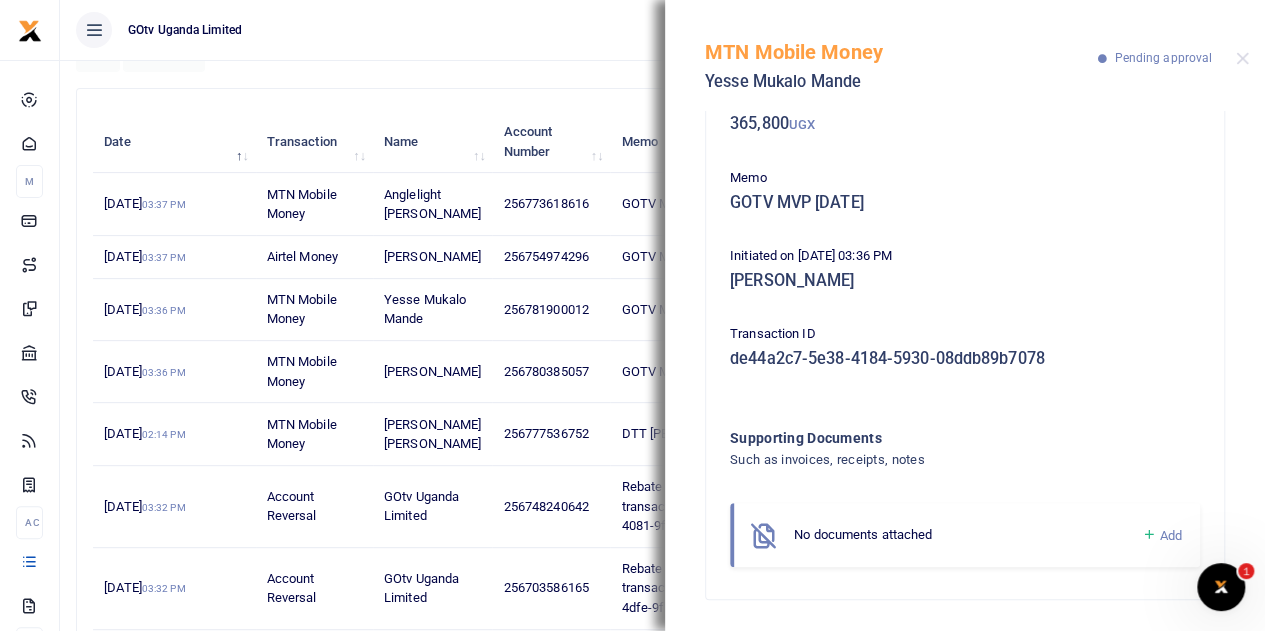 click at bounding box center [1148, 535] 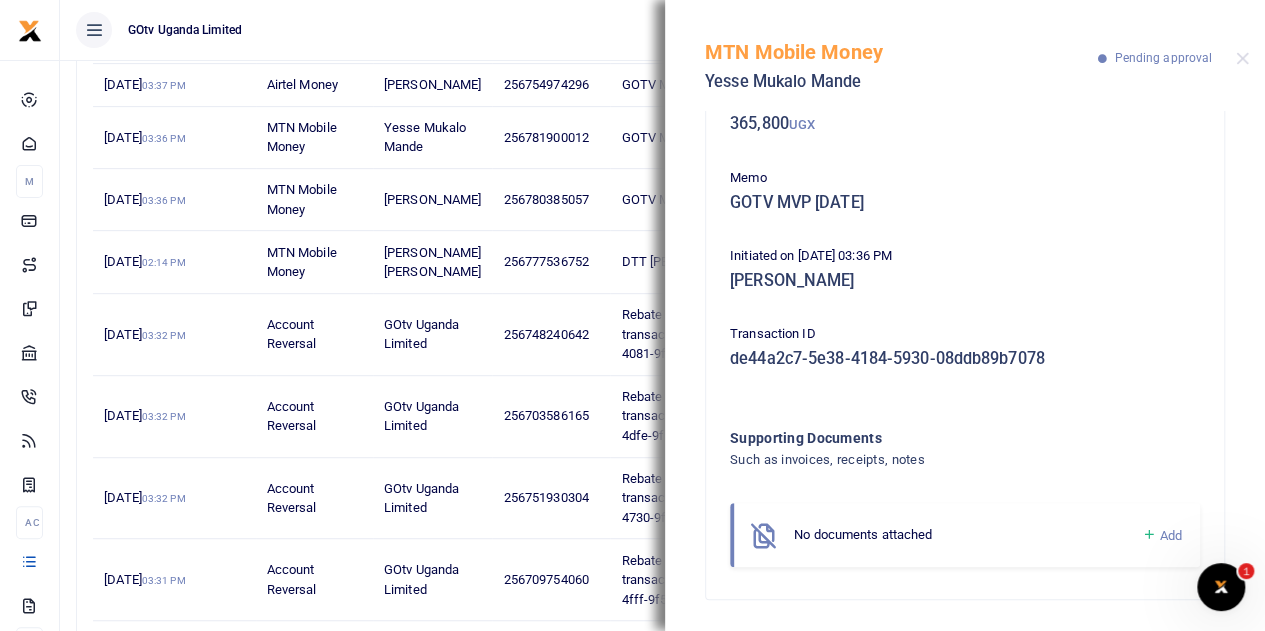 scroll, scrollTop: 400, scrollLeft: 0, axis: vertical 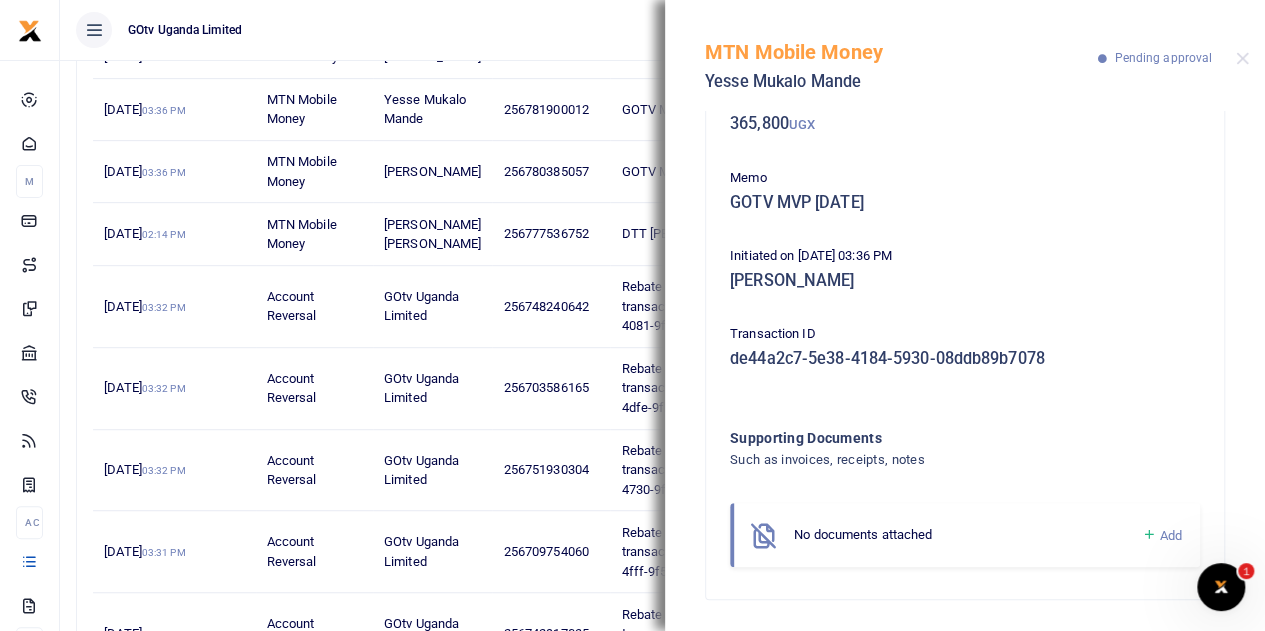 click at bounding box center [1148, 535] 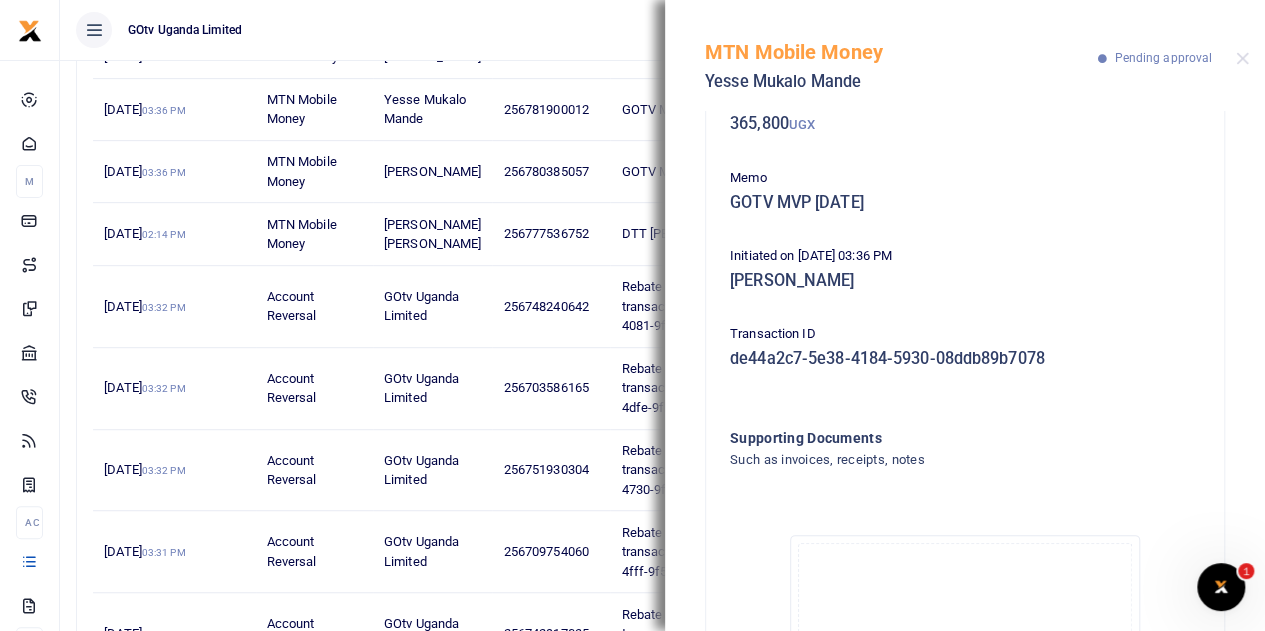 click on "Drop your files here Drag and drop files here or  browse Powered by  Uppy" at bounding box center (965, 660) 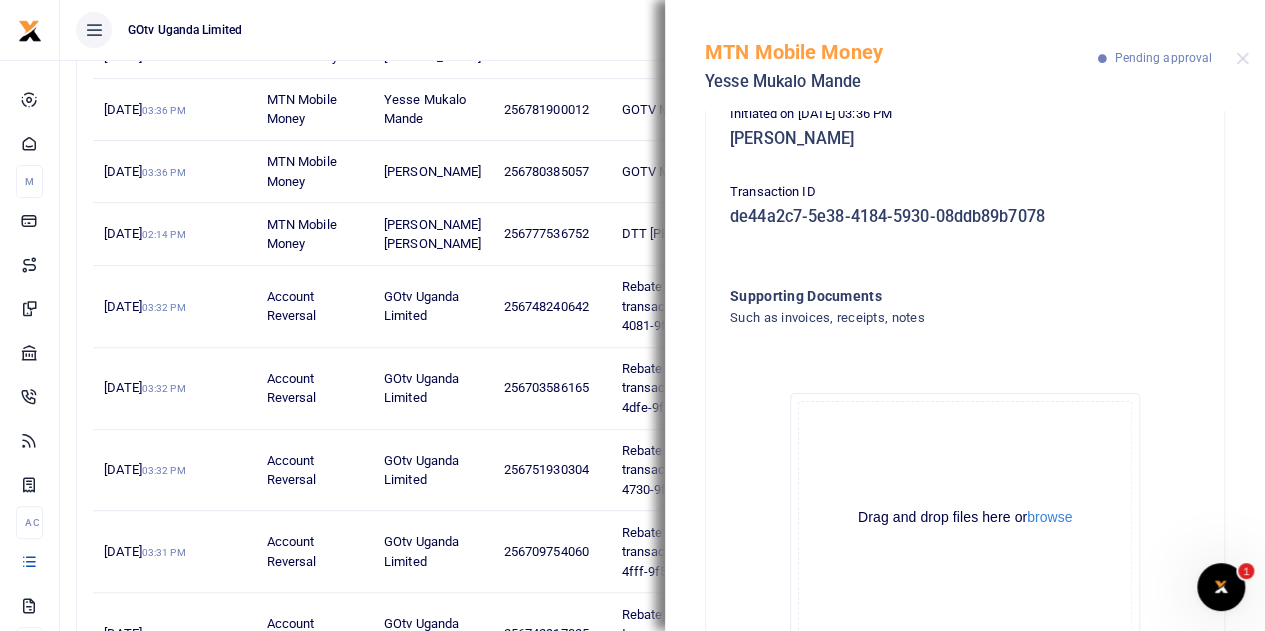 scroll, scrollTop: 354, scrollLeft: 0, axis: vertical 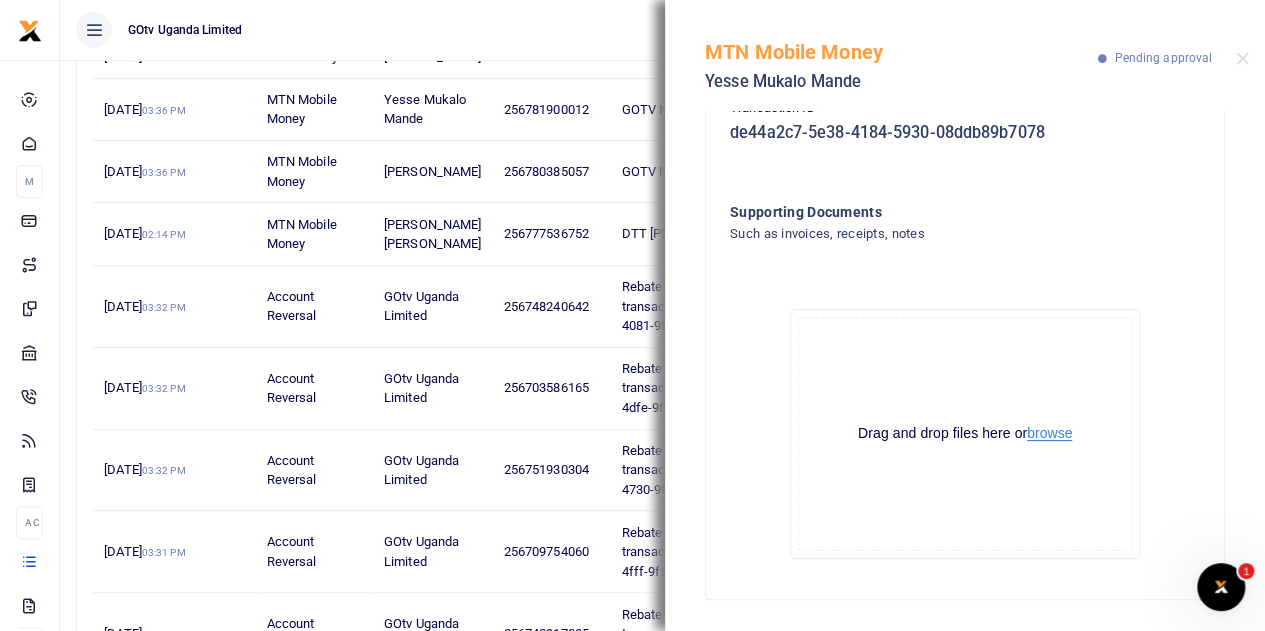 click on "browse" at bounding box center (1049, 433) 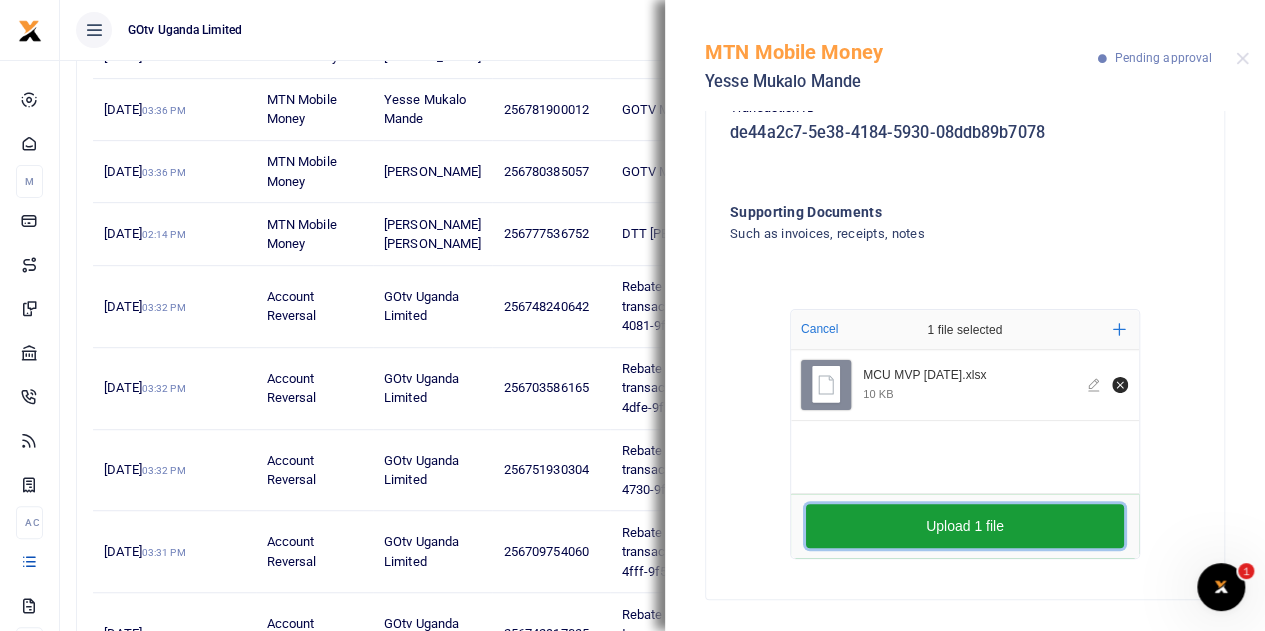 click on "Upload 1 file" at bounding box center [965, 526] 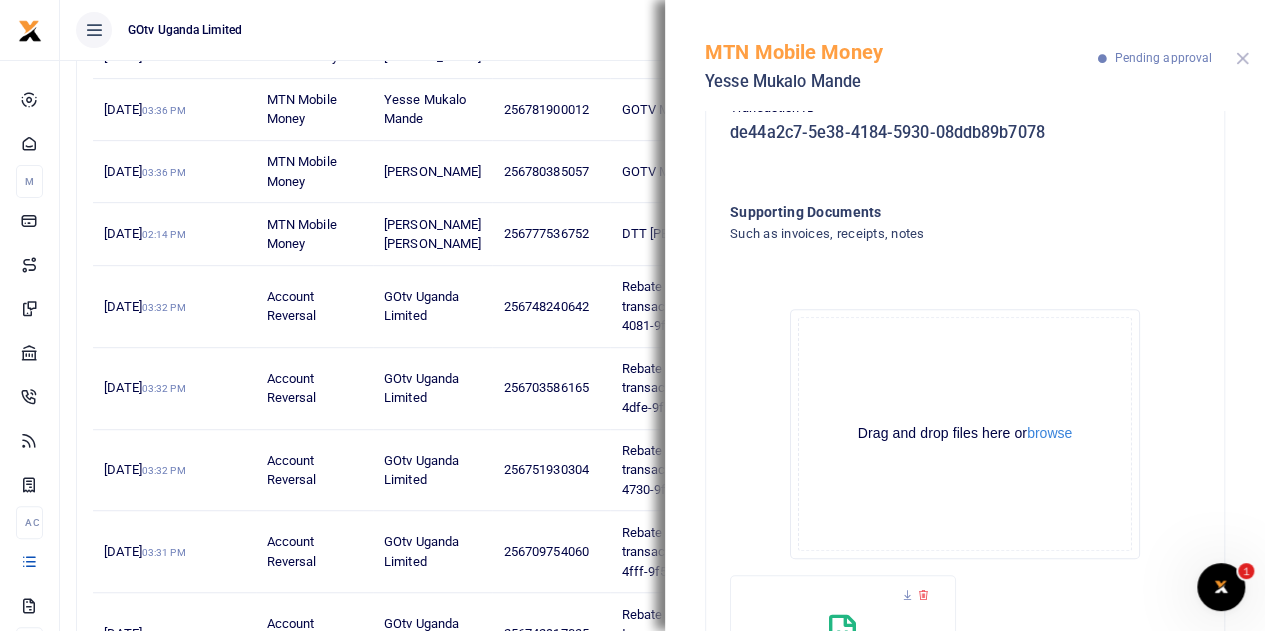 click at bounding box center [1242, 58] 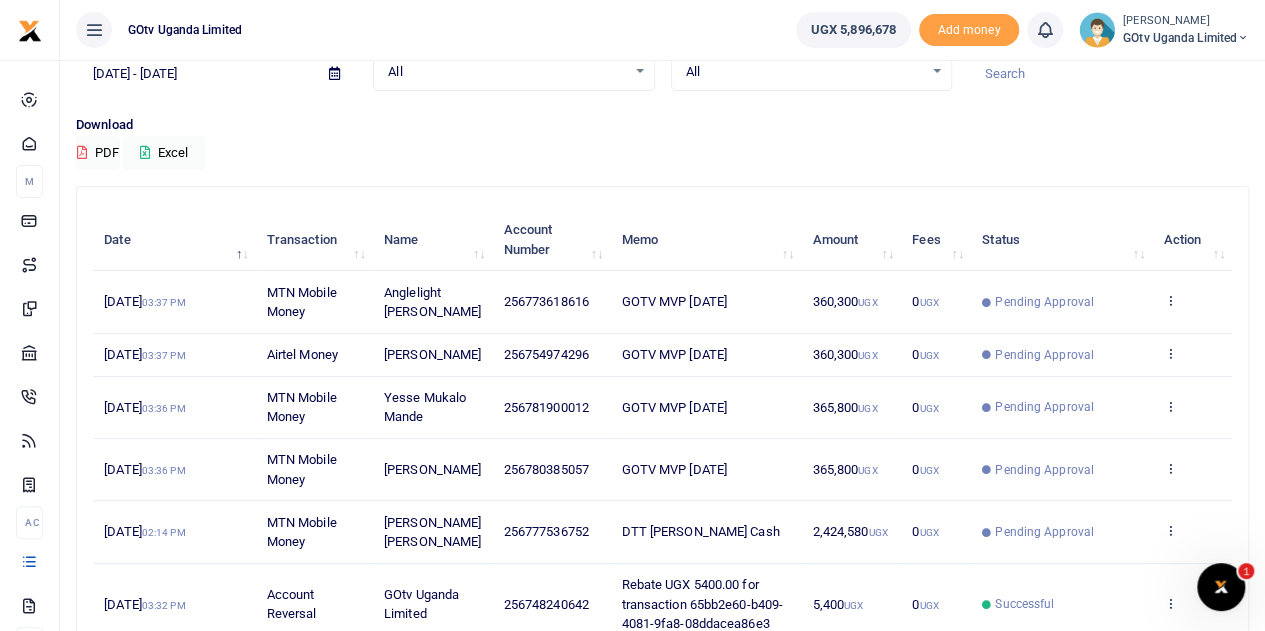scroll, scrollTop: 100, scrollLeft: 0, axis: vertical 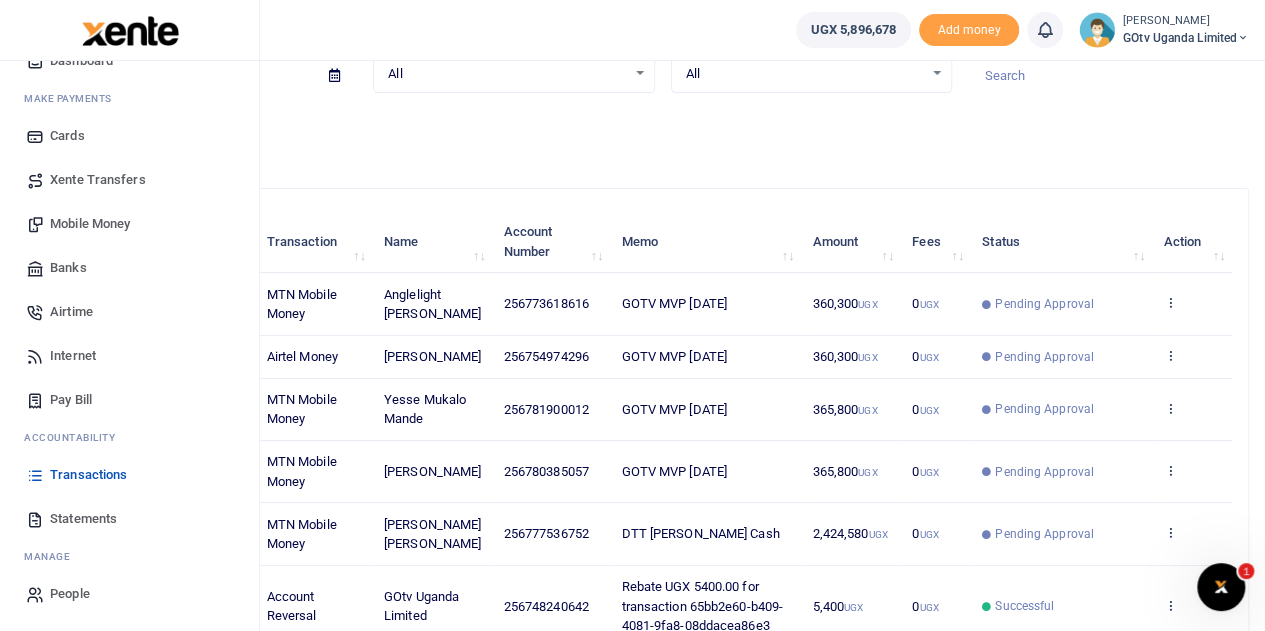 click on "Mobile Money" at bounding box center (90, 224) 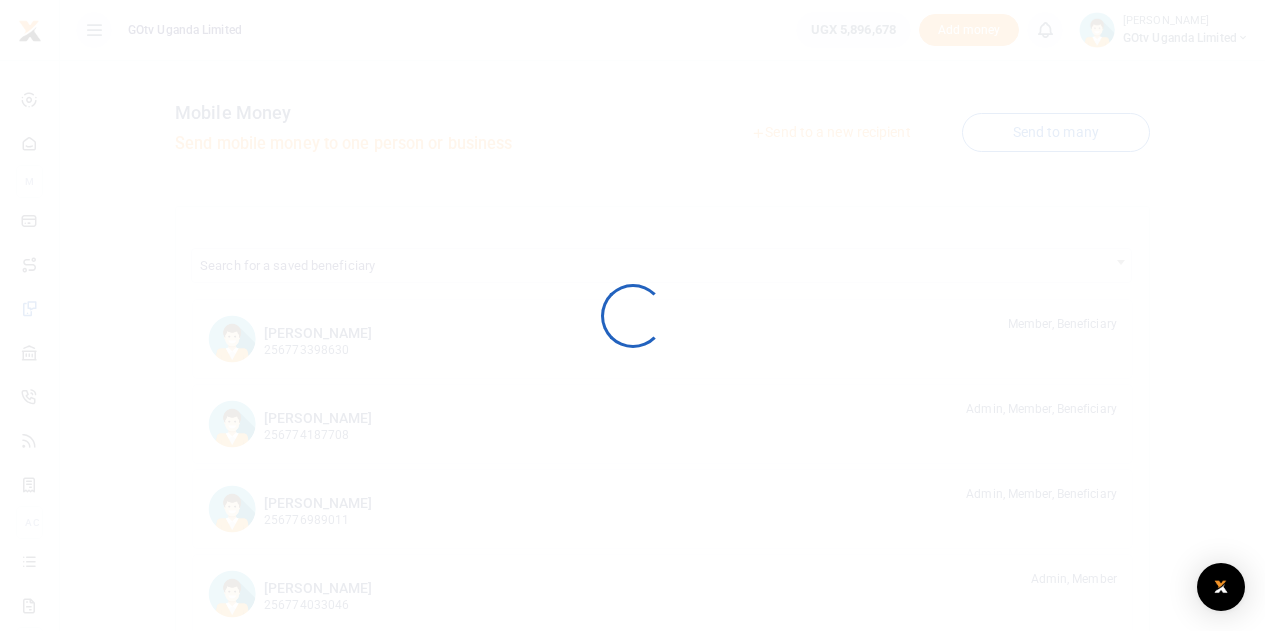 scroll, scrollTop: 0, scrollLeft: 0, axis: both 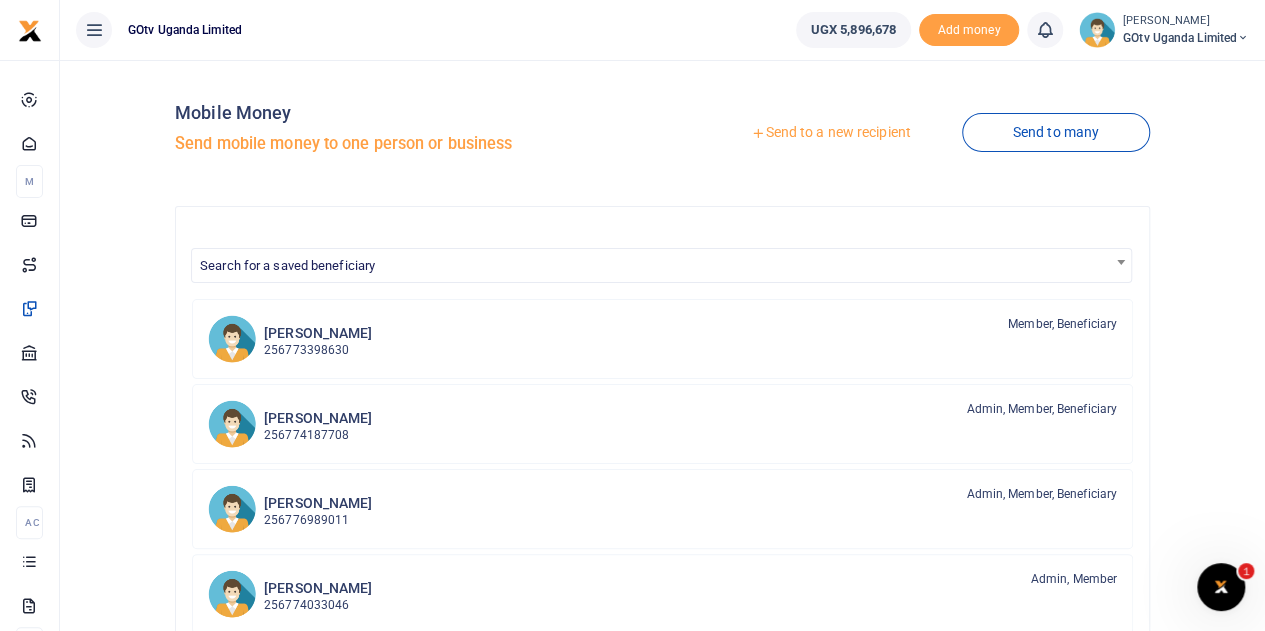 click on "GOtv Uganda Limited" at bounding box center (1186, 38) 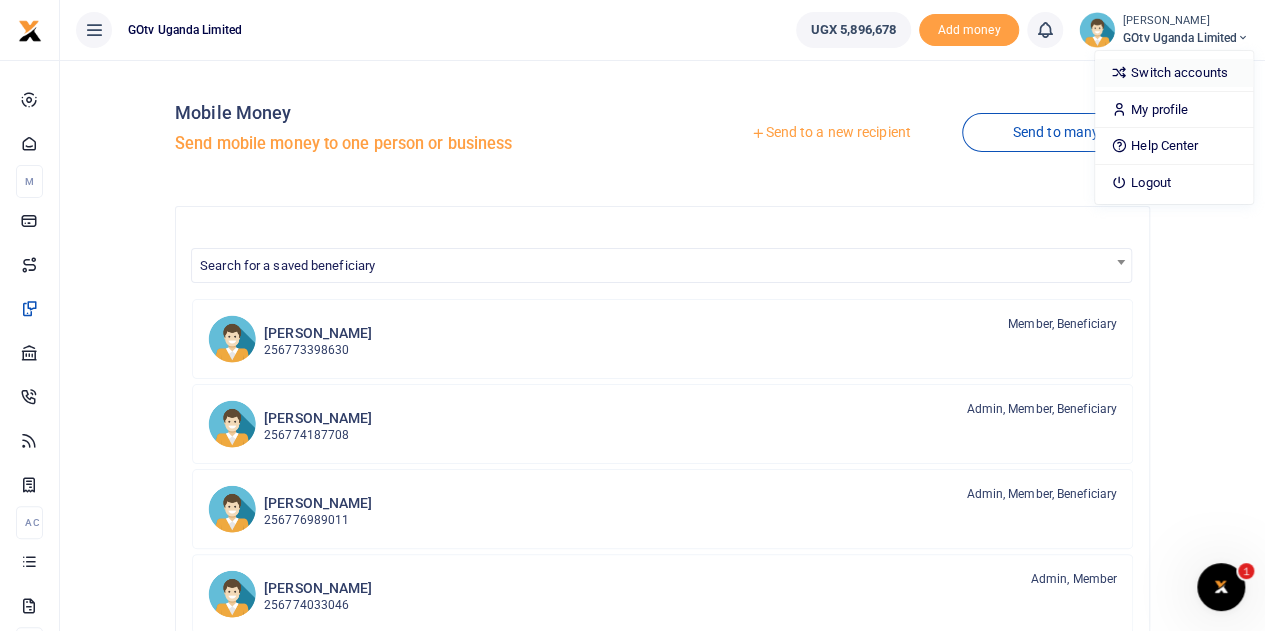 click on "Switch accounts" at bounding box center [1174, 73] 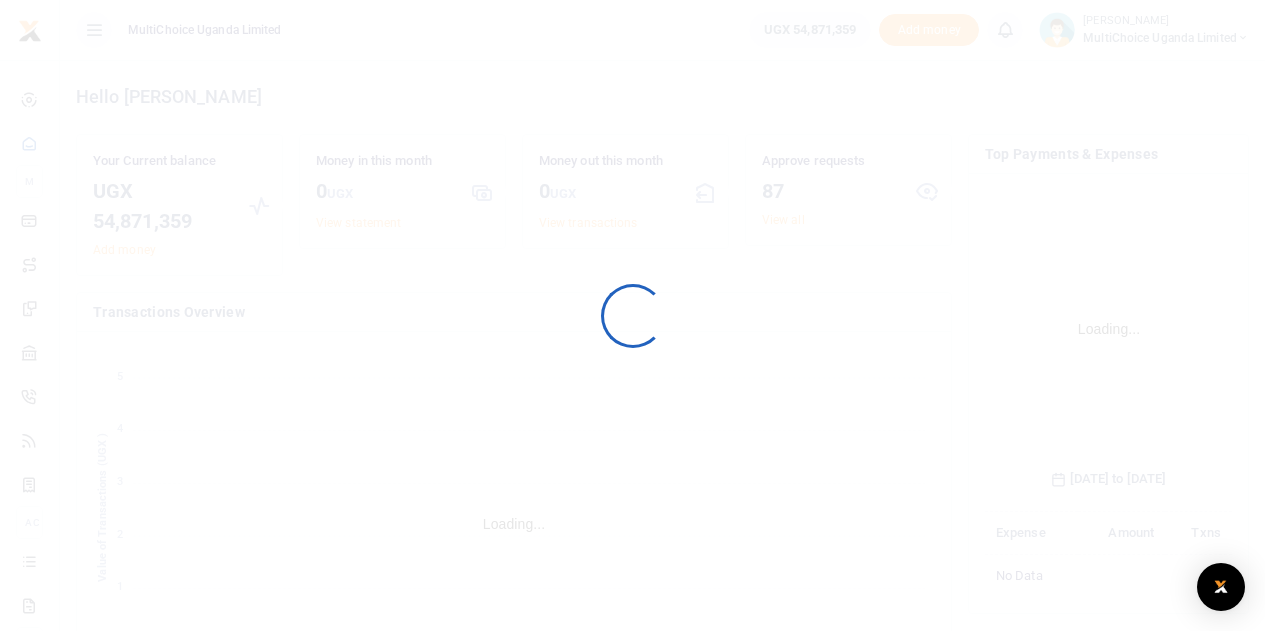 scroll, scrollTop: 0, scrollLeft: 0, axis: both 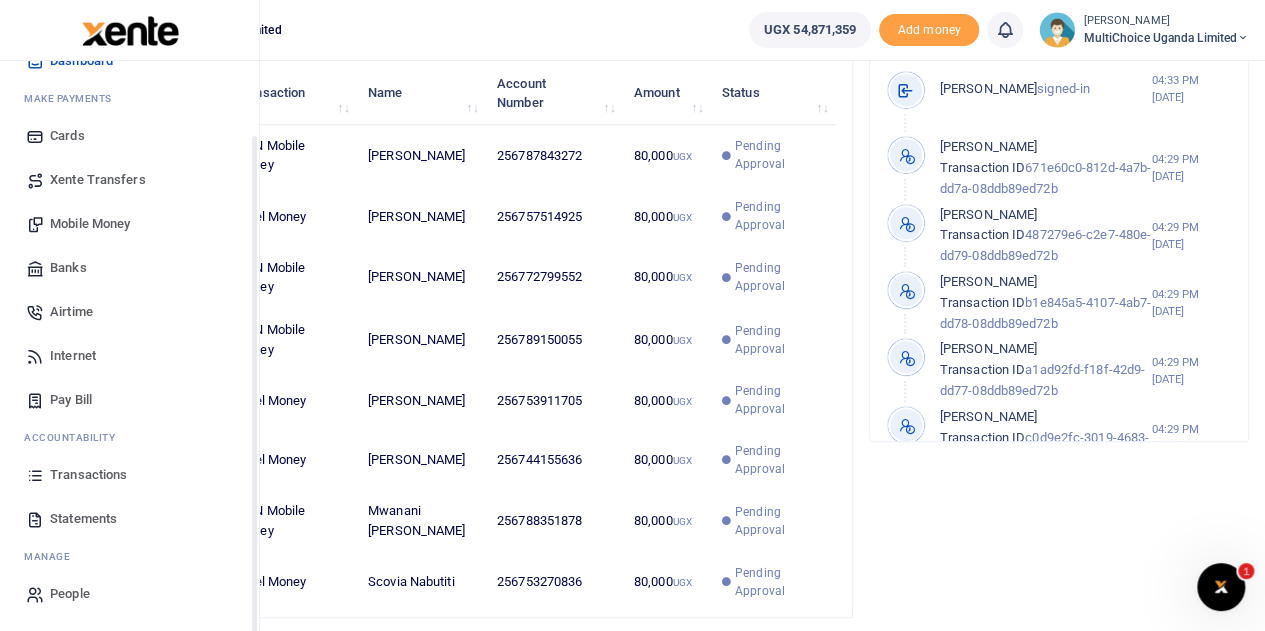 click on "Transactions" at bounding box center [88, 475] 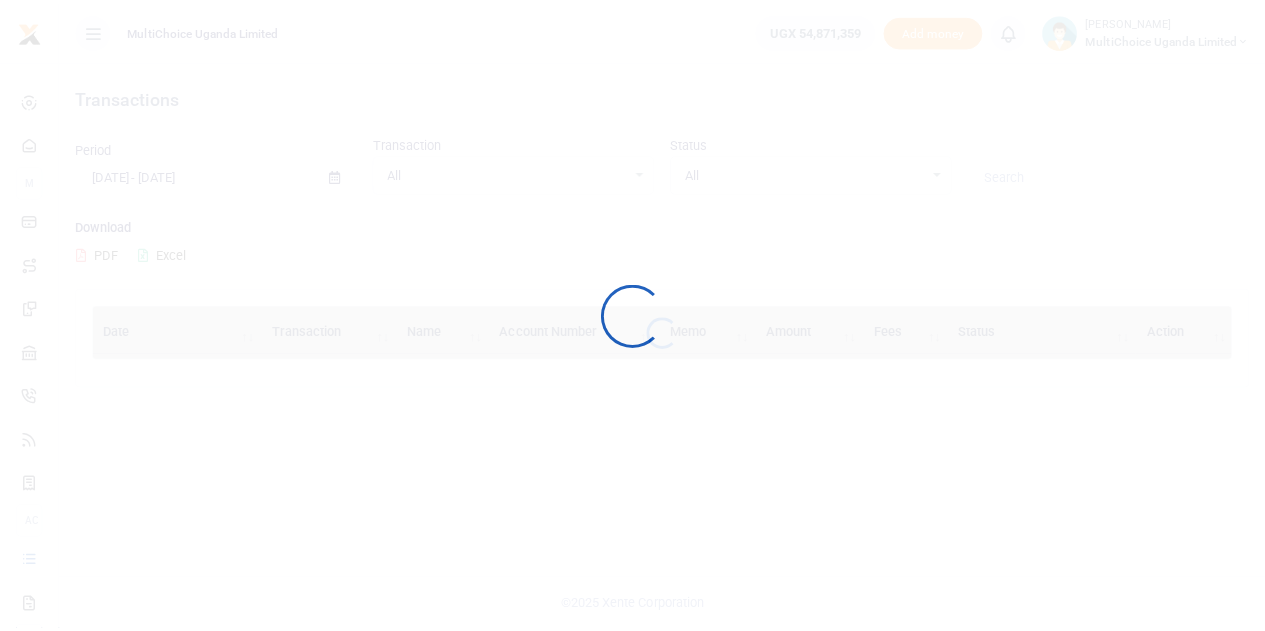 scroll, scrollTop: 0, scrollLeft: 0, axis: both 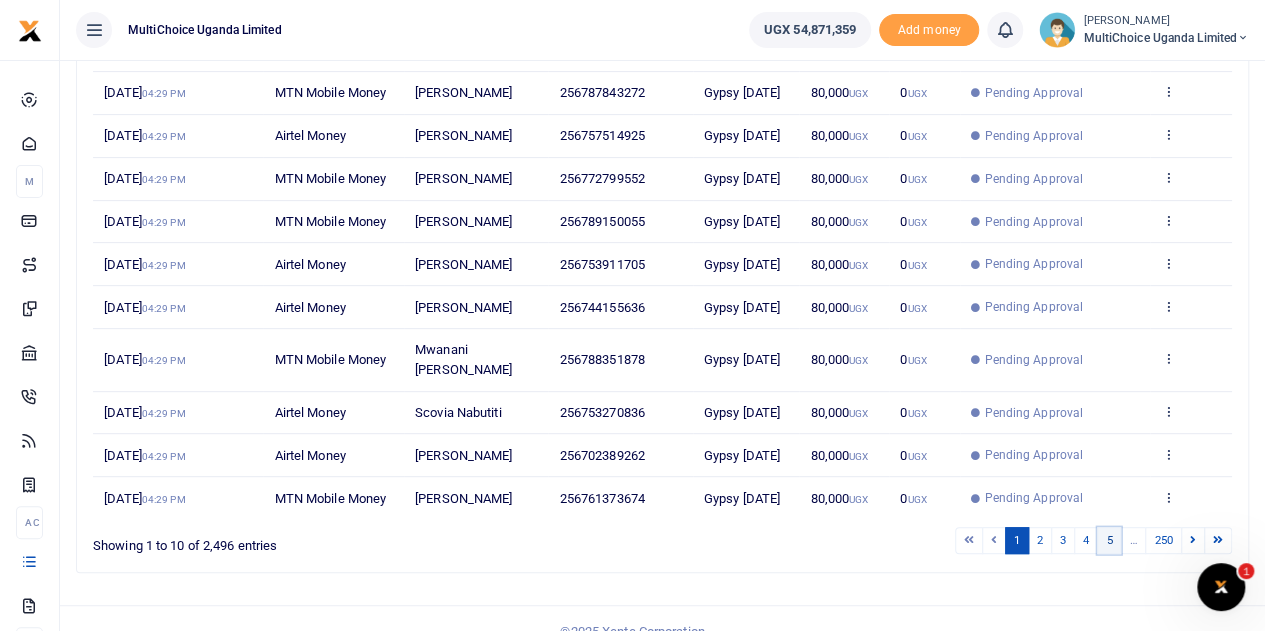click on "5" at bounding box center [1109, 540] 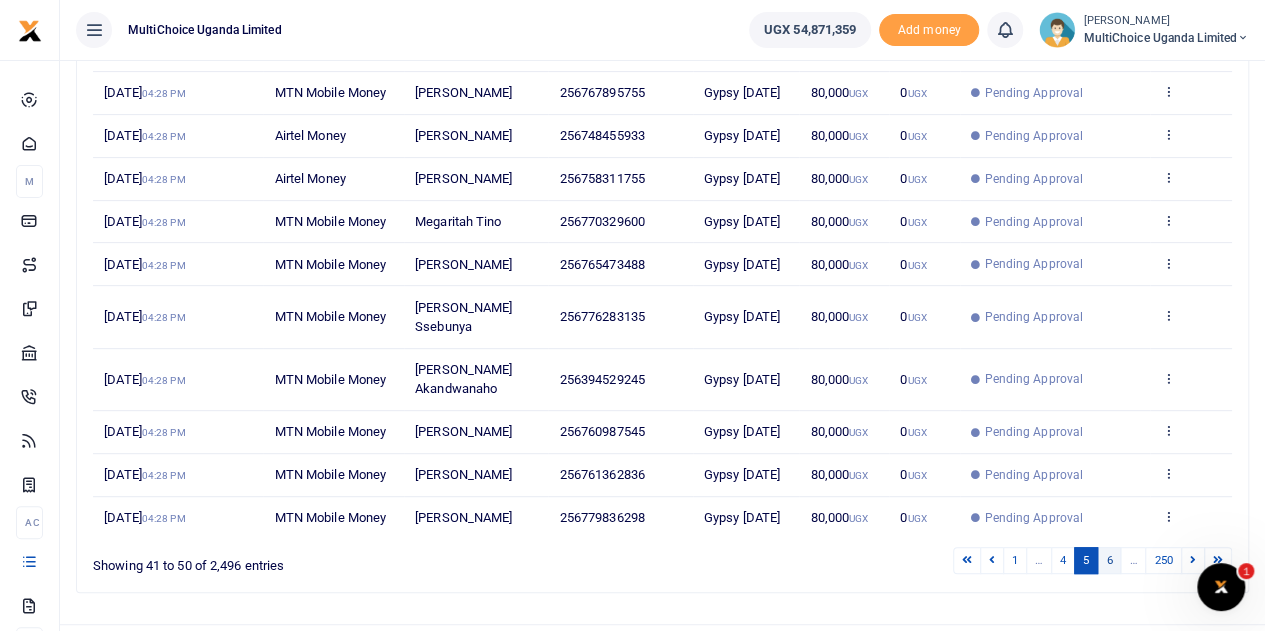 click on "6" at bounding box center (1109, 560) 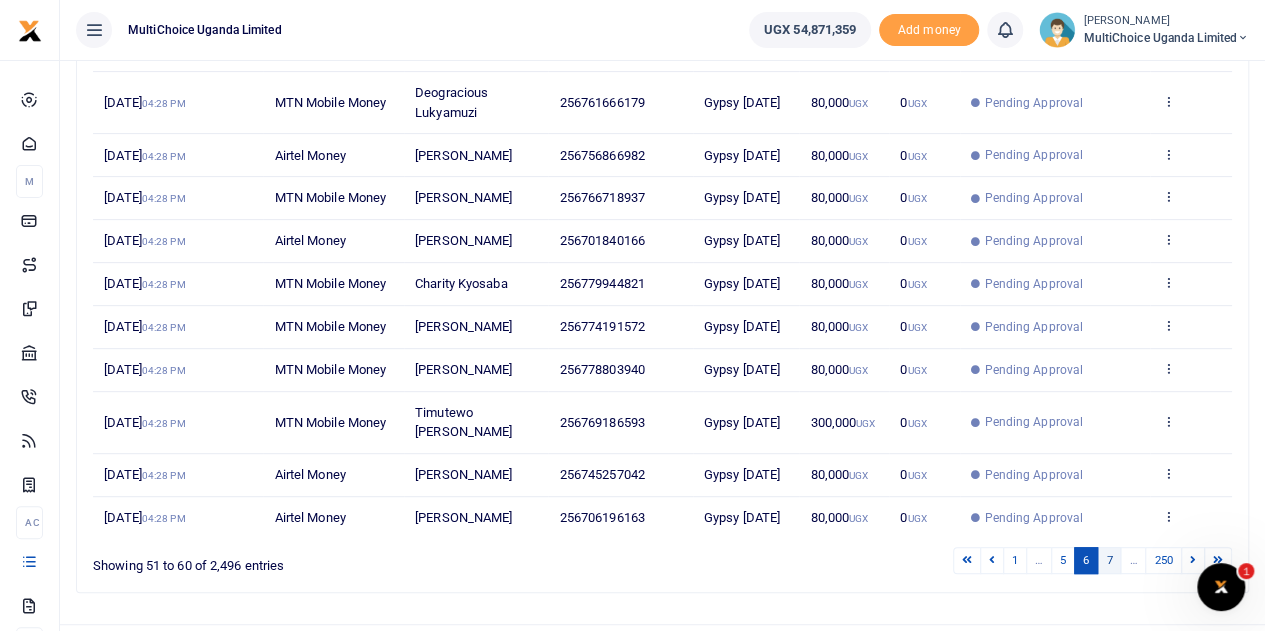 click on "7" at bounding box center (1109, 560) 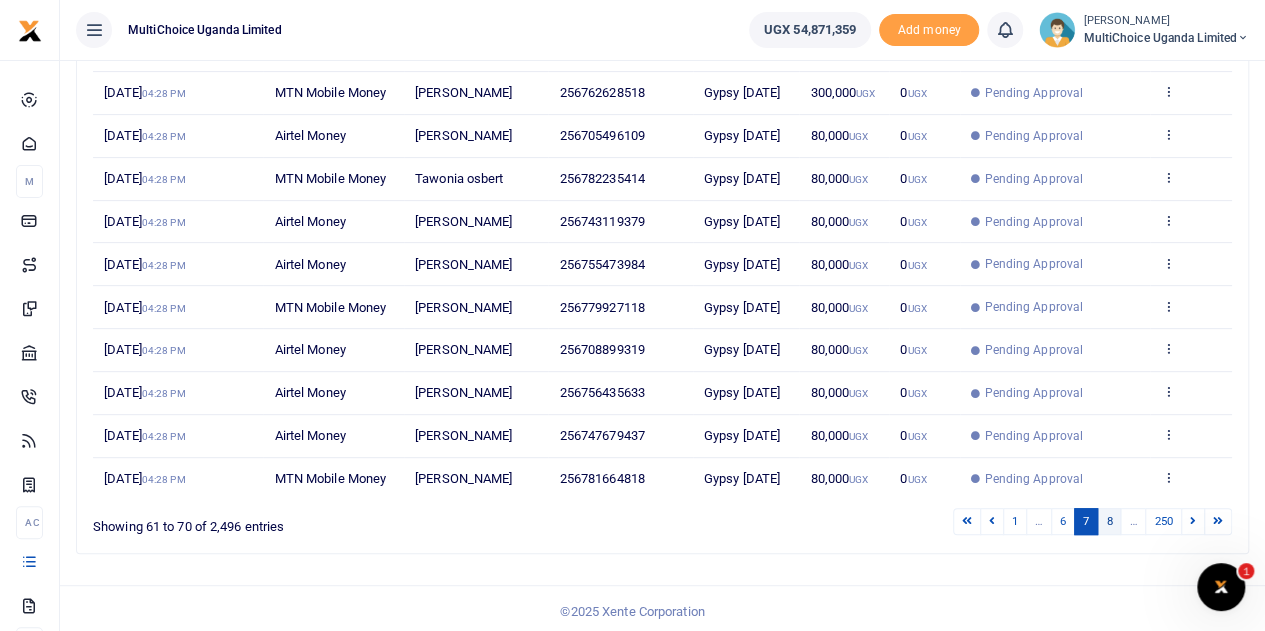 click on "8" at bounding box center [1109, 521] 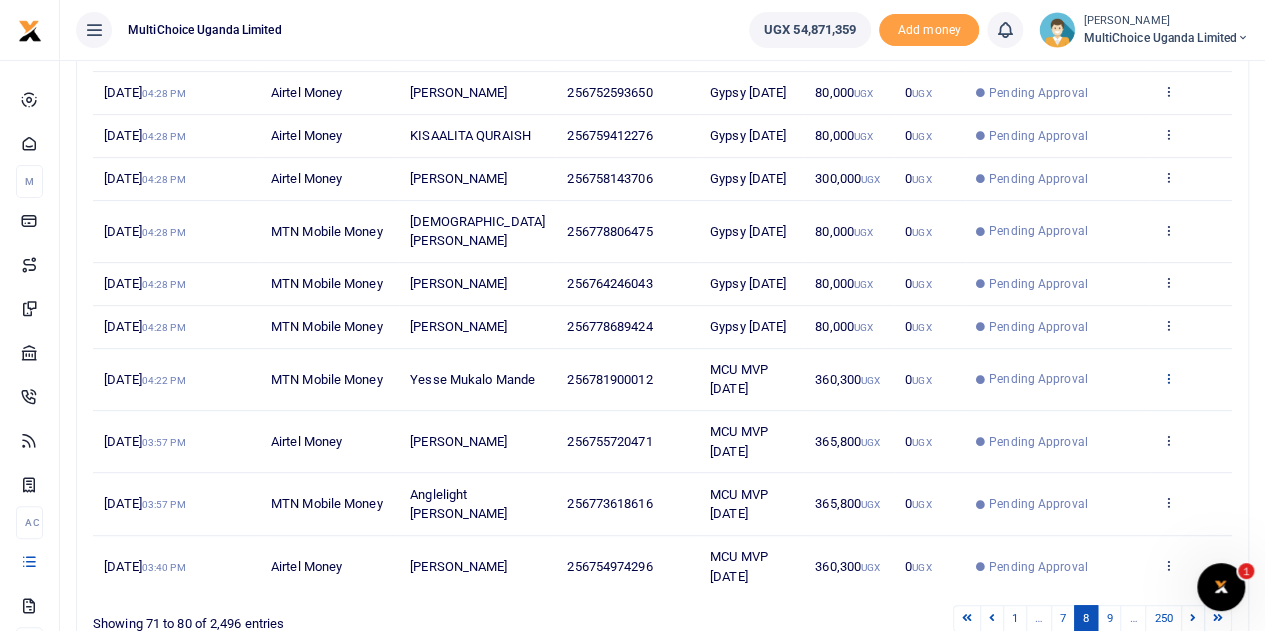 click at bounding box center [1167, 378] 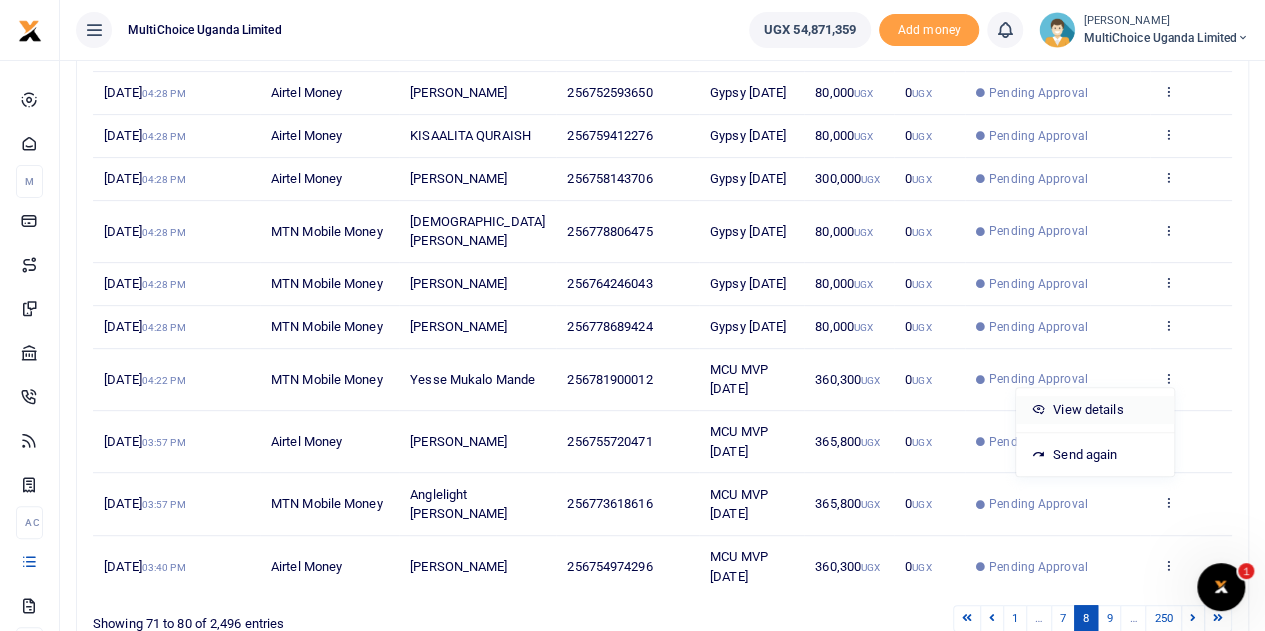 click on "View details" at bounding box center [1095, 410] 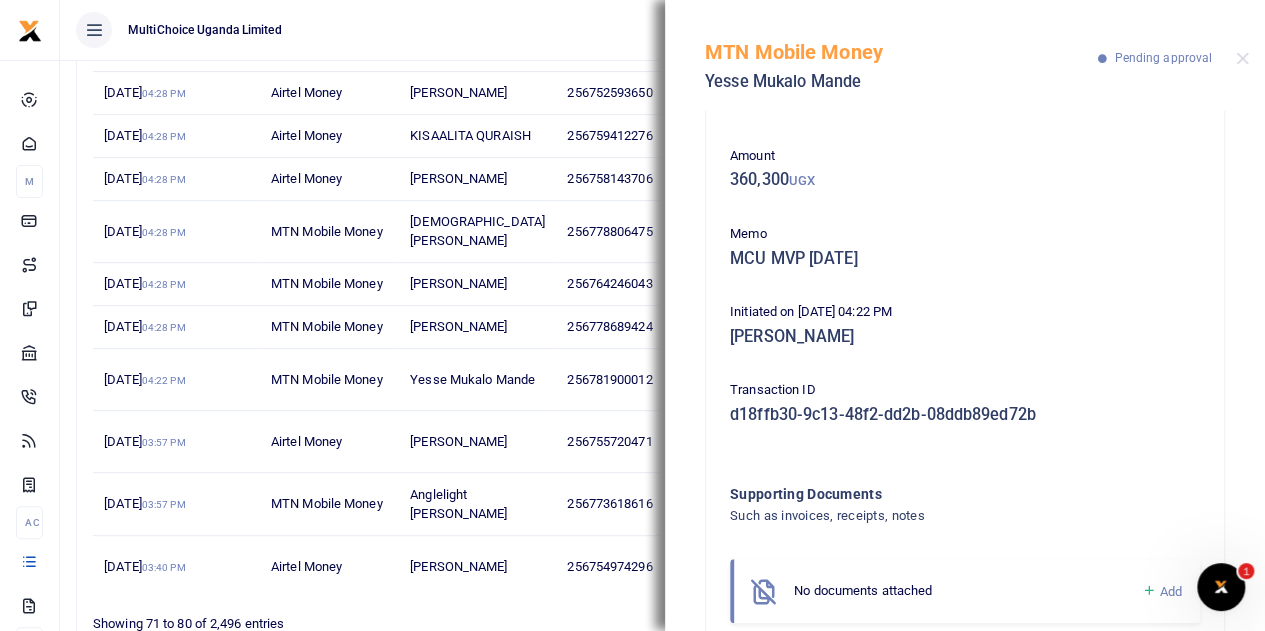 scroll, scrollTop: 128, scrollLeft: 0, axis: vertical 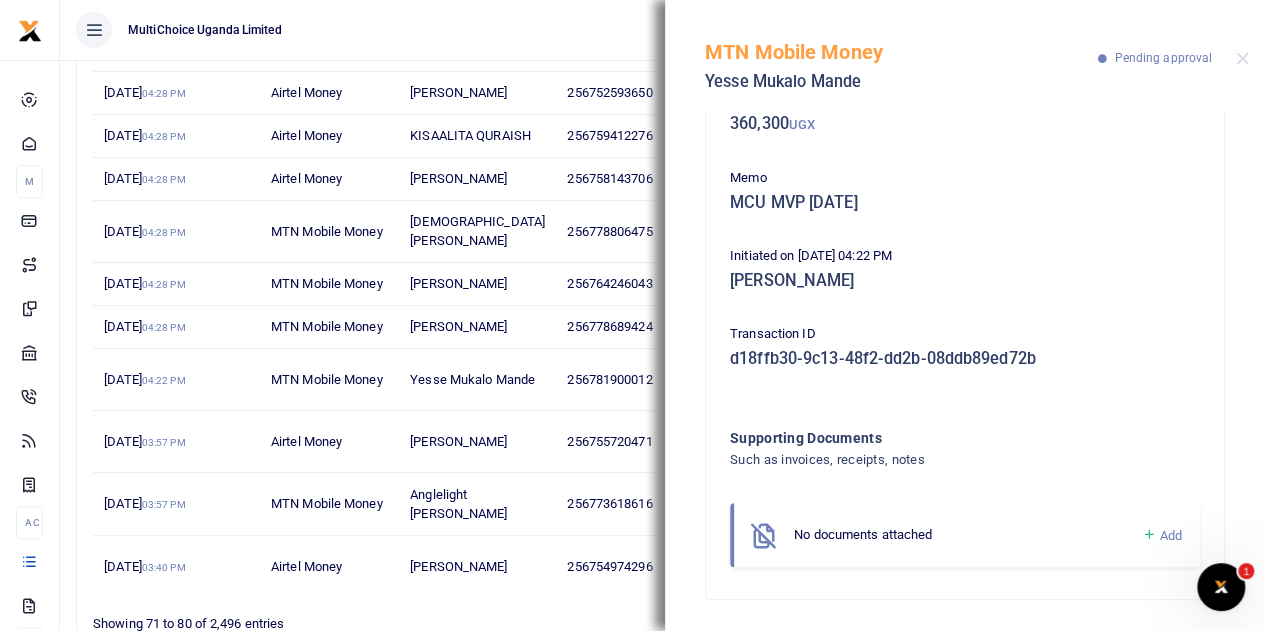 click at bounding box center (1148, 535) 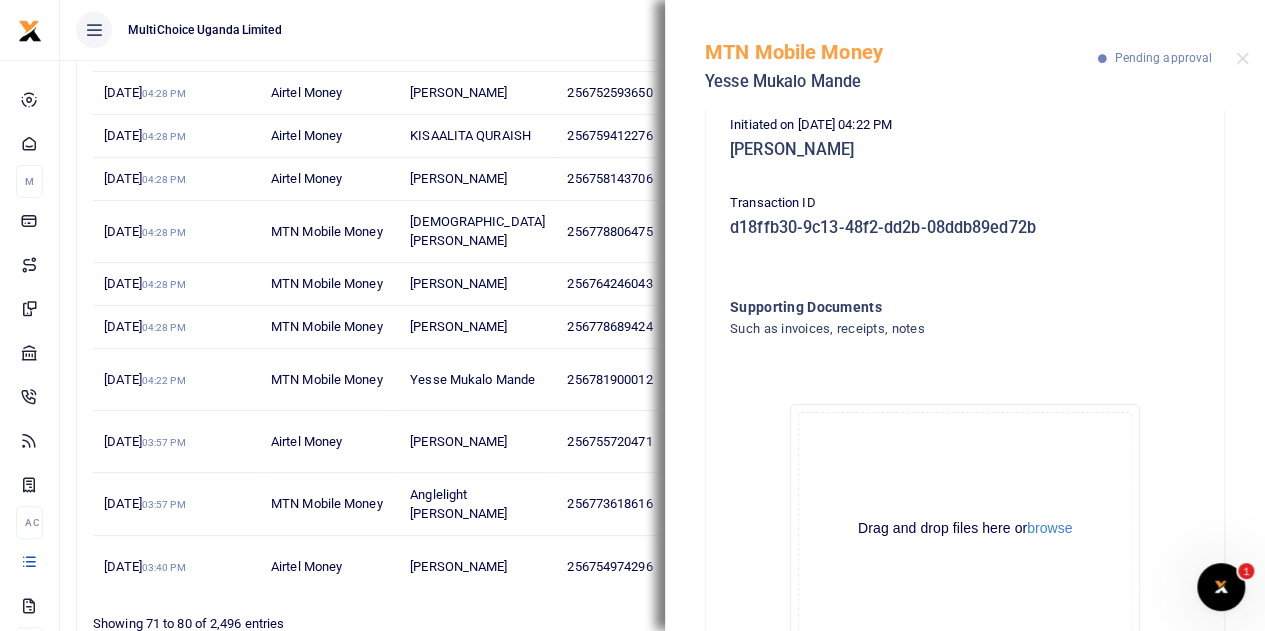 scroll, scrollTop: 354, scrollLeft: 0, axis: vertical 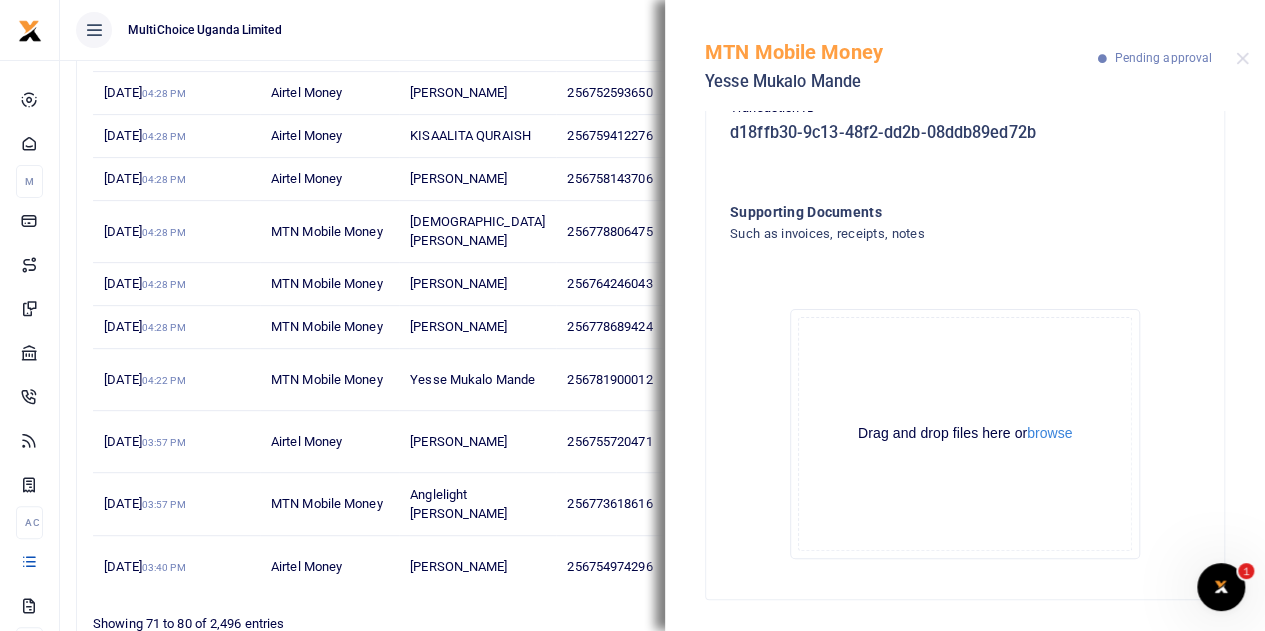 click on "Drag and drop files here or  browse Powered by  Uppy" 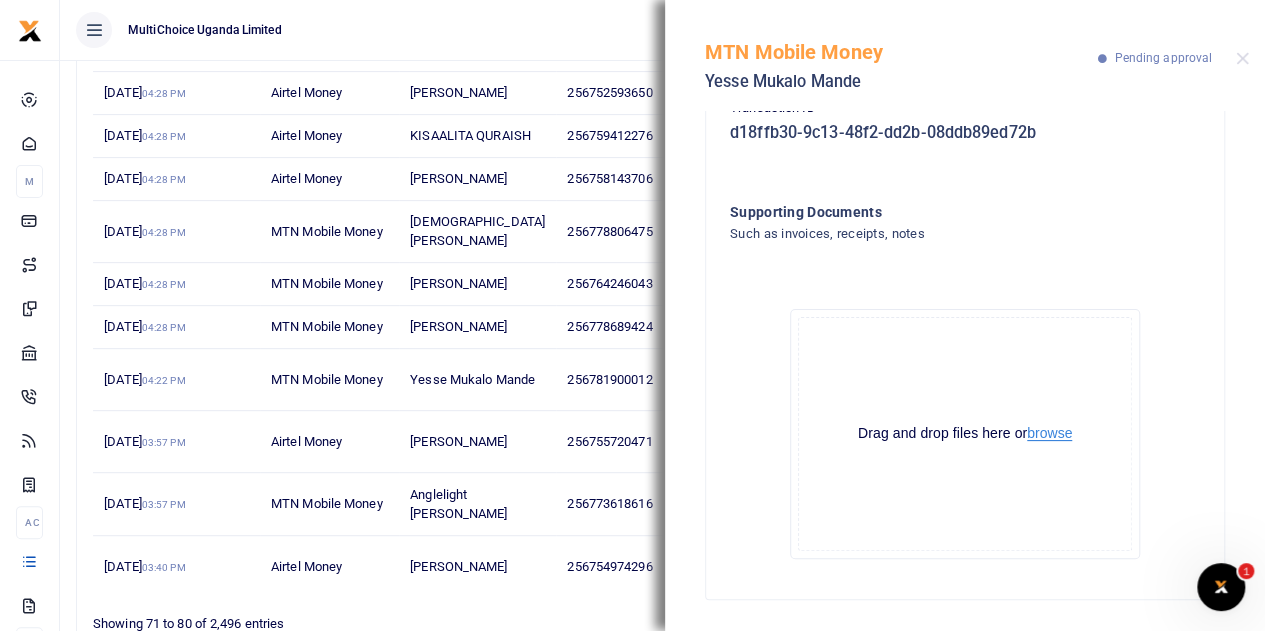 click on "browse" at bounding box center [1049, 433] 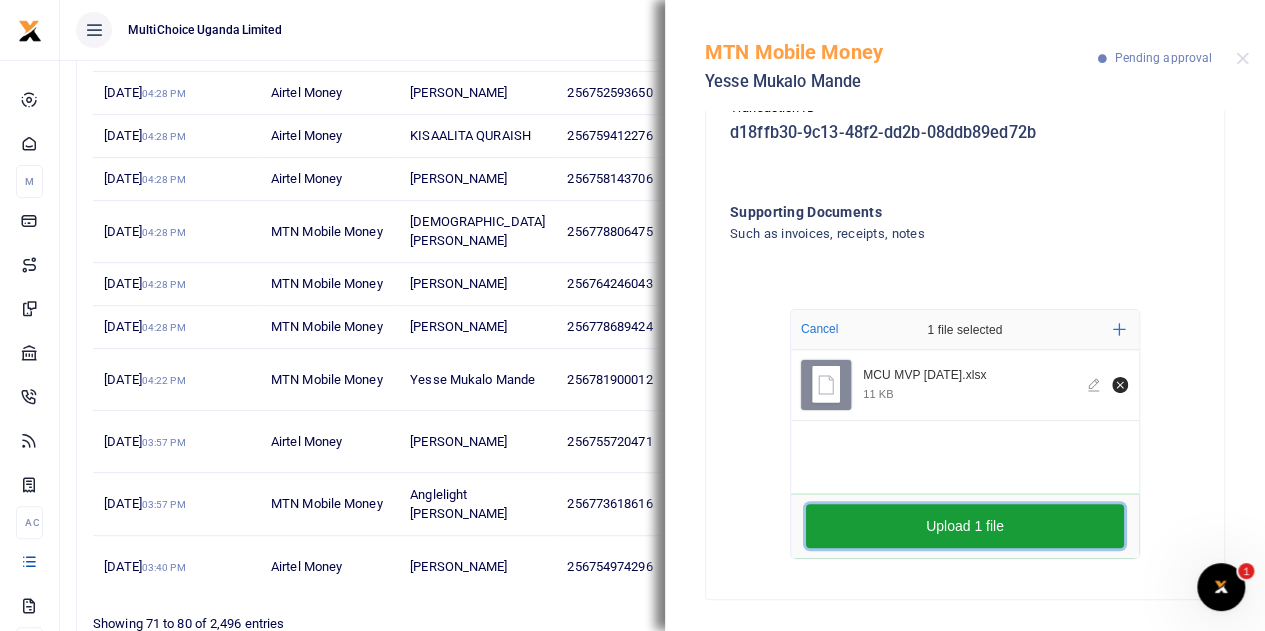 click on "Upload 1 file" at bounding box center (965, 526) 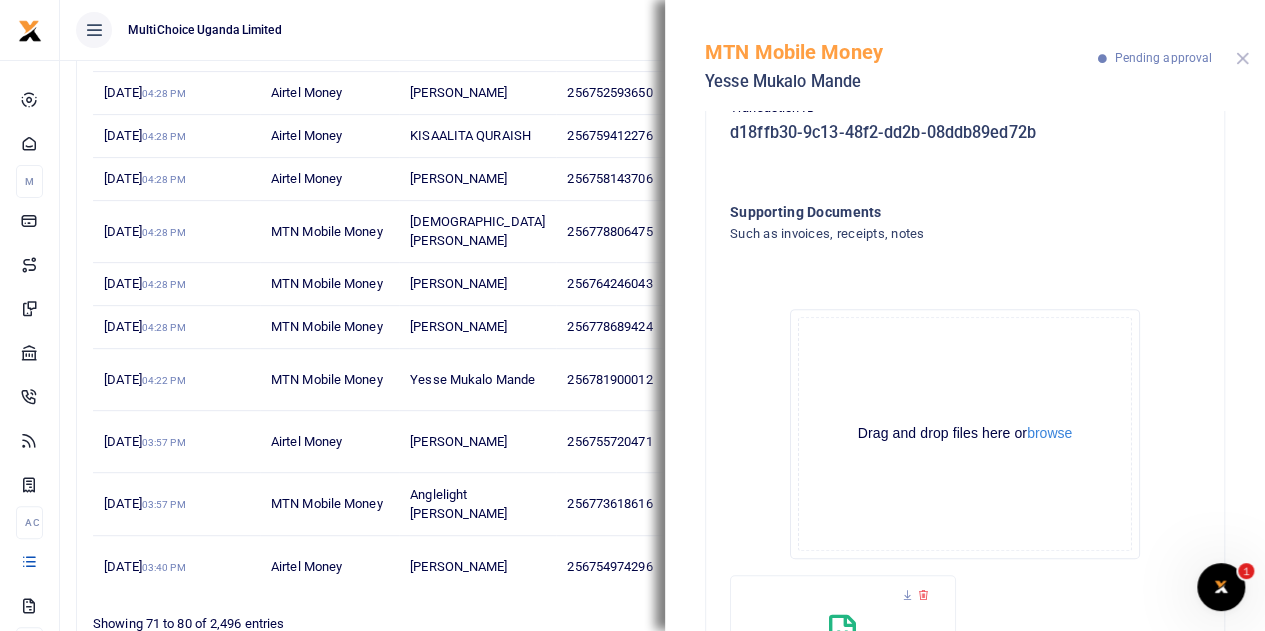 click at bounding box center [1242, 58] 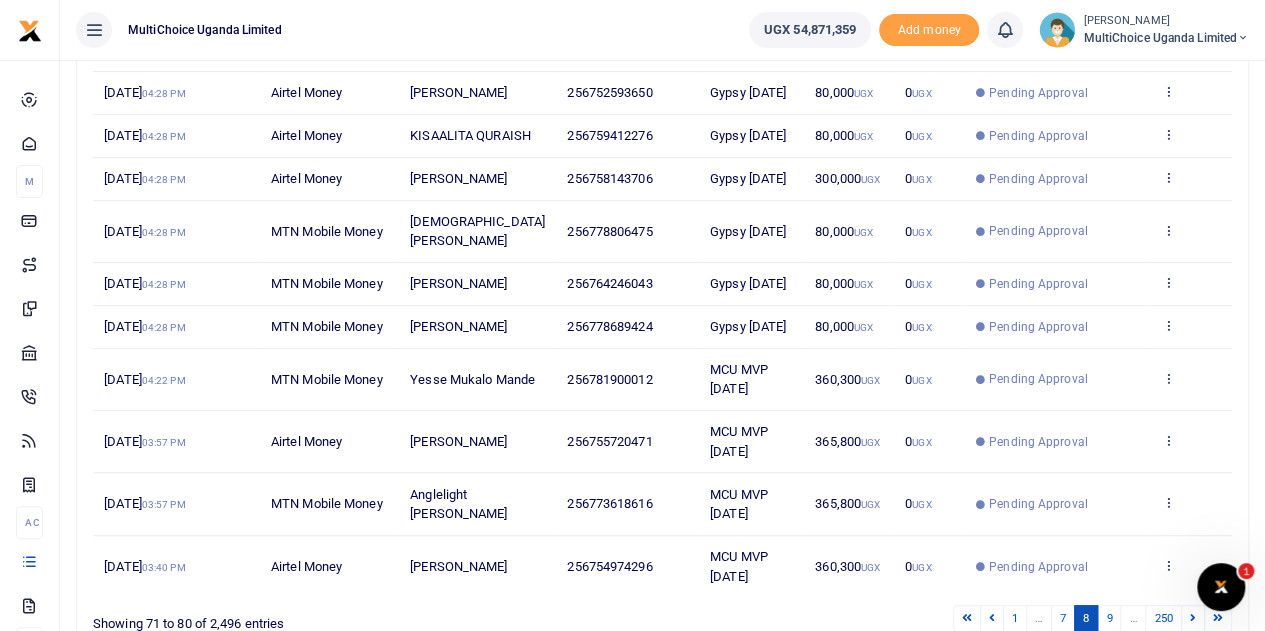 scroll, scrollTop: 380, scrollLeft: 0, axis: vertical 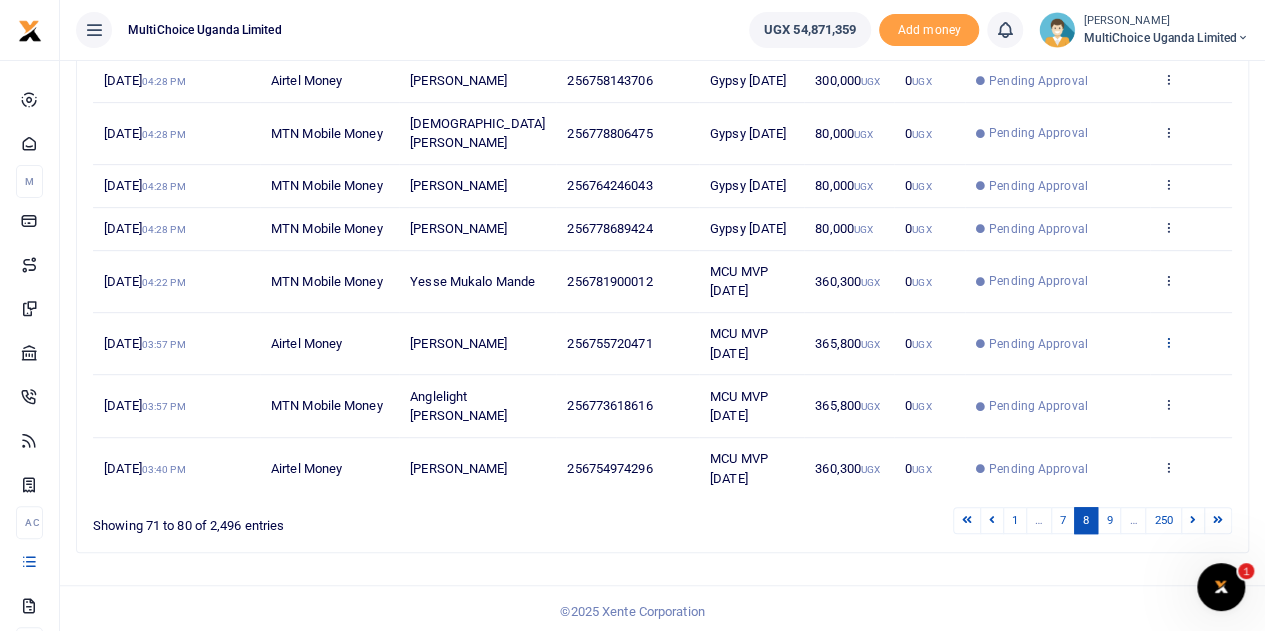 click at bounding box center [1167, 342] 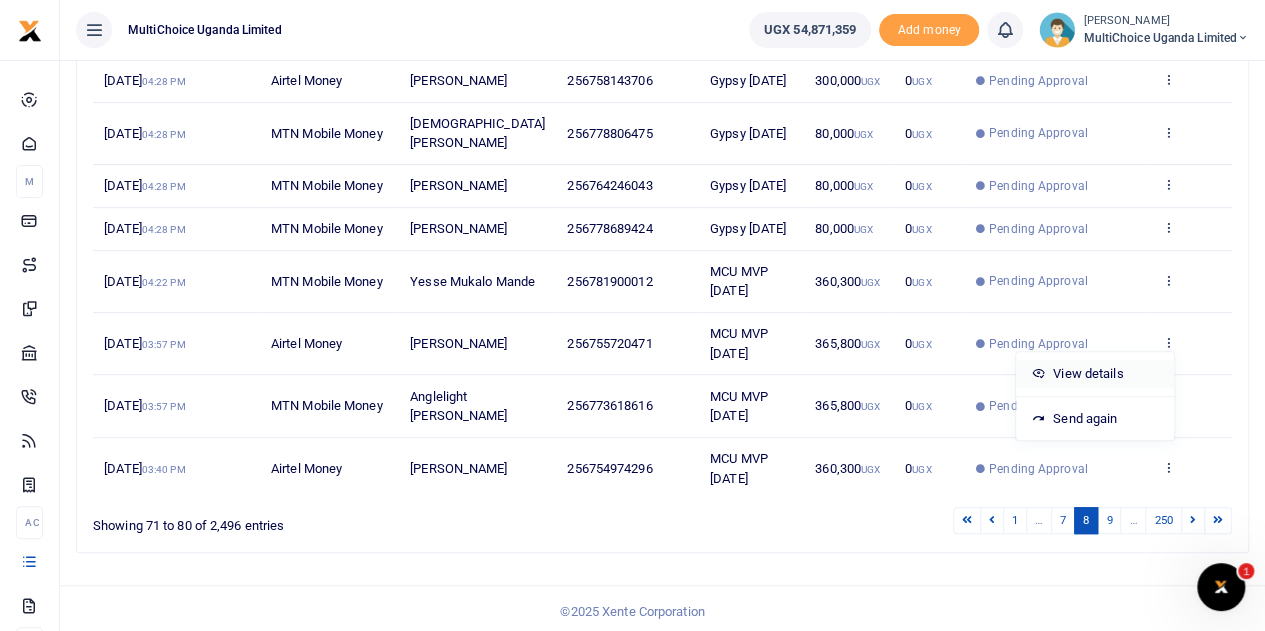 click on "View details" at bounding box center [1095, 374] 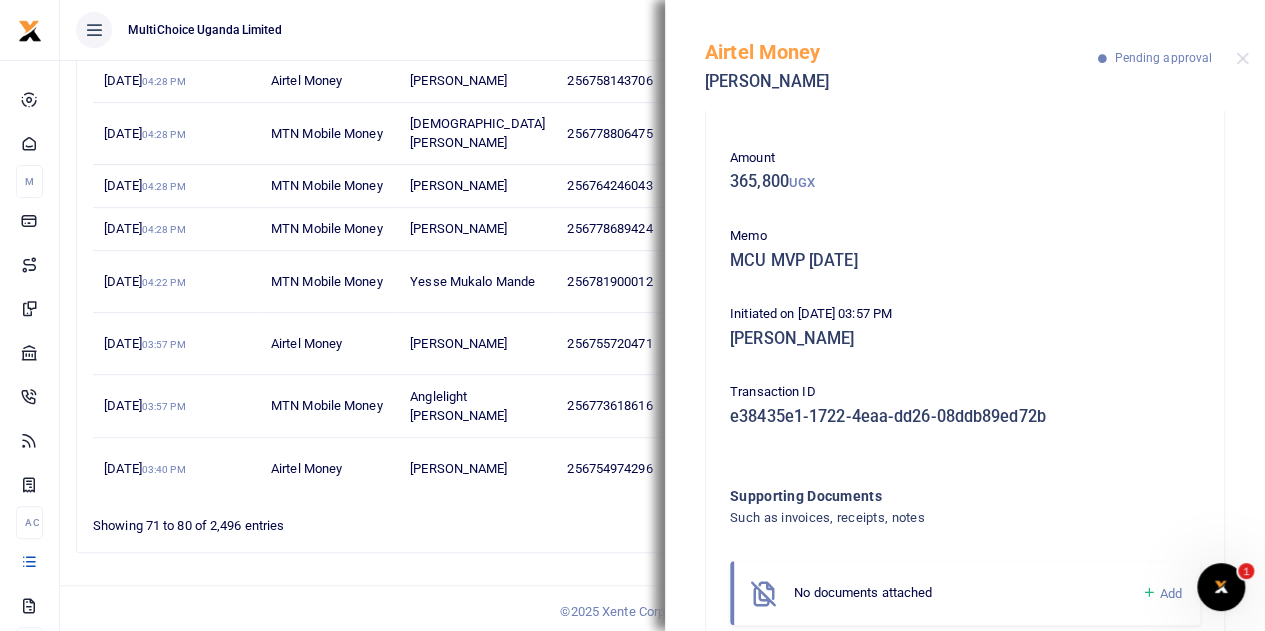 scroll, scrollTop: 128, scrollLeft: 0, axis: vertical 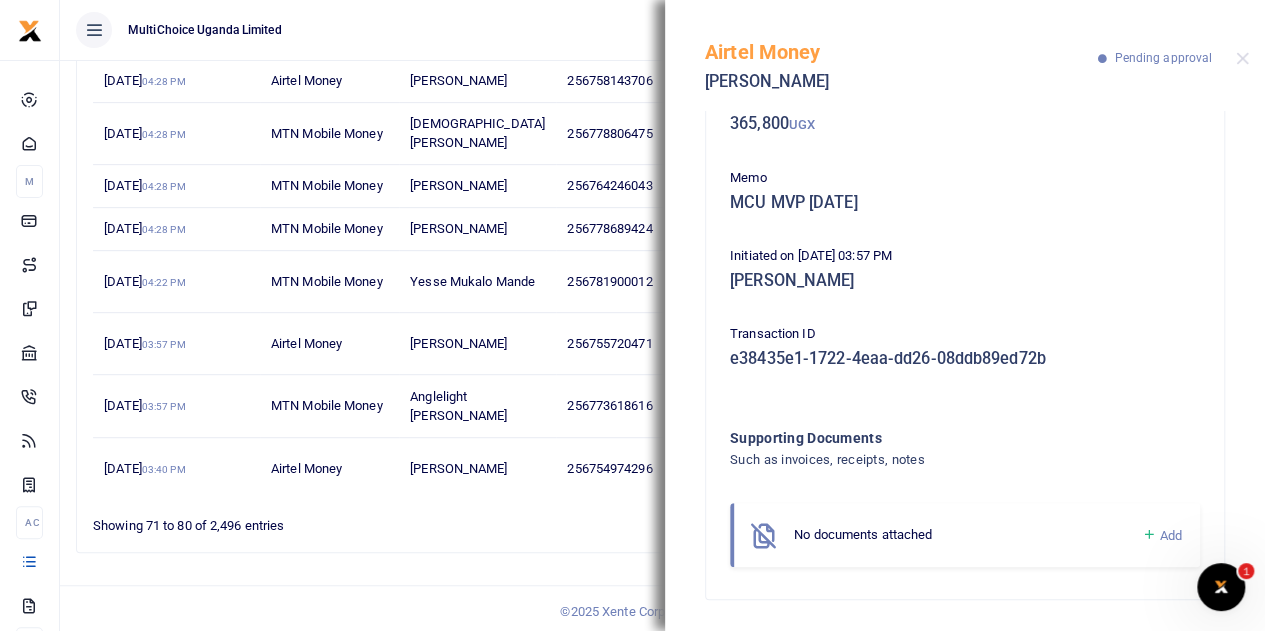 click at bounding box center (1148, 535) 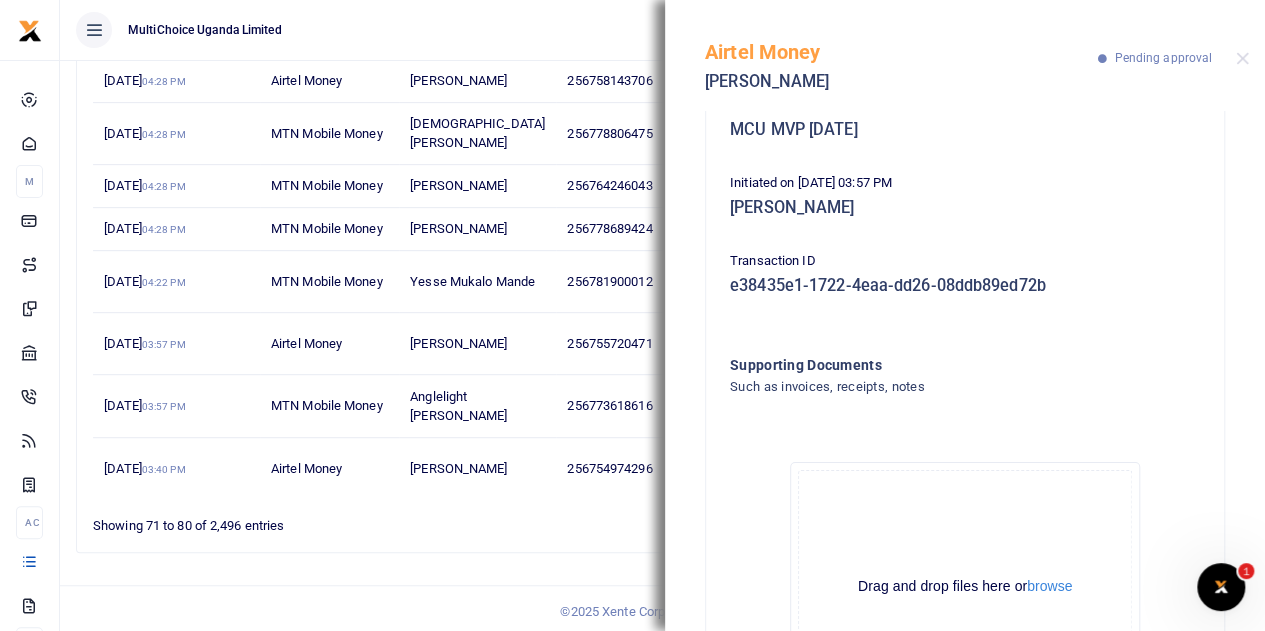 scroll, scrollTop: 354, scrollLeft: 0, axis: vertical 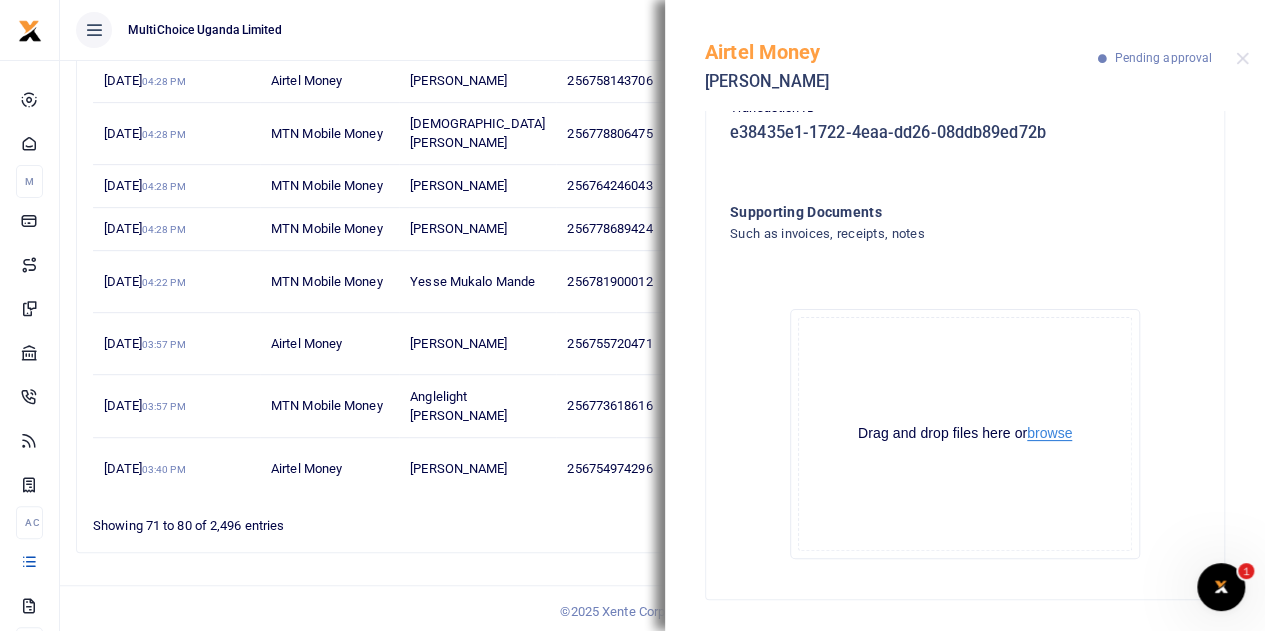 click on "browse" at bounding box center (1049, 433) 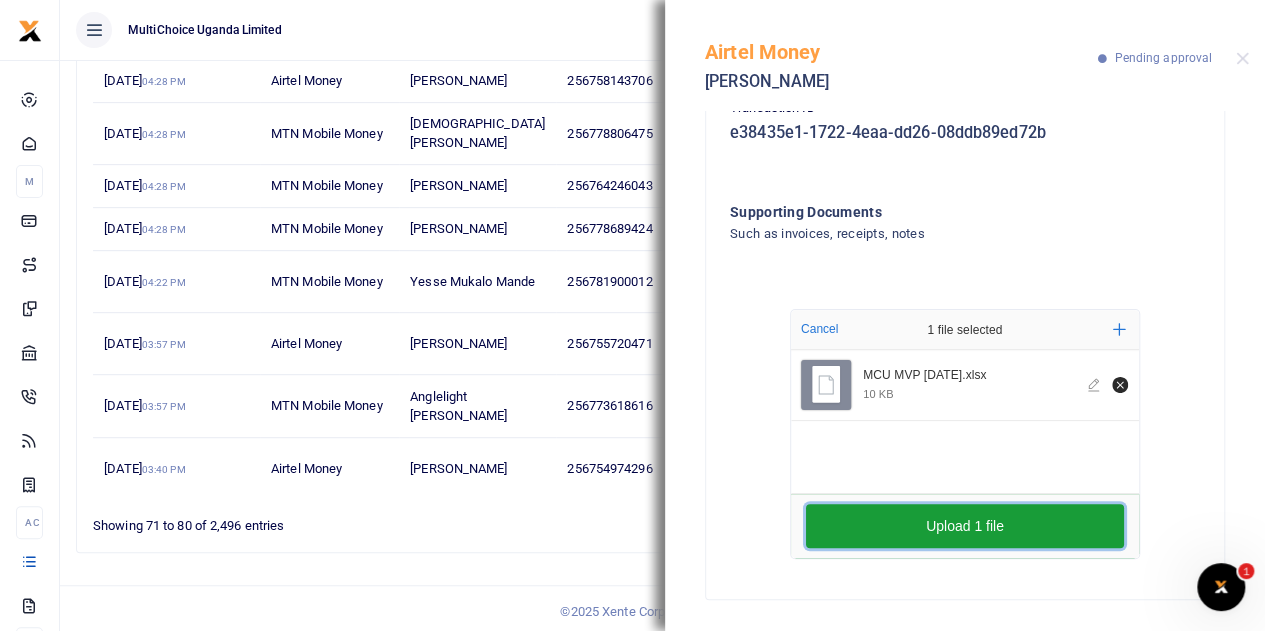 click on "Upload 1 file" at bounding box center (965, 526) 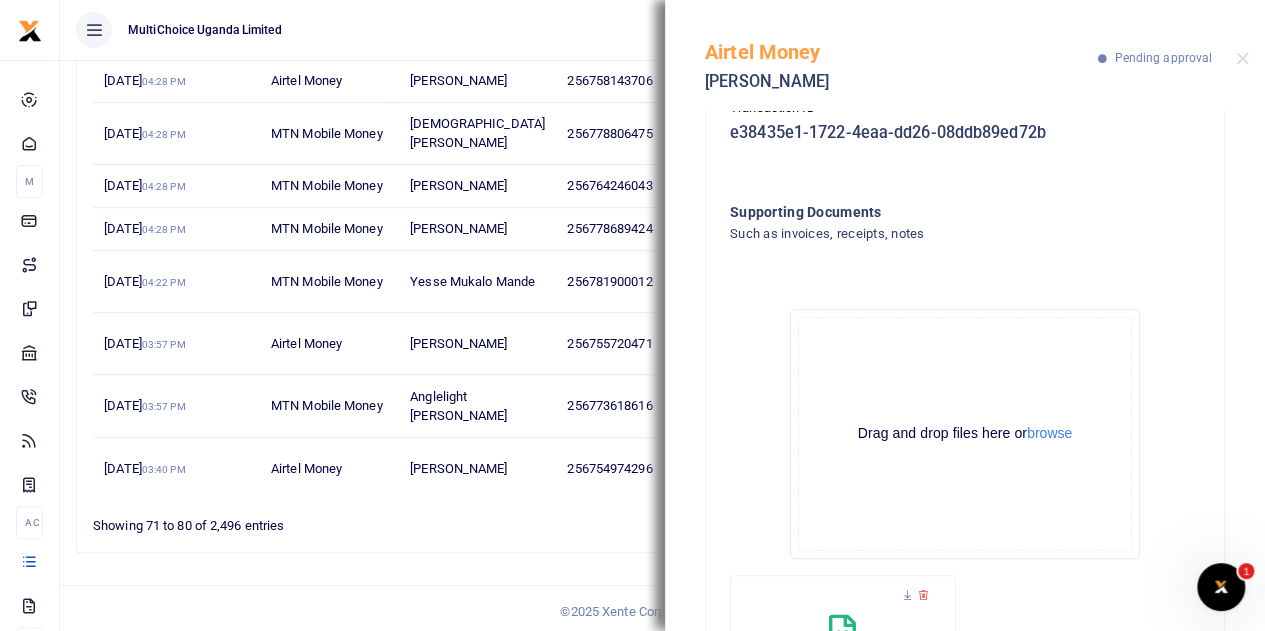 click on "Airtel Money
[PERSON_NAME]
Pending approval" at bounding box center (965, 55) 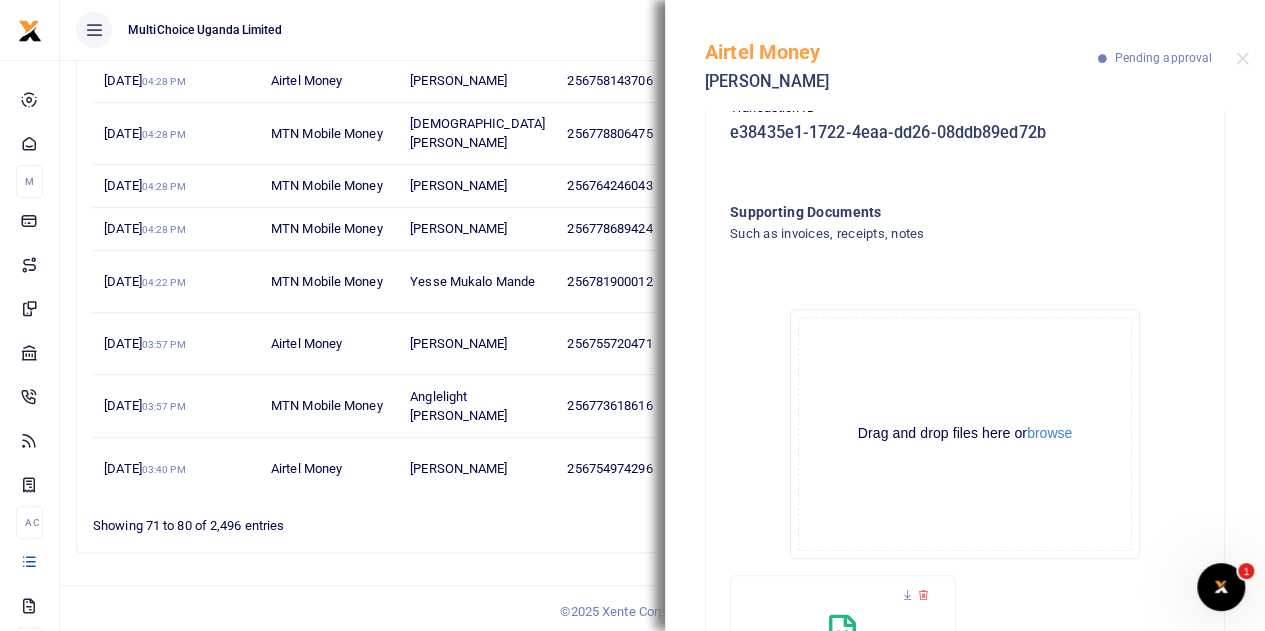 click on "Airtel Money
[PERSON_NAME]
Pending approval" at bounding box center (965, 55) 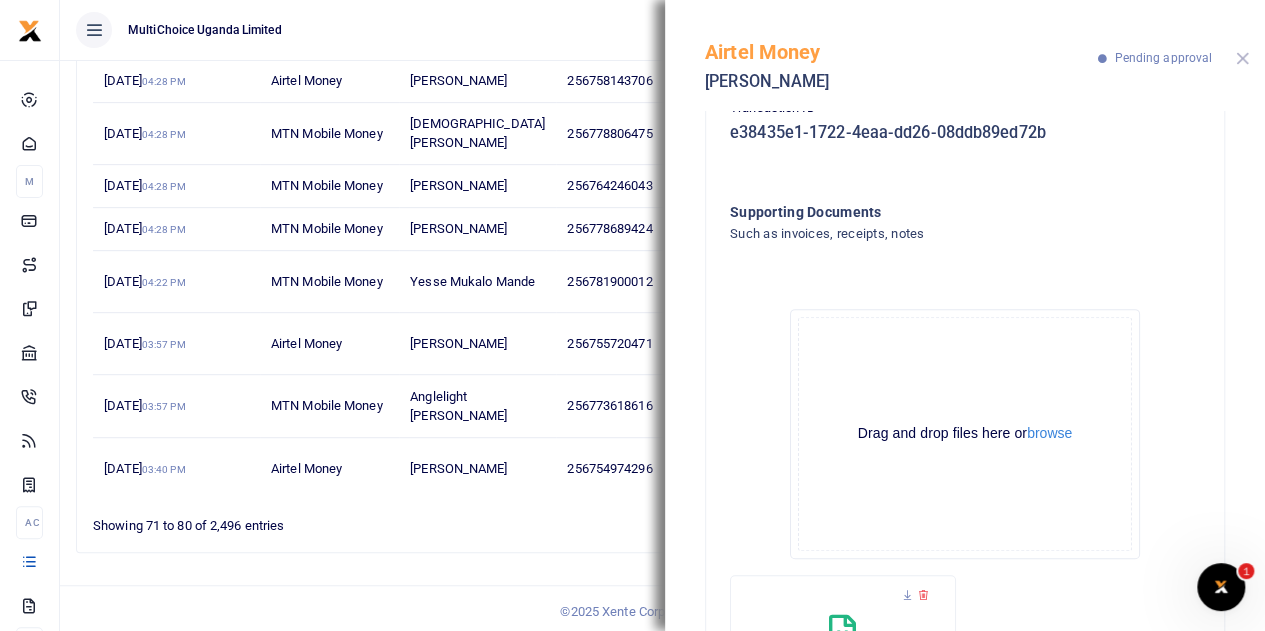 click at bounding box center (1242, 58) 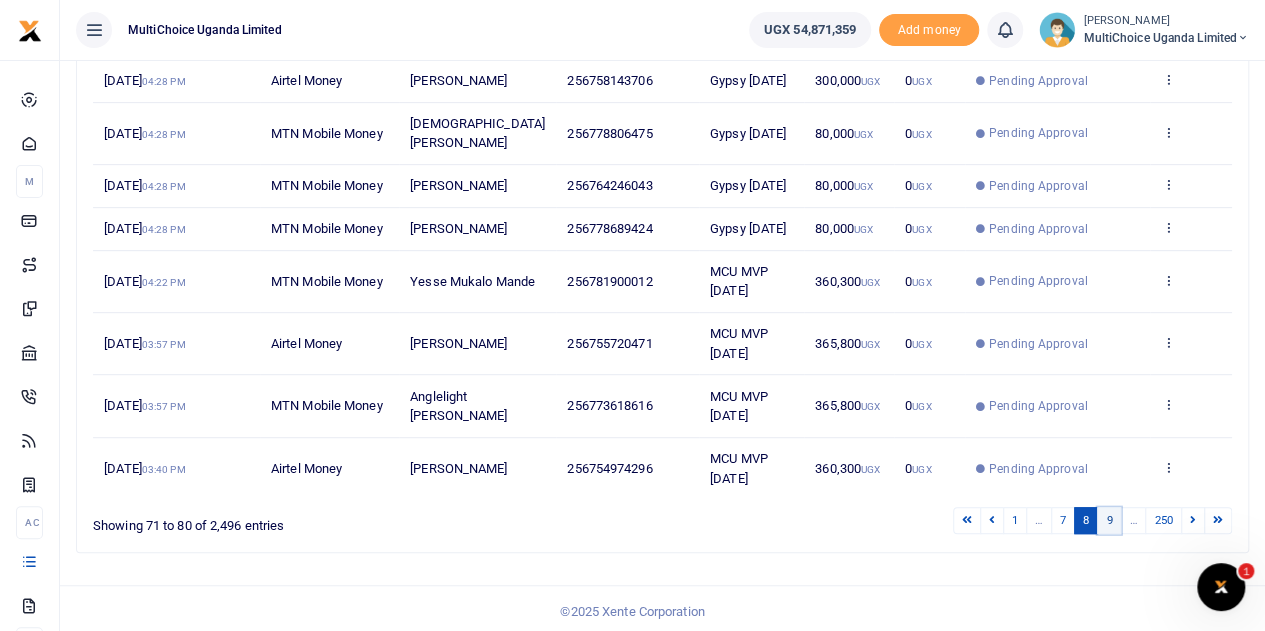 click on "9" at bounding box center (1109, 520) 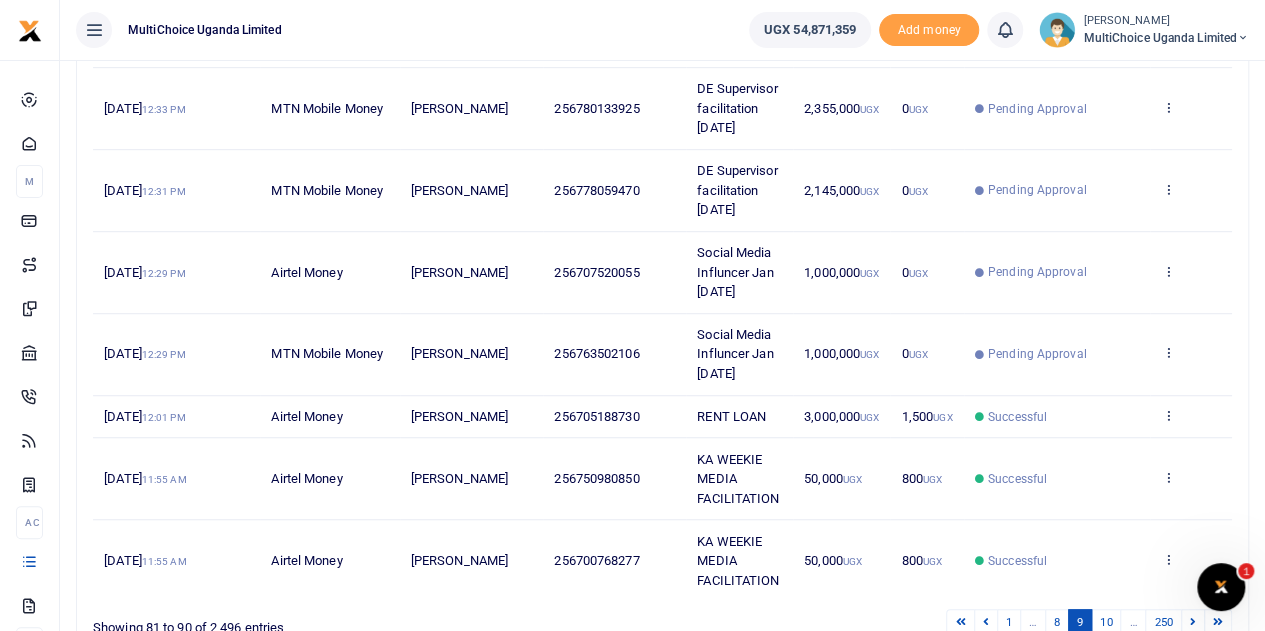 scroll, scrollTop: 614, scrollLeft: 0, axis: vertical 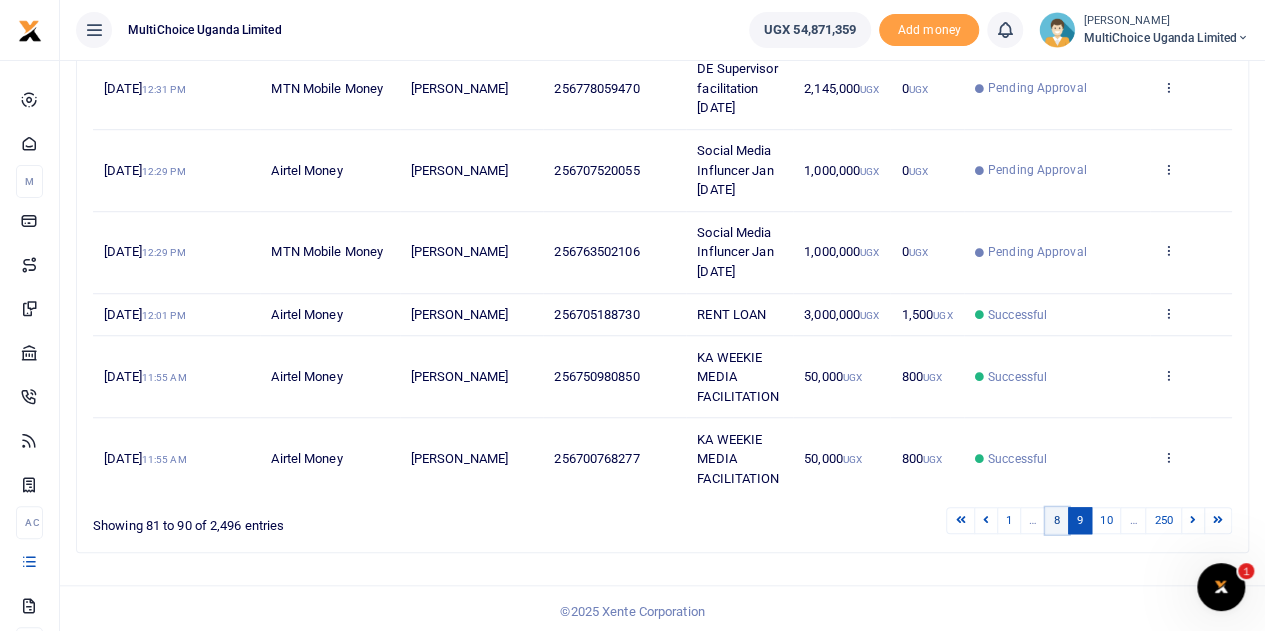 click on "8" at bounding box center (1057, 520) 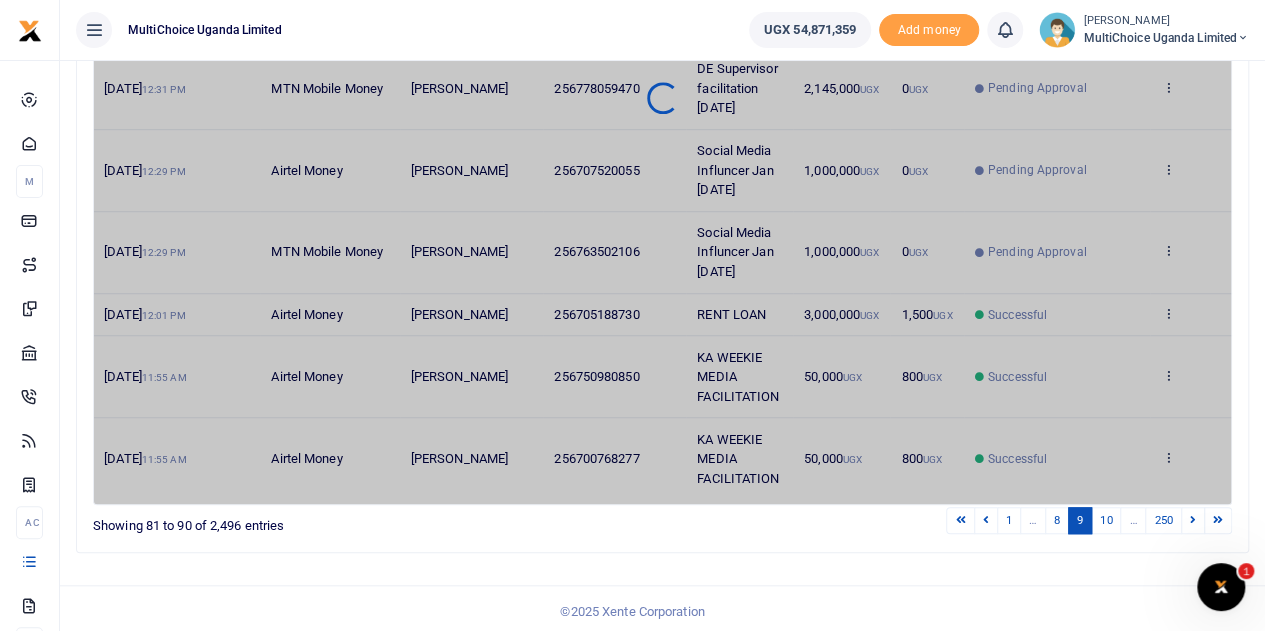 scroll, scrollTop: 380, scrollLeft: 0, axis: vertical 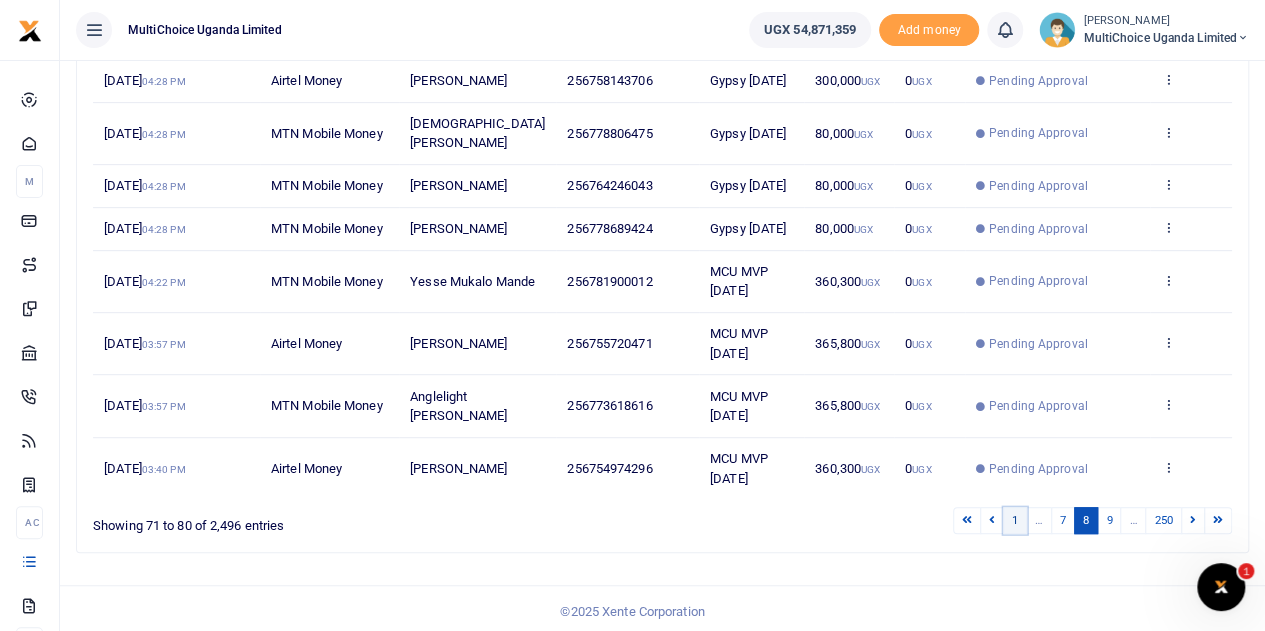click on "1" at bounding box center (1015, 520) 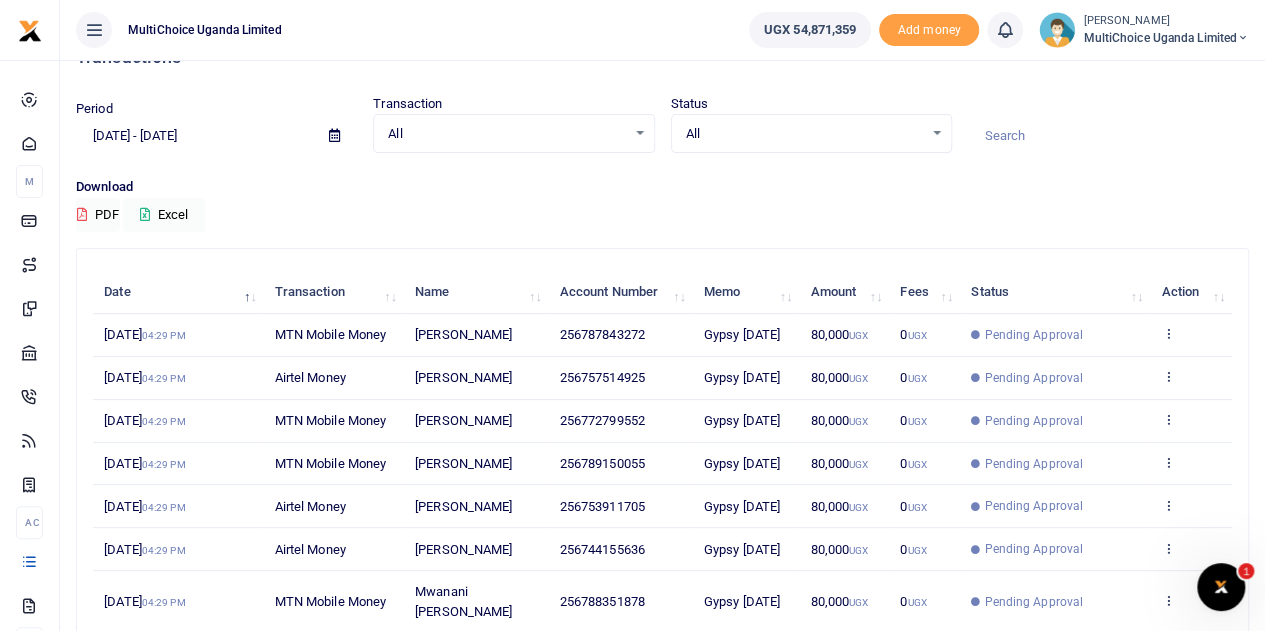 scroll, scrollTop: 0, scrollLeft: 0, axis: both 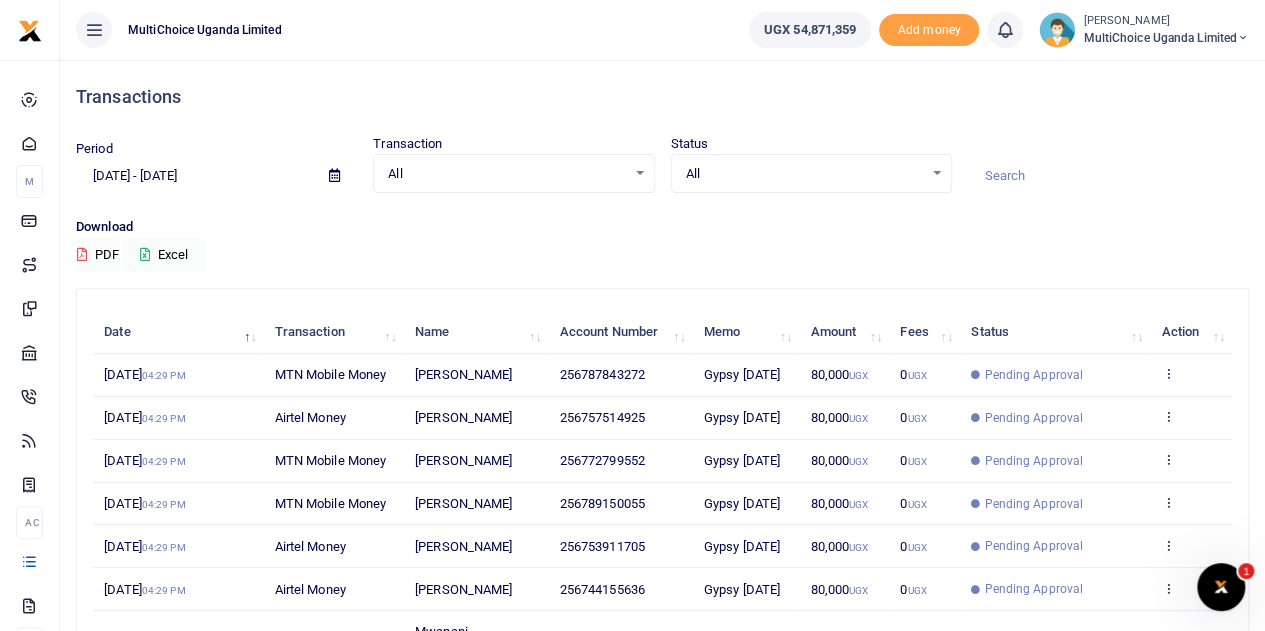 click on "All Select an option..." at bounding box center [811, 174] 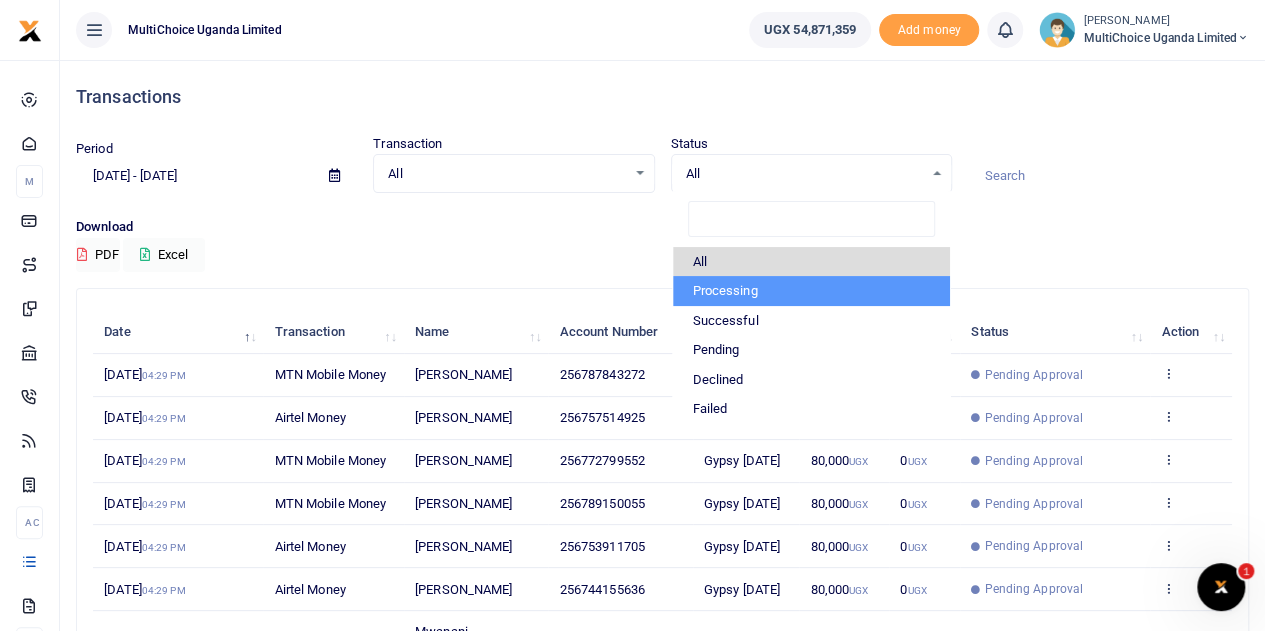 click on "Processing" at bounding box center [811, 291] 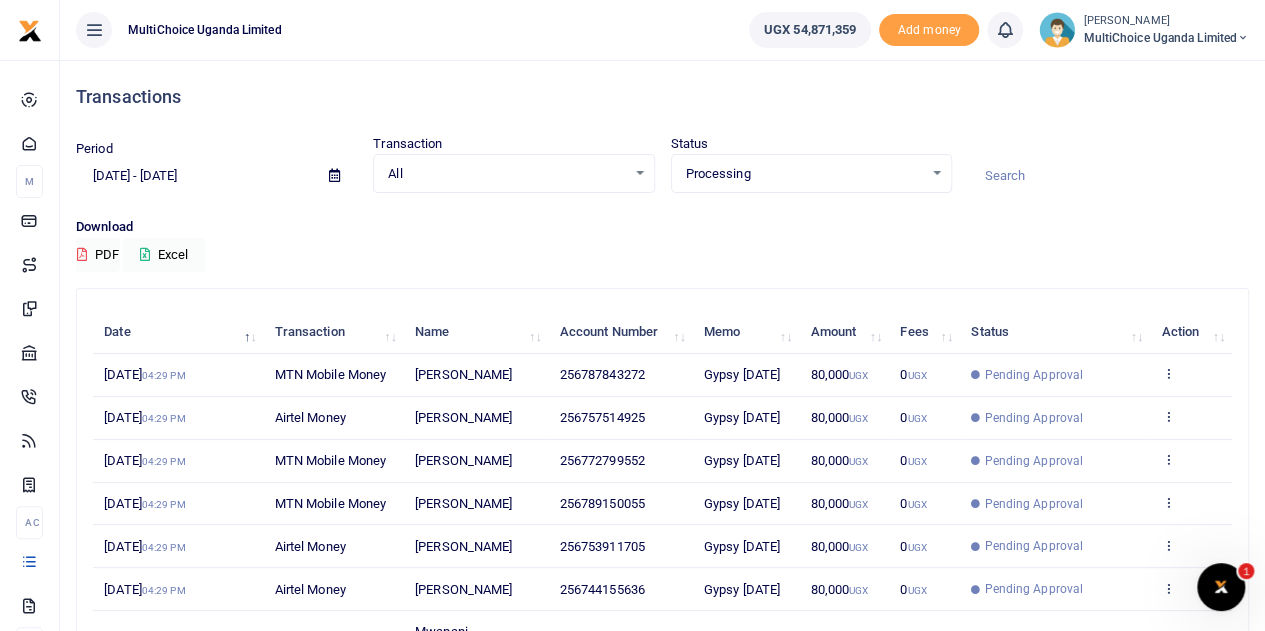 scroll, scrollTop: 100, scrollLeft: 0, axis: vertical 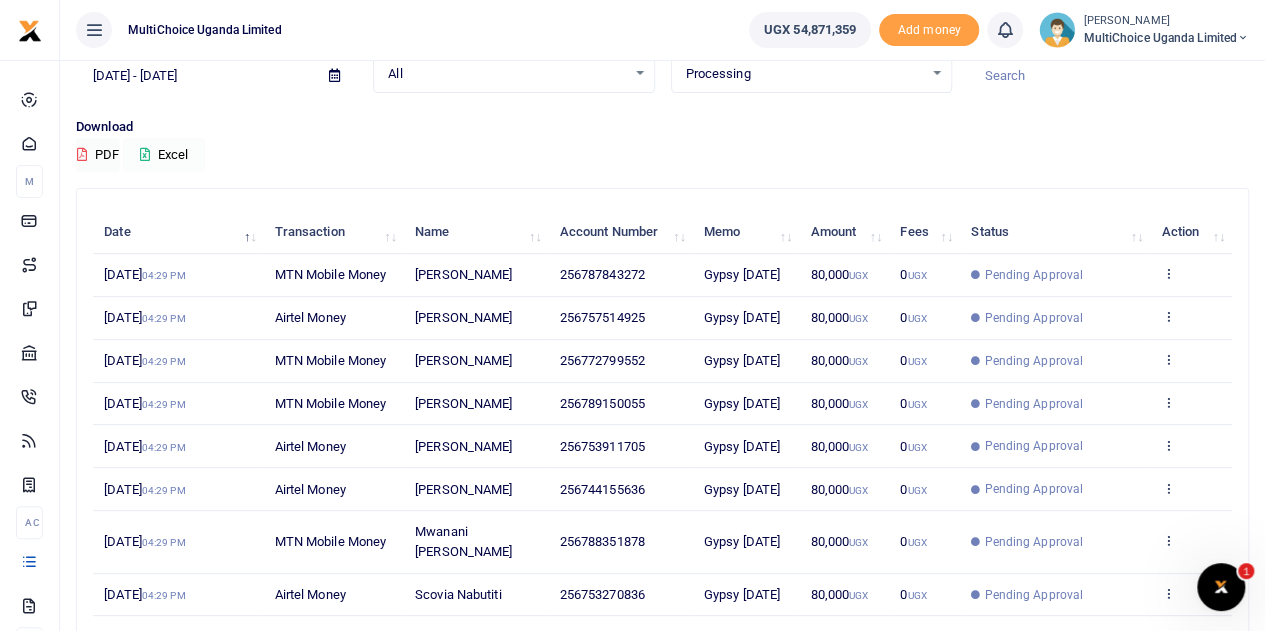 click at bounding box center [145, 154] 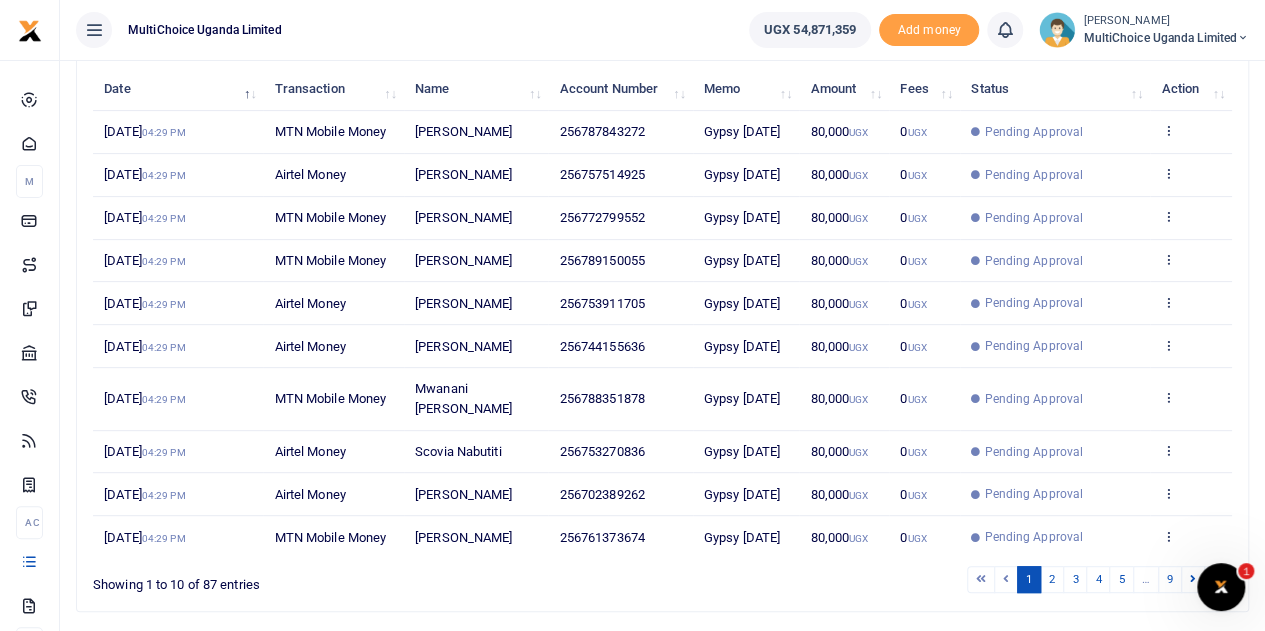 scroll, scrollTop: 282, scrollLeft: 0, axis: vertical 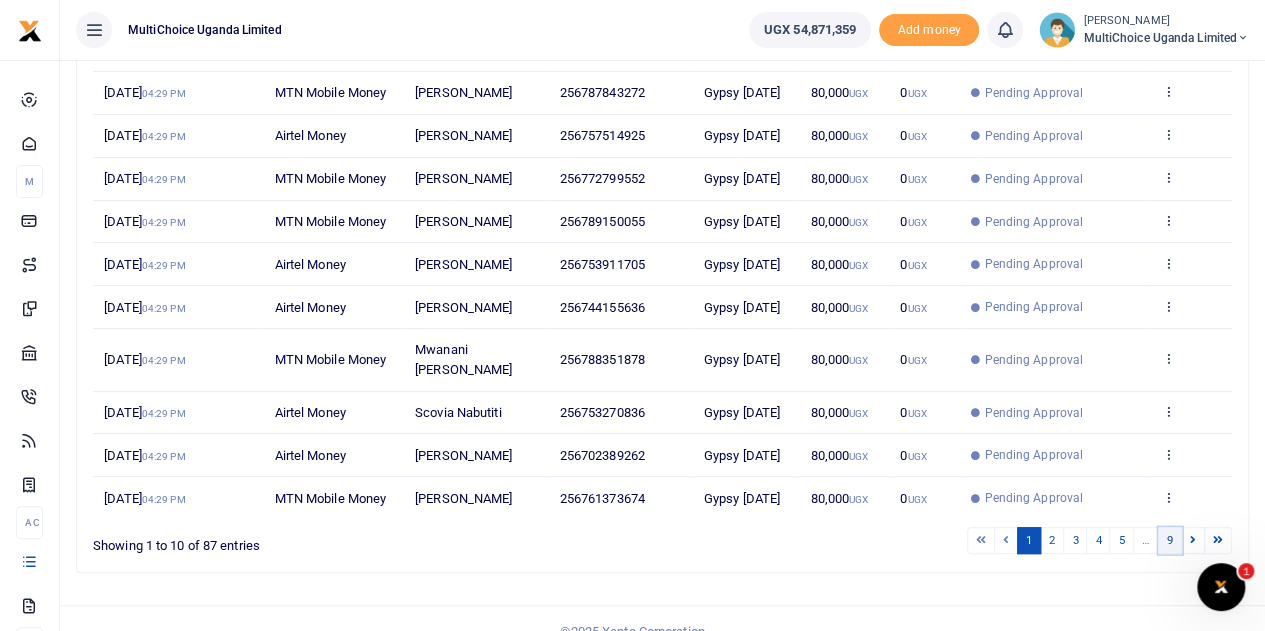 click on "9" at bounding box center (1170, 540) 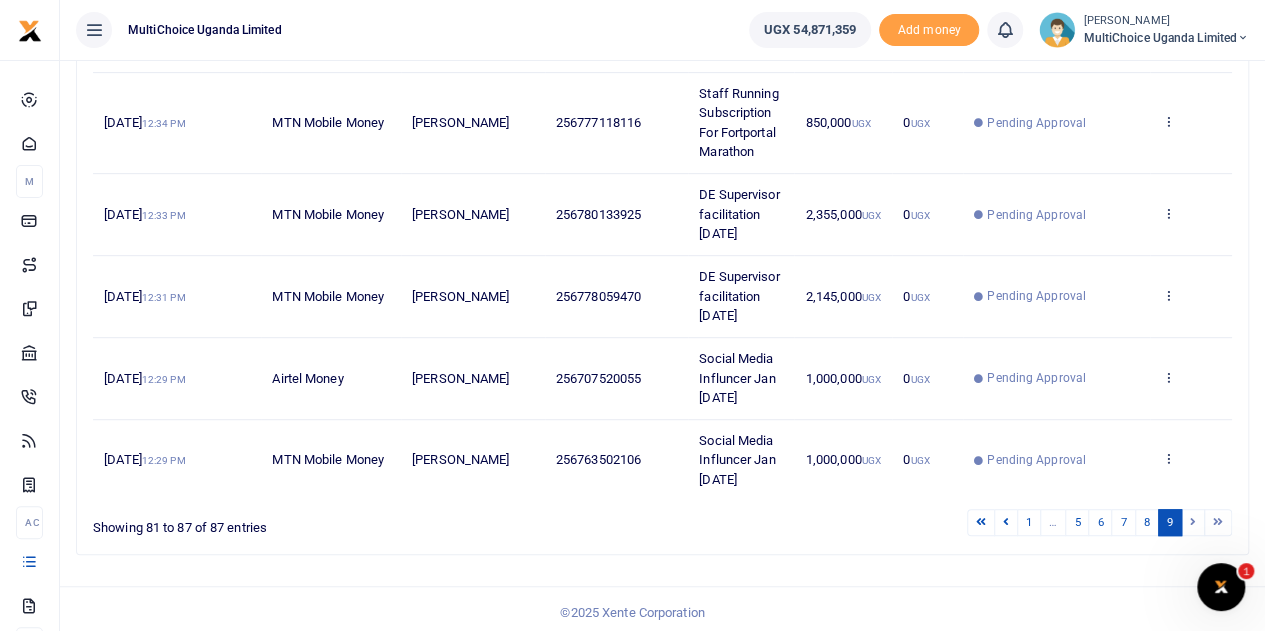 scroll, scrollTop: 408, scrollLeft: 0, axis: vertical 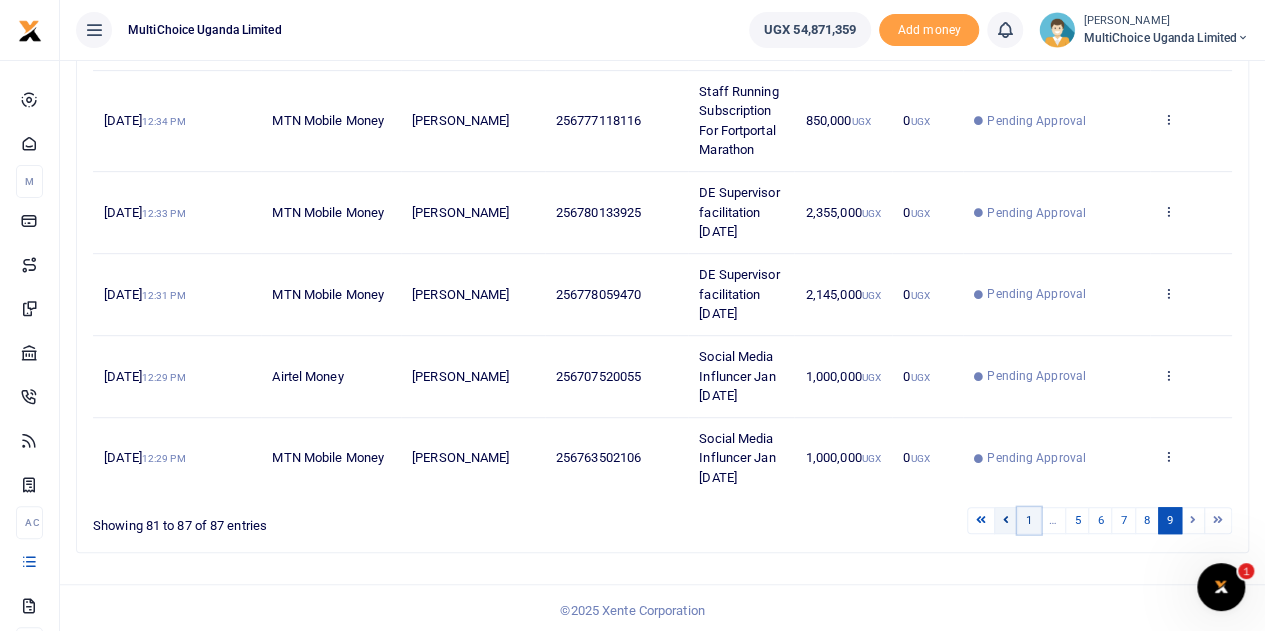 click on "1" at bounding box center (1029, 520) 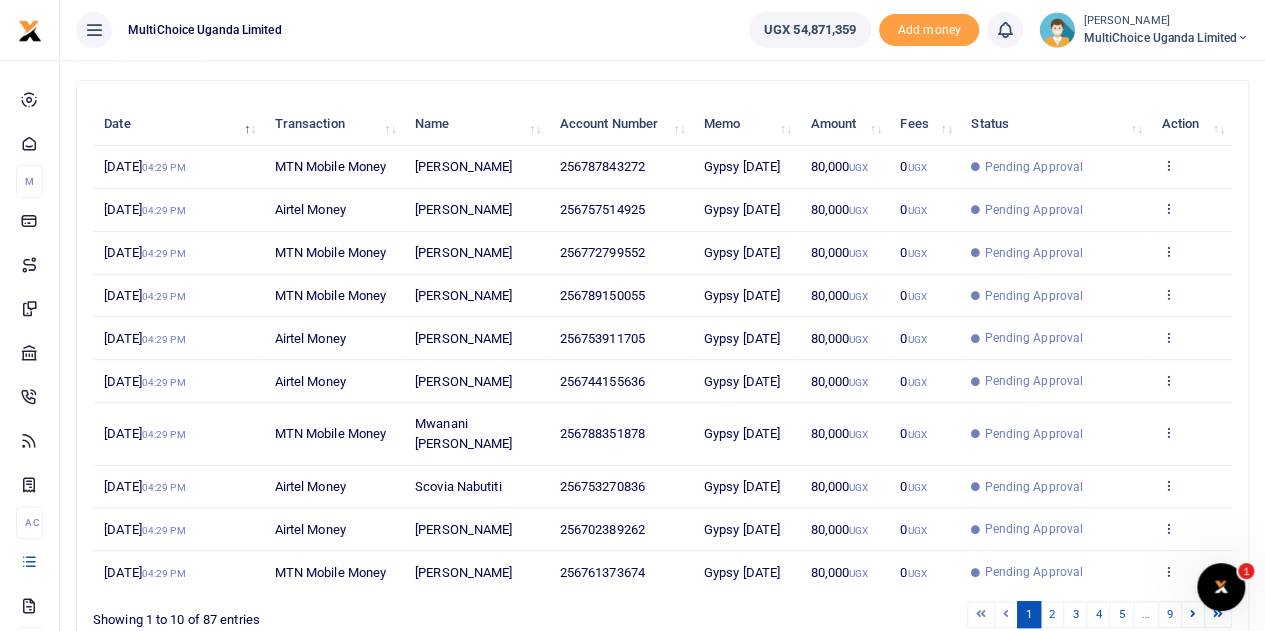 scroll, scrollTop: 282, scrollLeft: 0, axis: vertical 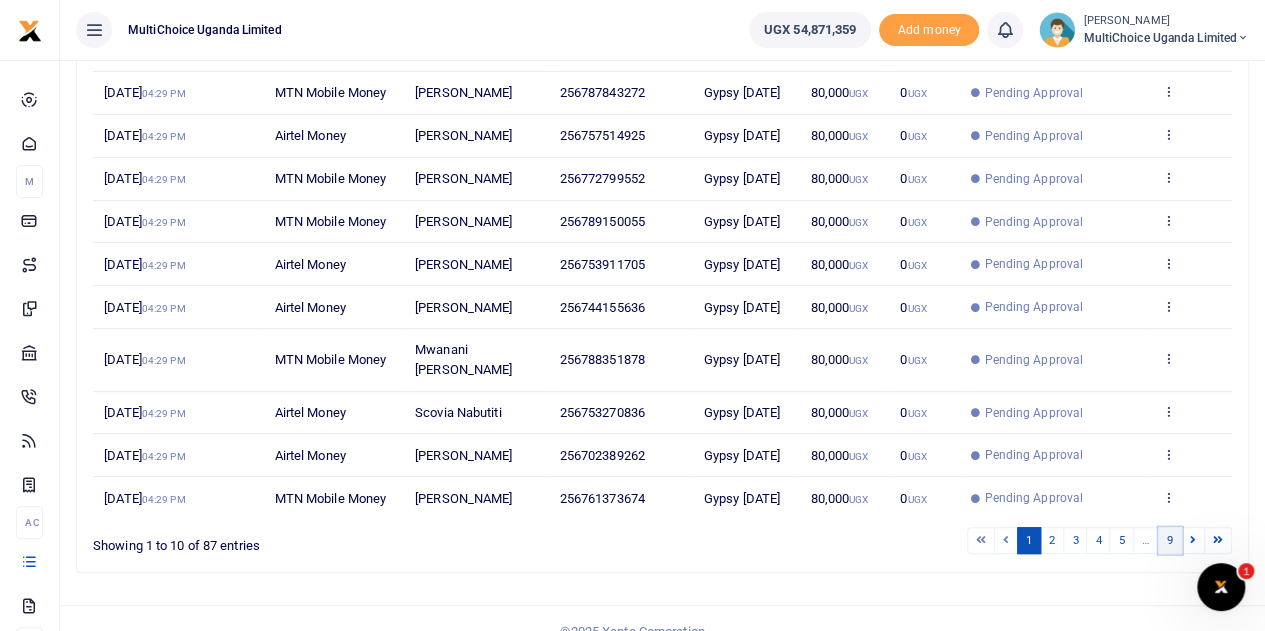 click on "9" at bounding box center [1170, 540] 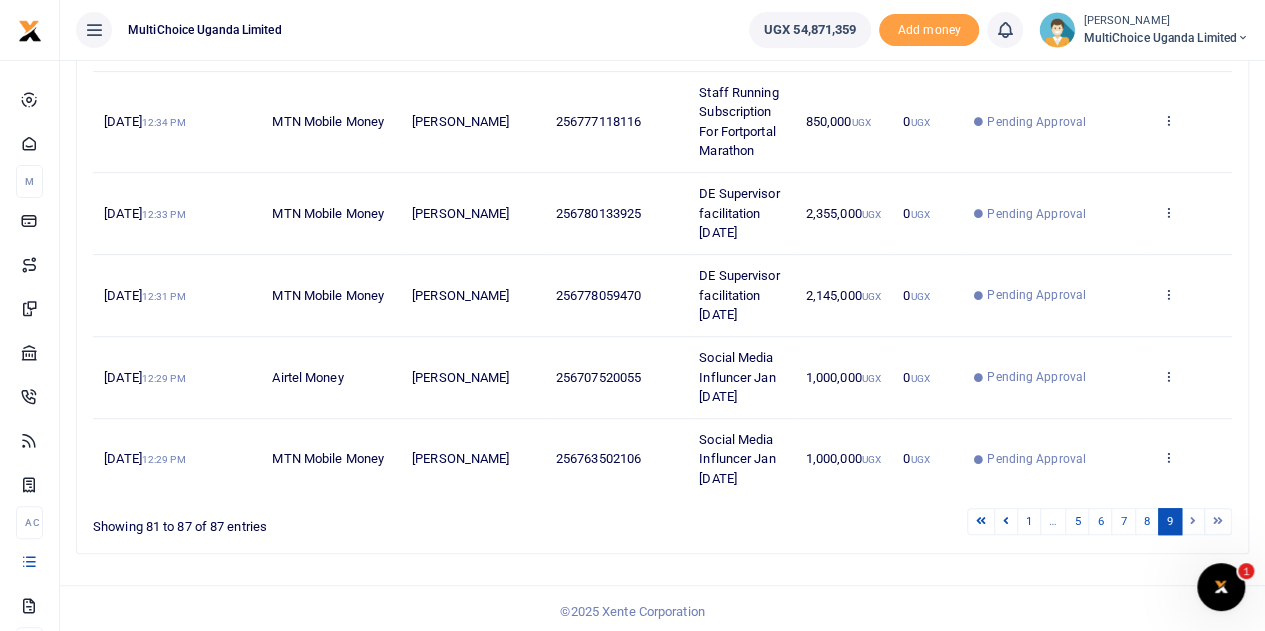 scroll, scrollTop: 408, scrollLeft: 0, axis: vertical 